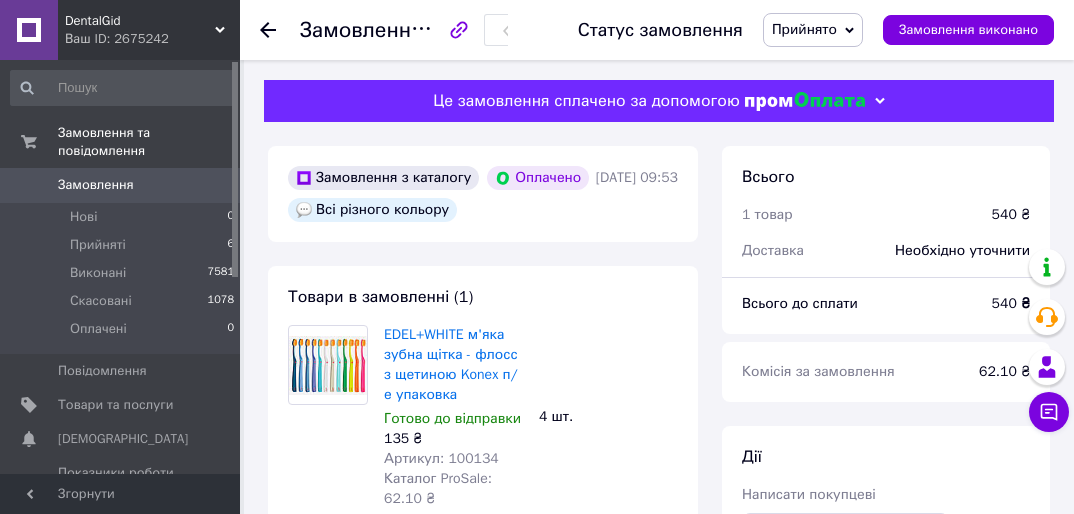 scroll, scrollTop: 0, scrollLeft: 0, axis: both 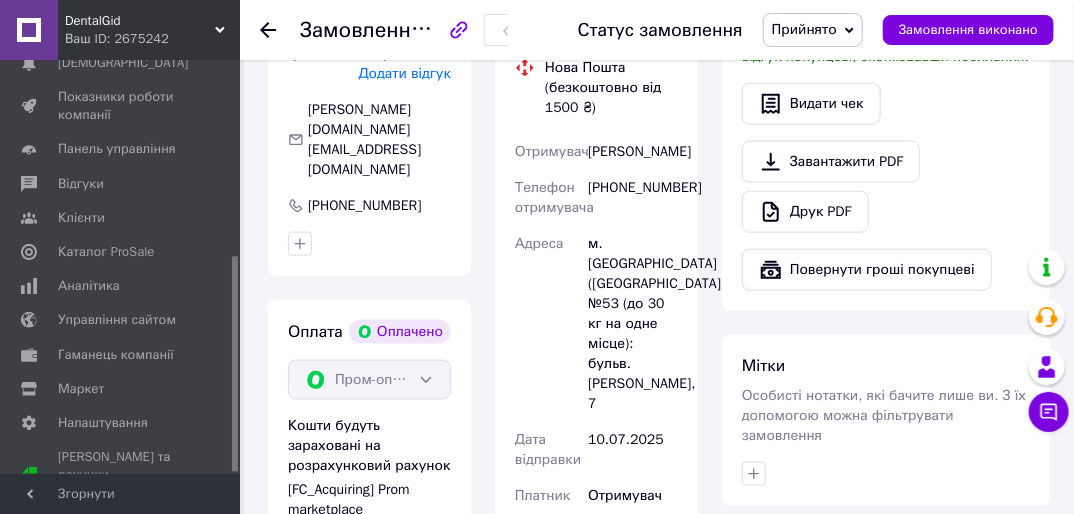 click on "Серегина Лариса" at bounding box center [633, 152] 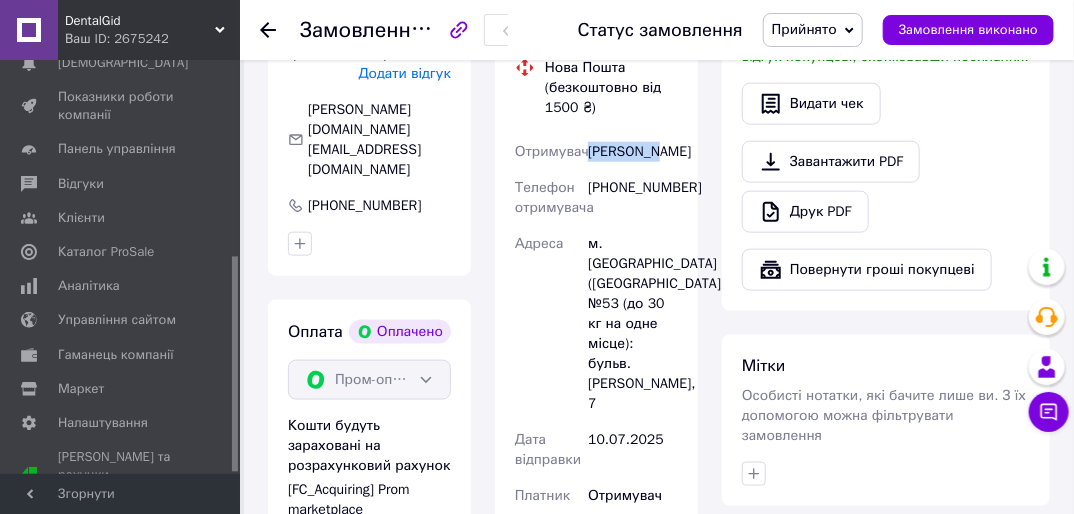 click on "Серегина Лариса" at bounding box center [633, 152] 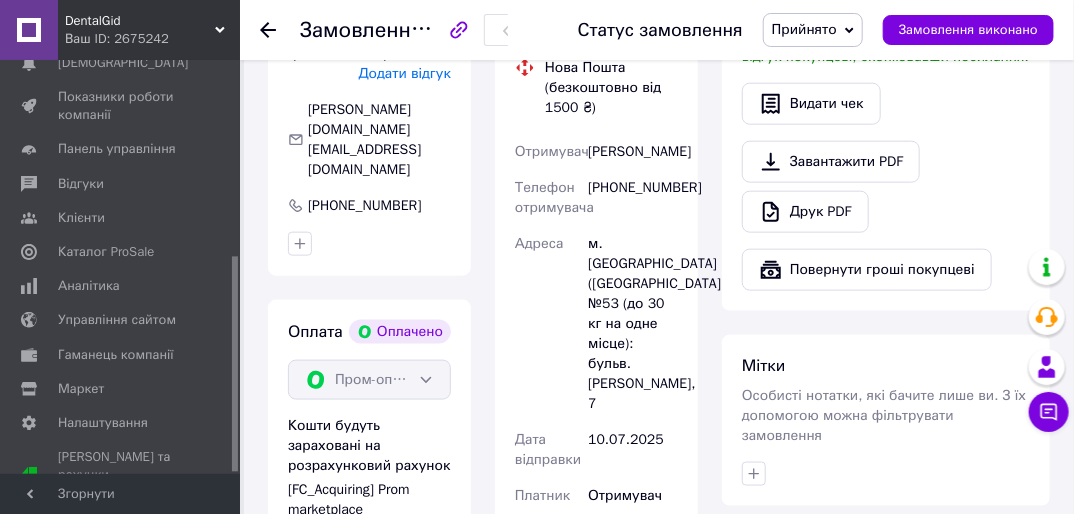 drag, startPoint x: 615, startPoint y: 154, endPoint x: 673, endPoint y: 165, distance: 59.03389 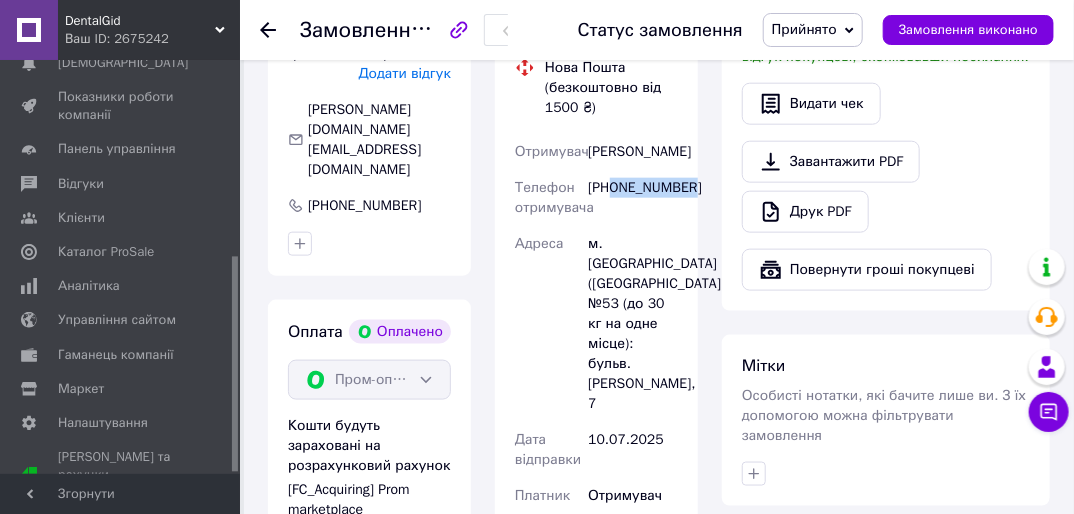 drag, startPoint x: 611, startPoint y: 206, endPoint x: 697, endPoint y: 208, distance: 86.023254 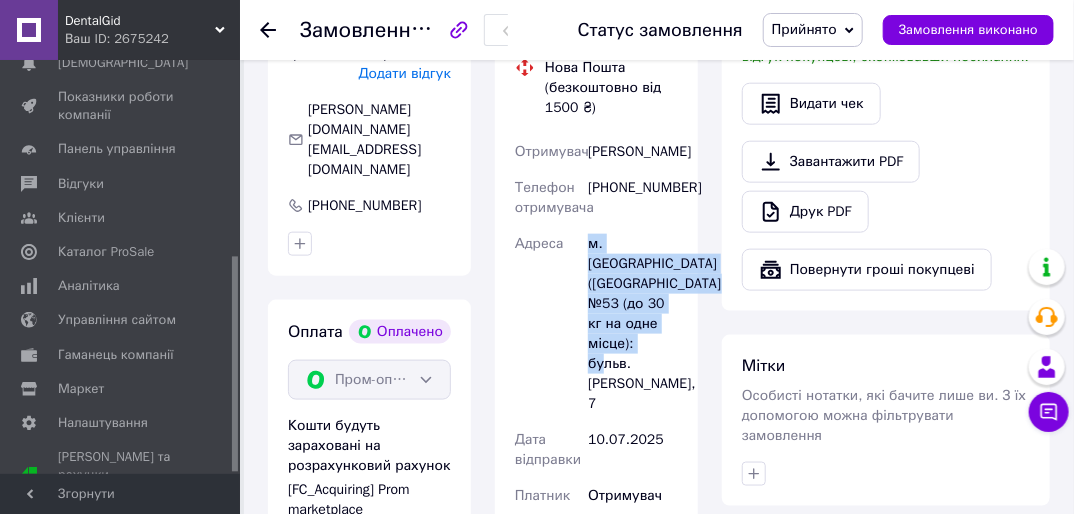 drag, startPoint x: 584, startPoint y: 256, endPoint x: 656, endPoint y: 392, distance: 153.88307 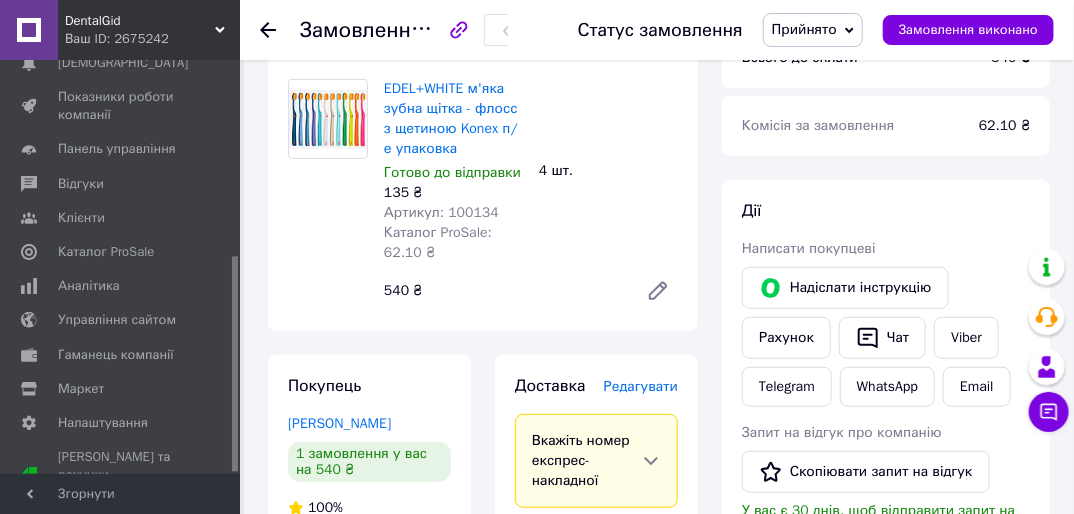 scroll, scrollTop: 640, scrollLeft: 0, axis: vertical 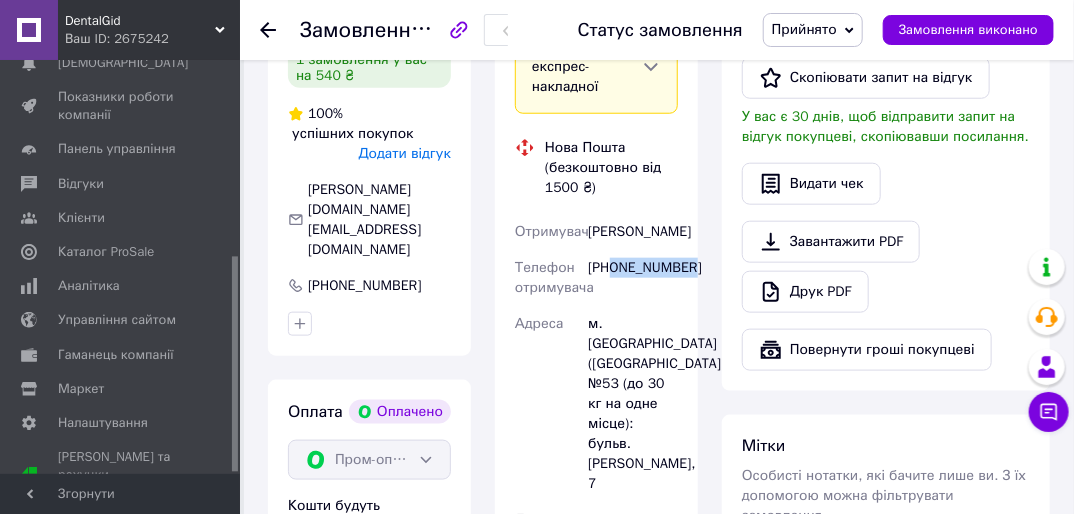 drag, startPoint x: 616, startPoint y: 287, endPoint x: 704, endPoint y: 289, distance: 88.02273 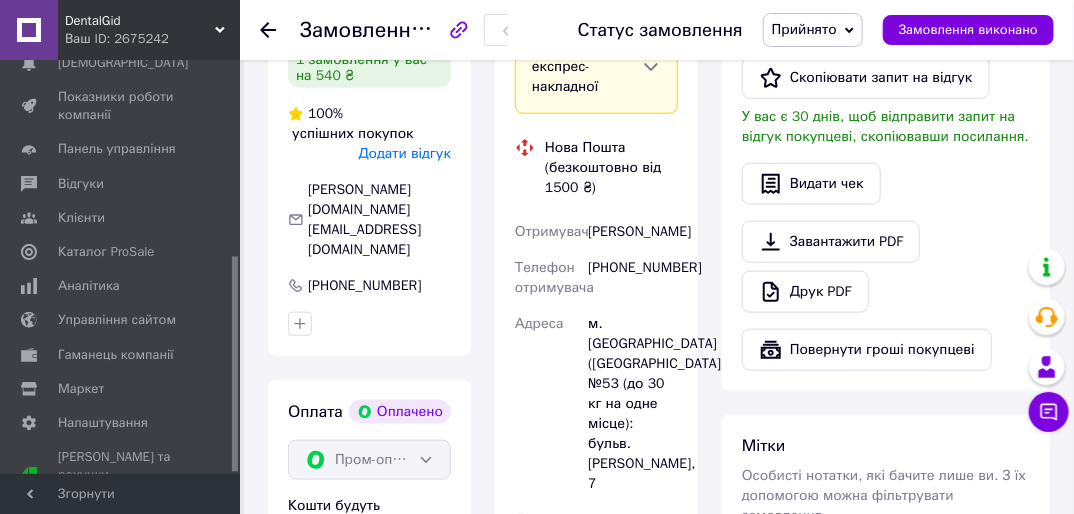 click on "Серегина Лариса" at bounding box center (633, 232) 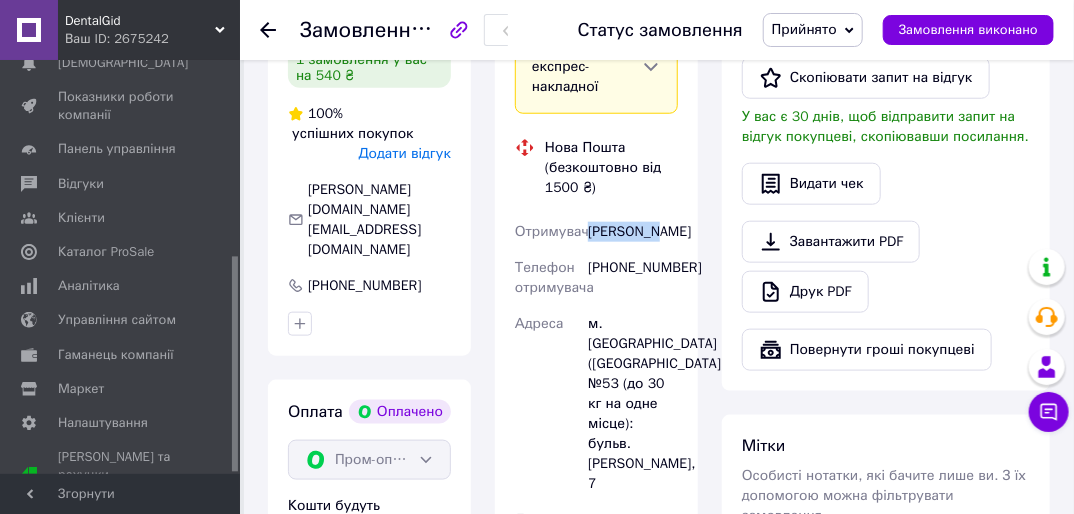 click on "Серегина Лариса" at bounding box center [633, 232] 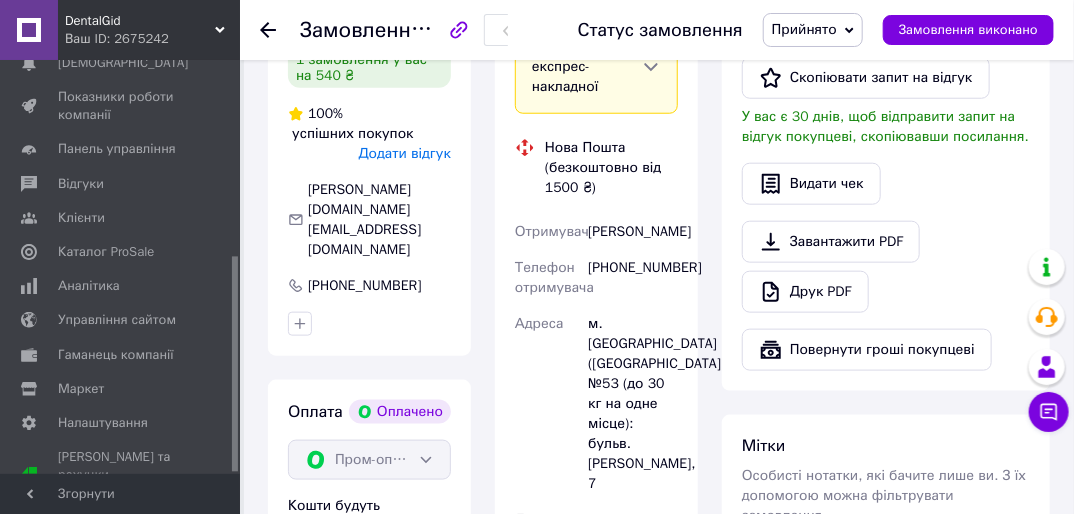 click on "Серегина Лариса" at bounding box center (633, 232) 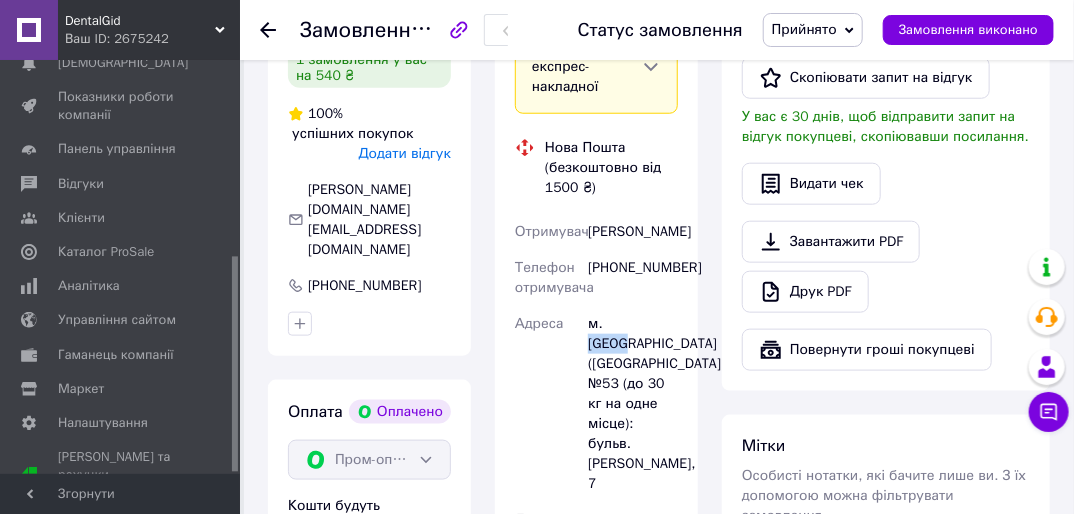 click on "м. [GEOGRAPHIC_DATA] ([GEOGRAPHIC_DATA].), №53 (до 30 кг на одне місце): бульв. [PERSON_NAME], 7" at bounding box center (633, 404) 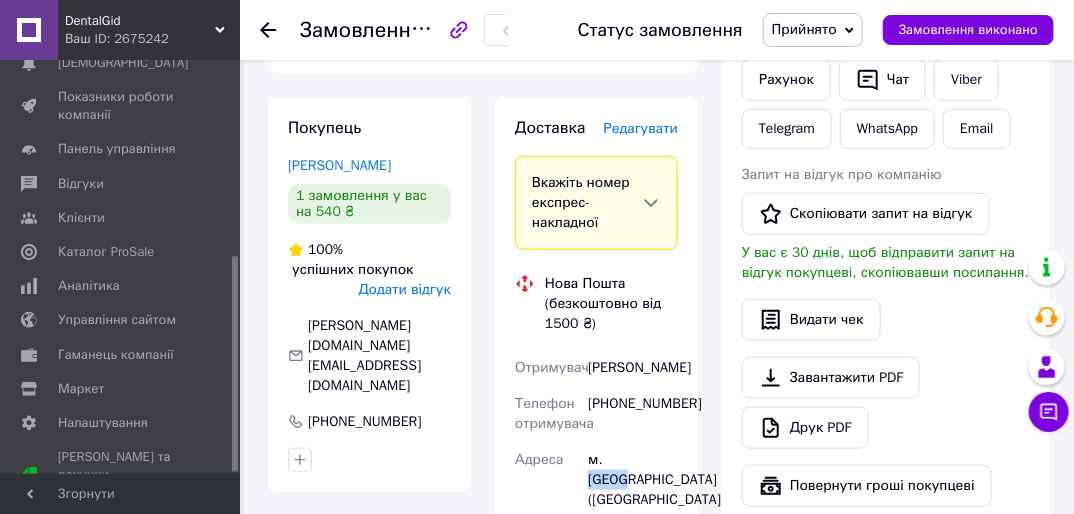scroll, scrollTop: 480, scrollLeft: 0, axis: vertical 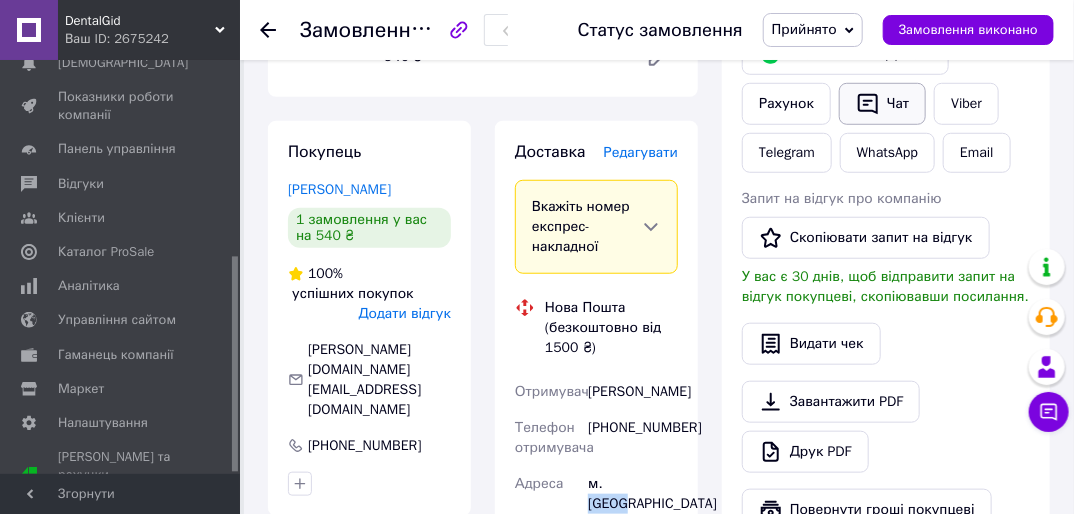 click on "Чат" at bounding box center [882, 104] 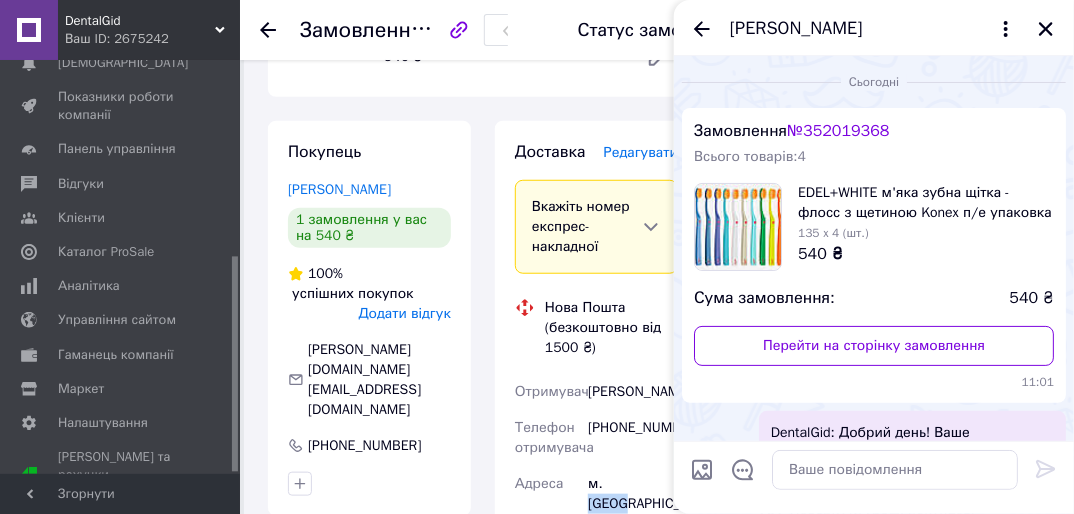 scroll, scrollTop: 63, scrollLeft: 0, axis: vertical 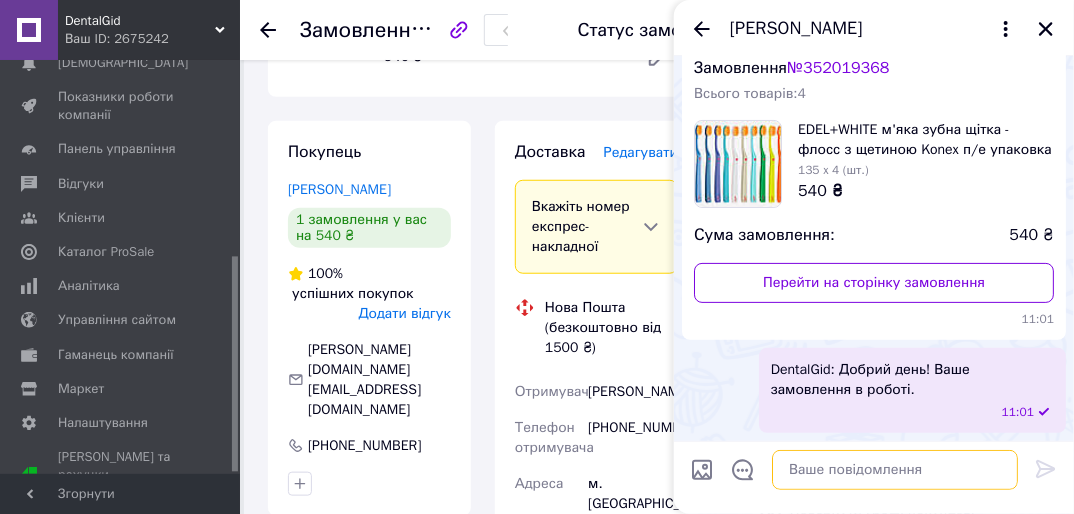 click at bounding box center [895, 470] 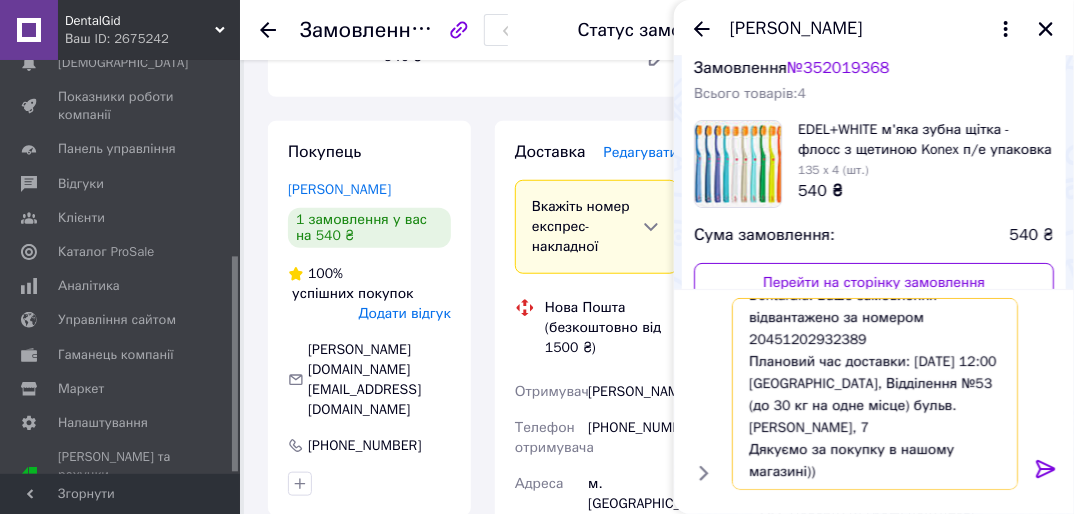 scroll, scrollTop: 0, scrollLeft: 0, axis: both 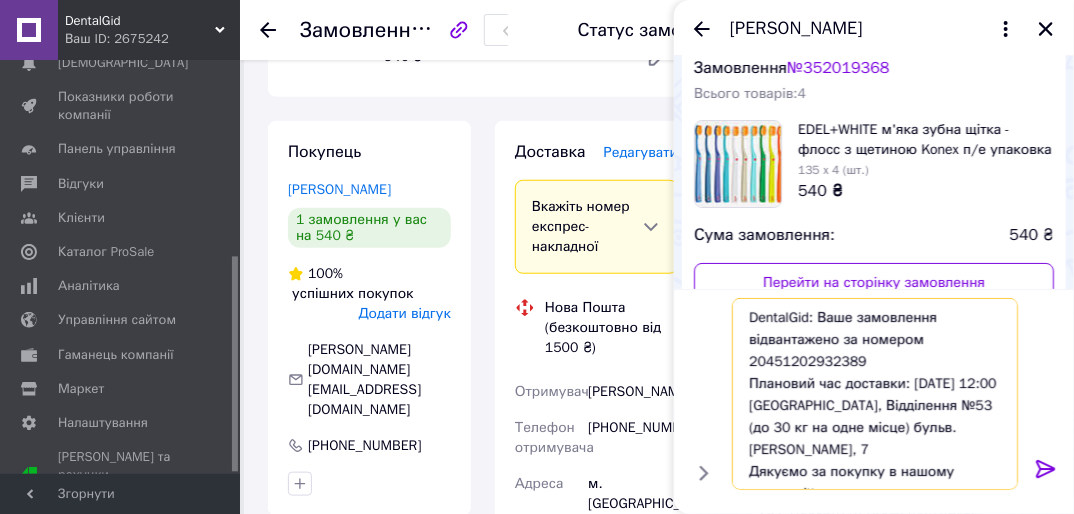 click on "DentalGid: Ваше замовлення відвантажено за номером 20451202932389
Плановий час доставки: 11.07.2025 12:00
Київ, Відділення №53 (до 30 кг на одне місце) бульв. Жуля Верна, 7
Дякуємо за покупку в нашому магазині))" at bounding box center (875, 394) 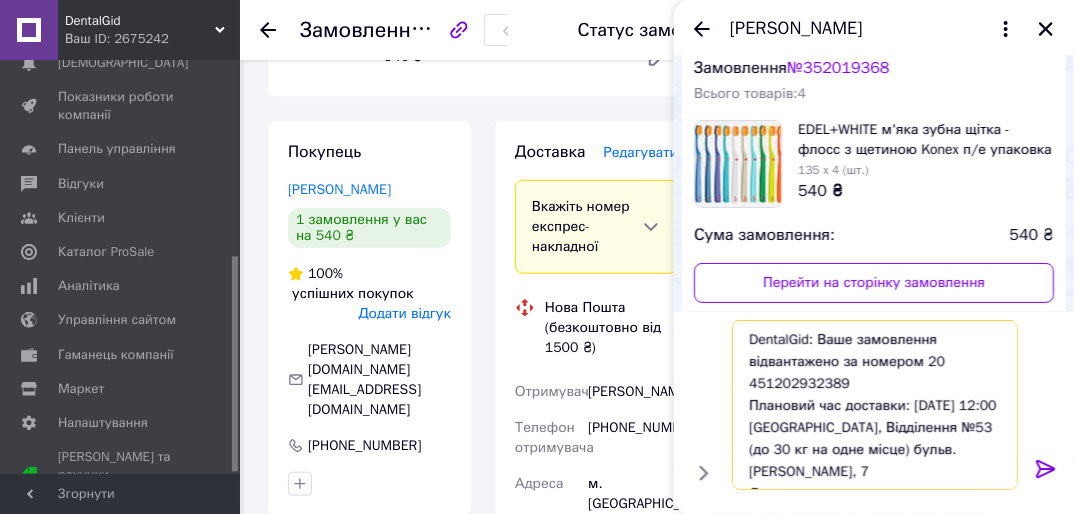 click on "DentalGid: Ваше замовлення відвантажено за номером 20 451202932389
Плановий час доставки: 11.07.2025 12:00
Київ, Відділення №53 (до 30 кг на одне місце) бульв. Жуля Верна, 7
Дякуємо за покупку в нашому магазині))" at bounding box center (875, 405) 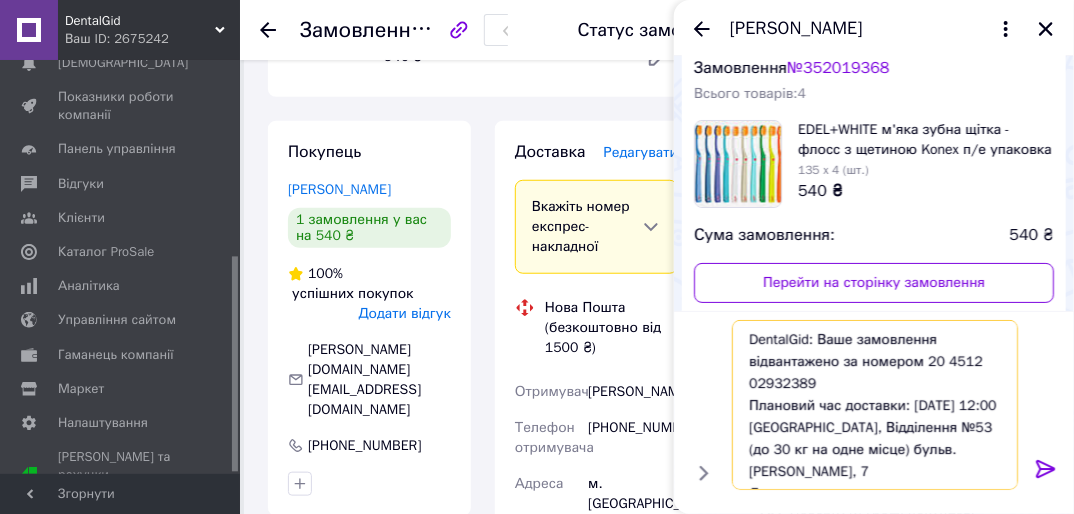click on "DentalGid: Ваше замовлення відвантажено за номером 20 4512 02932389
Плановий час доставки: 11.07.2025 12:00
Київ, Відділення №53 (до 30 кг на одне місце) бульв. Жуля Верна, 7
Дякуємо за покупку в нашому магазині))" at bounding box center [875, 405] 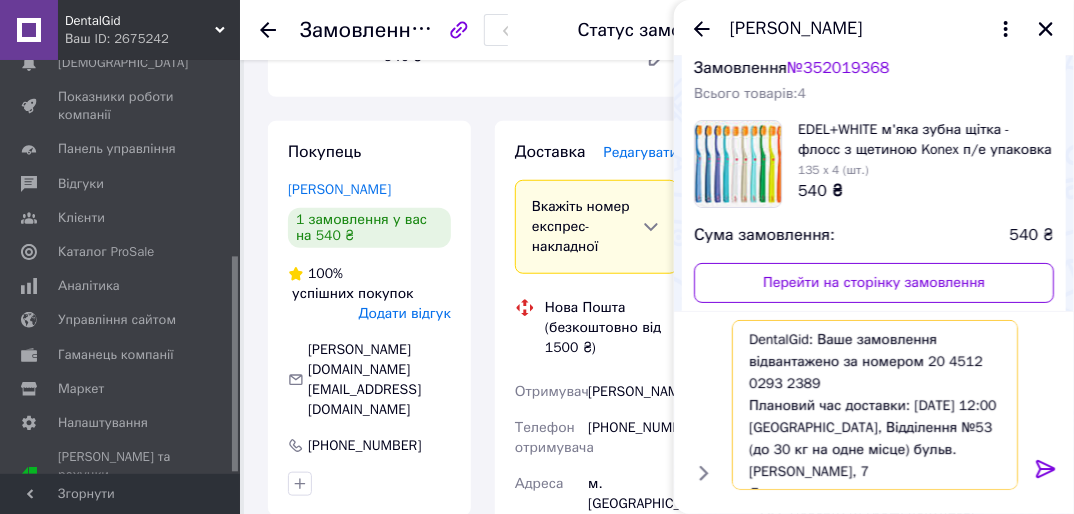 type on "DentalGid: Ваше замовлення відвантажено за номером 20 4512 0293 2389
Плановий час доставки: 11.07.2025 12:00
Київ, Відділення №53 (до 30 кг на одне місце) бульв. Жуля Верна, 7
Дякуємо за покупку в нашому магазині))" 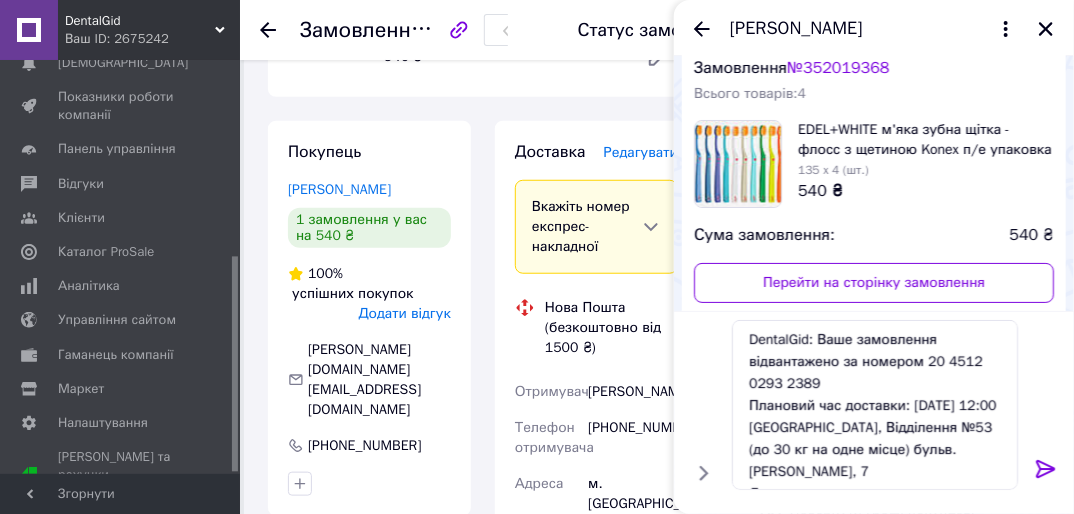 click 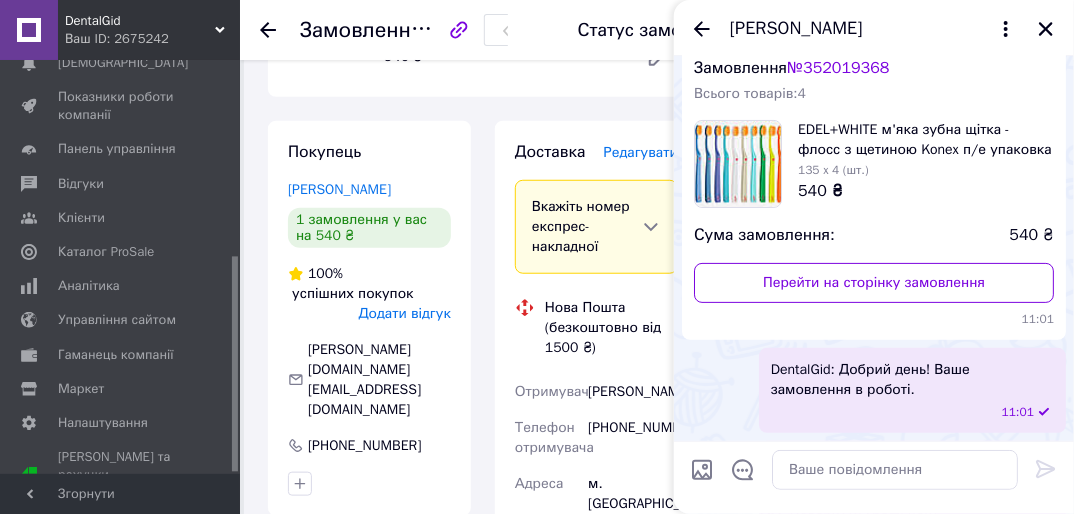 scroll, scrollTop: 236, scrollLeft: 0, axis: vertical 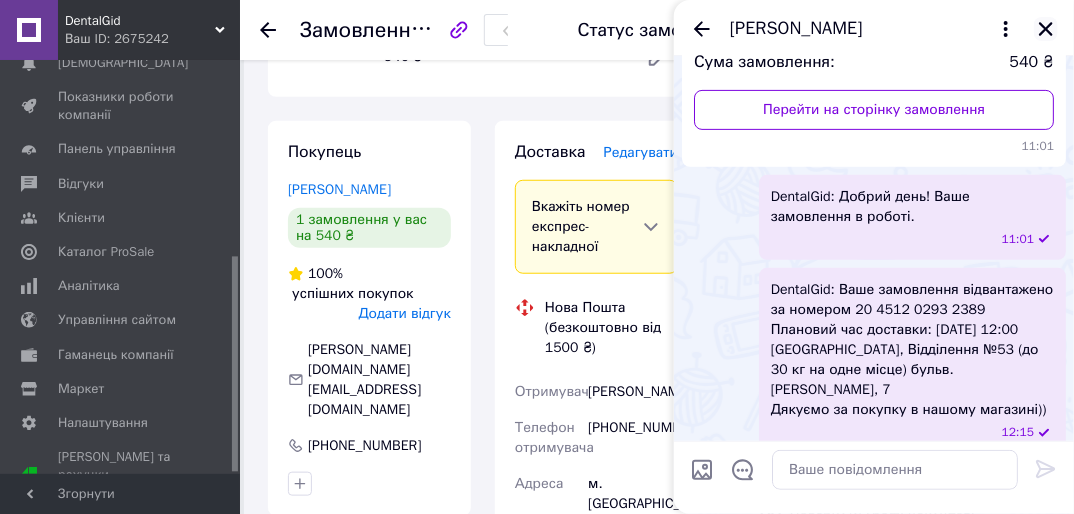 click 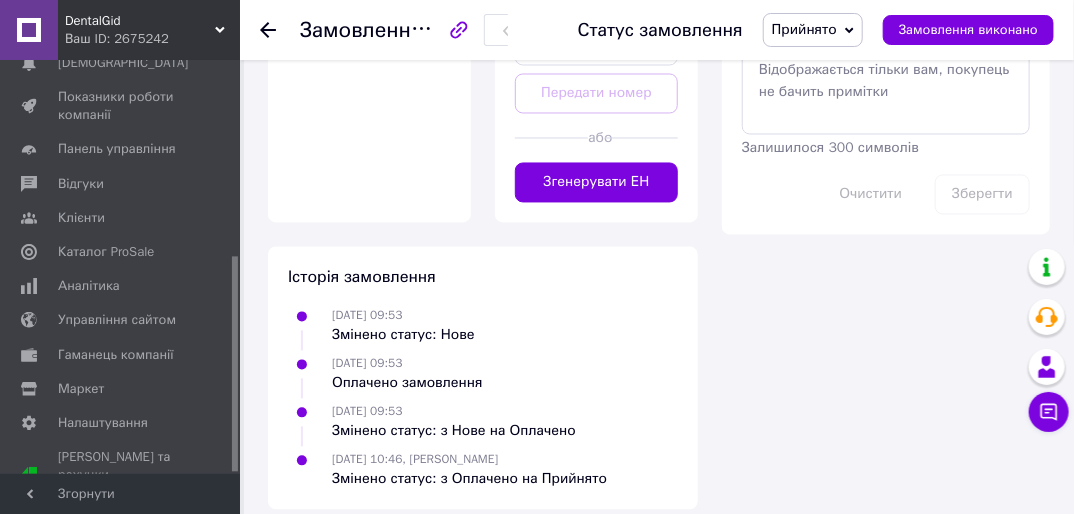 scroll, scrollTop: 1040, scrollLeft: 0, axis: vertical 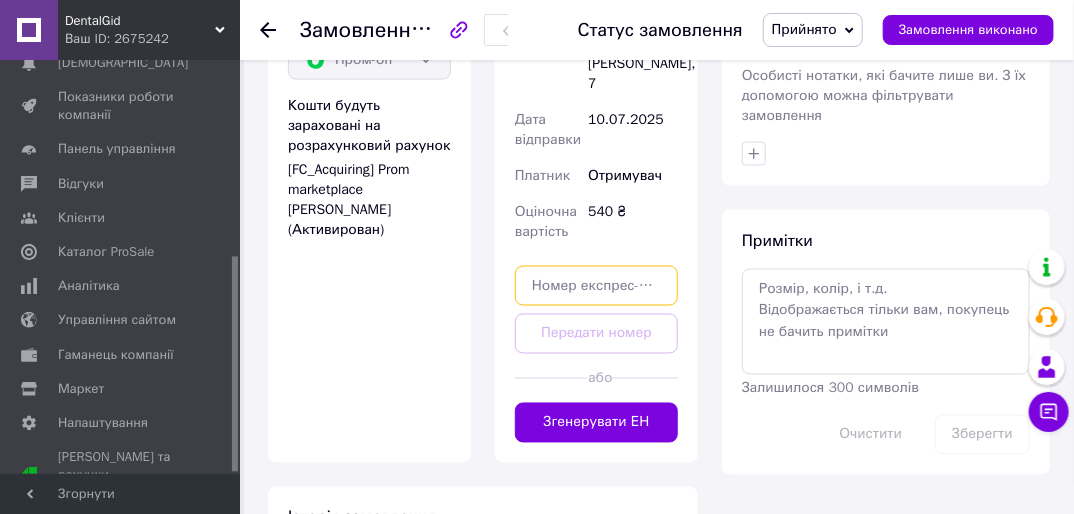 click at bounding box center (596, 286) 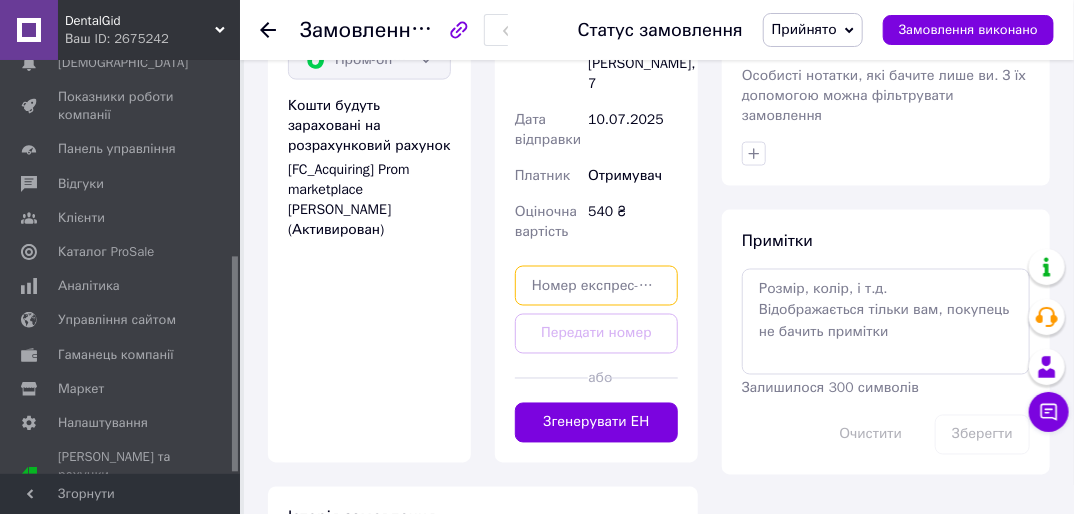 paste on "20451202932389" 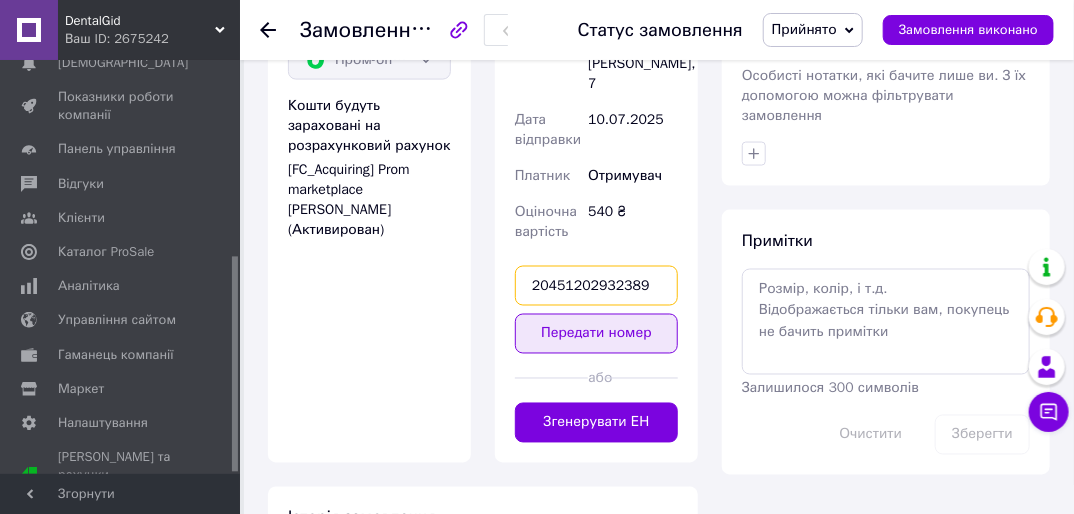 type on "20451202932389" 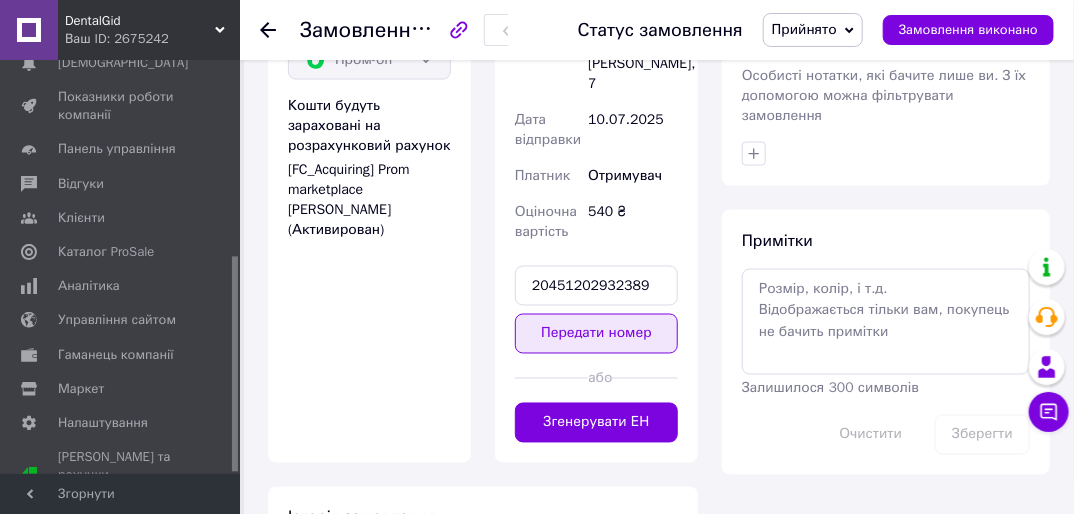 click on "Передати номер" at bounding box center (596, 334) 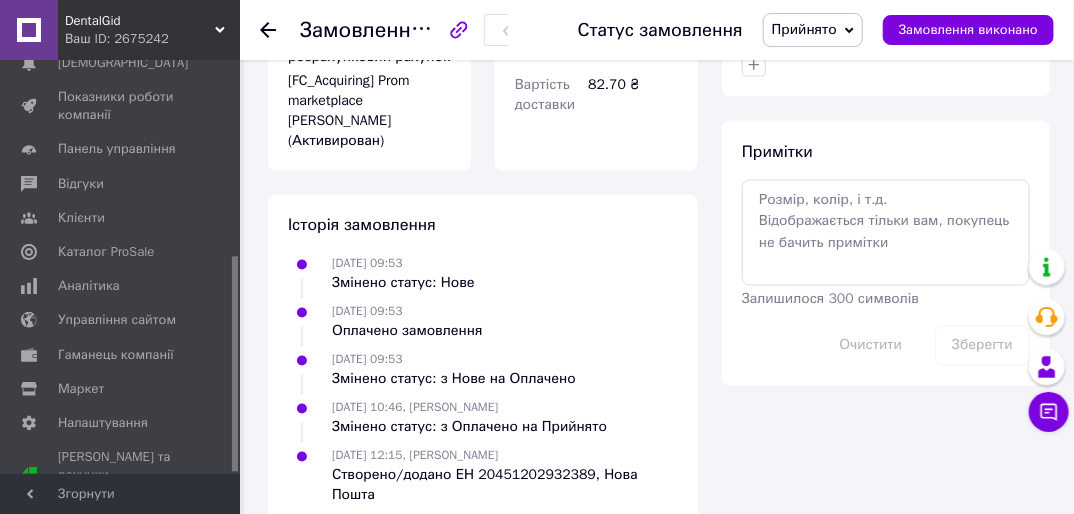 scroll, scrollTop: 1130, scrollLeft: 0, axis: vertical 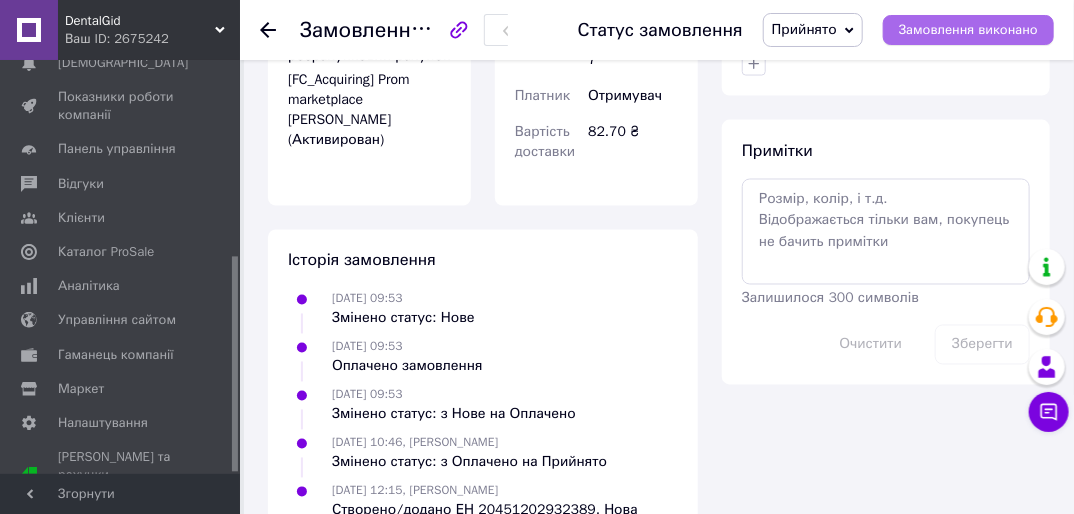 click on "Замовлення виконано" at bounding box center (968, 30) 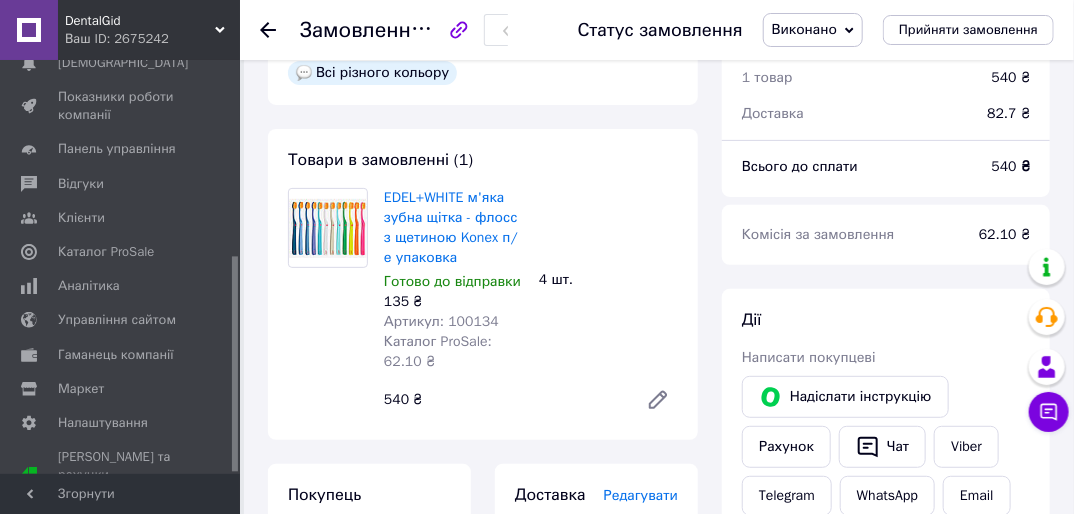 scroll, scrollTop: 0, scrollLeft: 0, axis: both 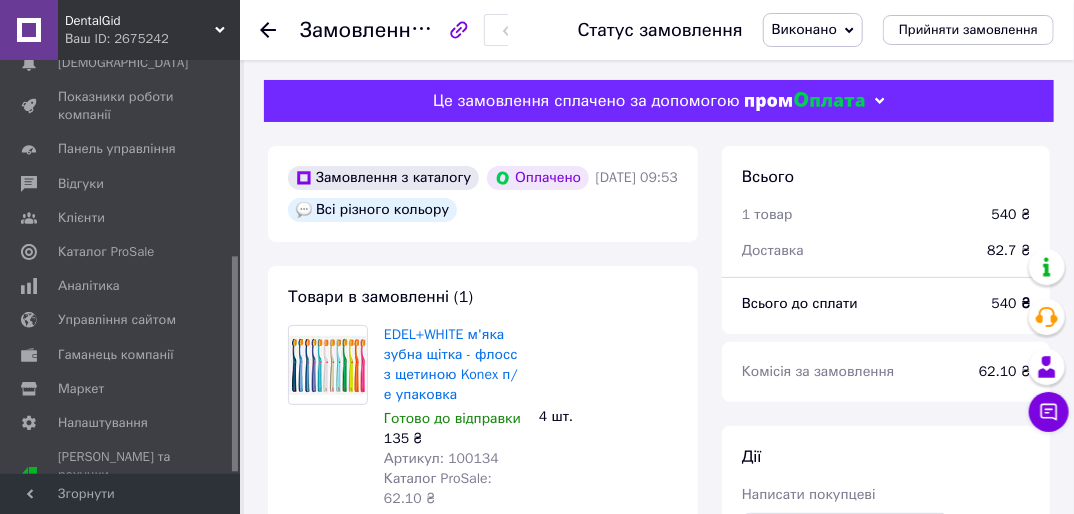 click 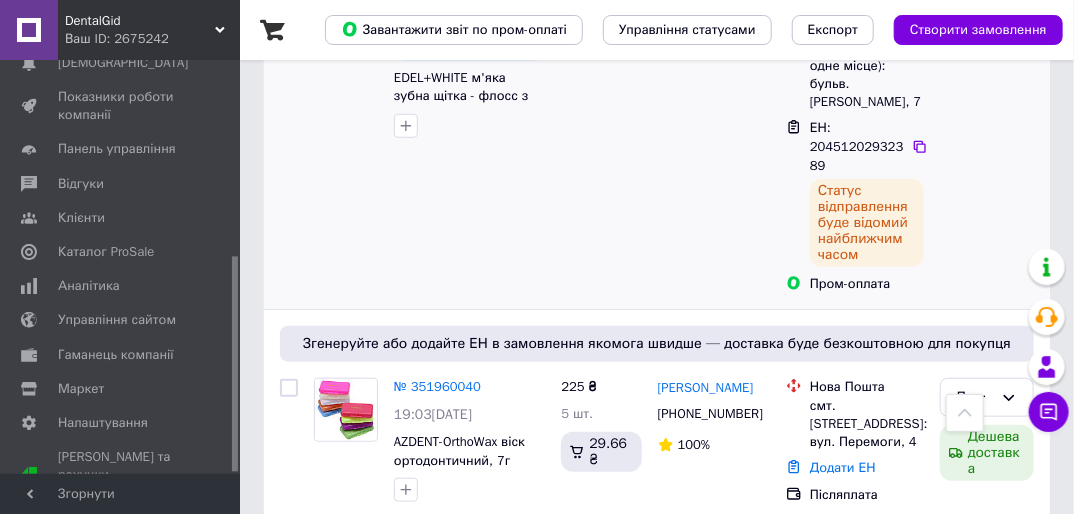 scroll, scrollTop: 640, scrollLeft: 0, axis: vertical 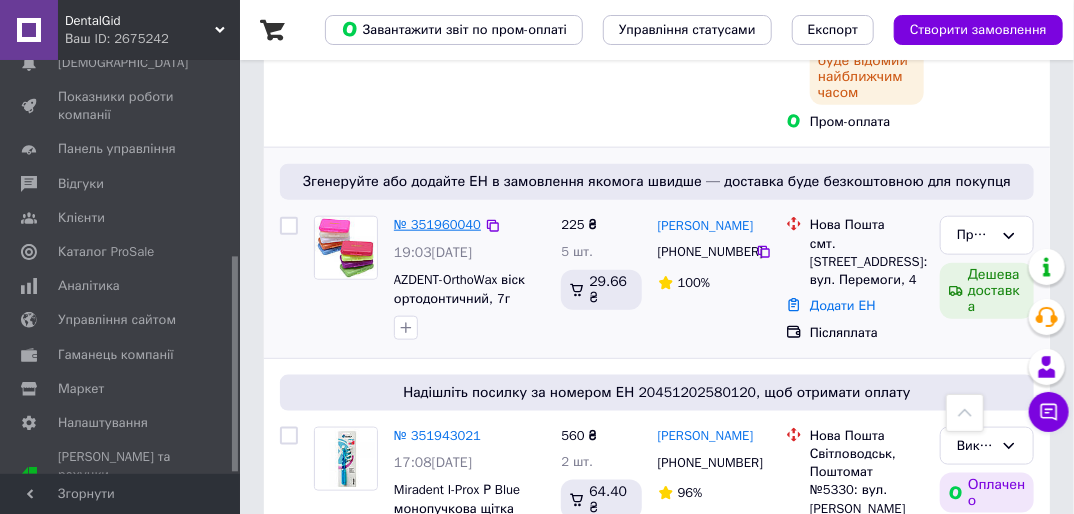 click on "№ 351960040" at bounding box center (437, 224) 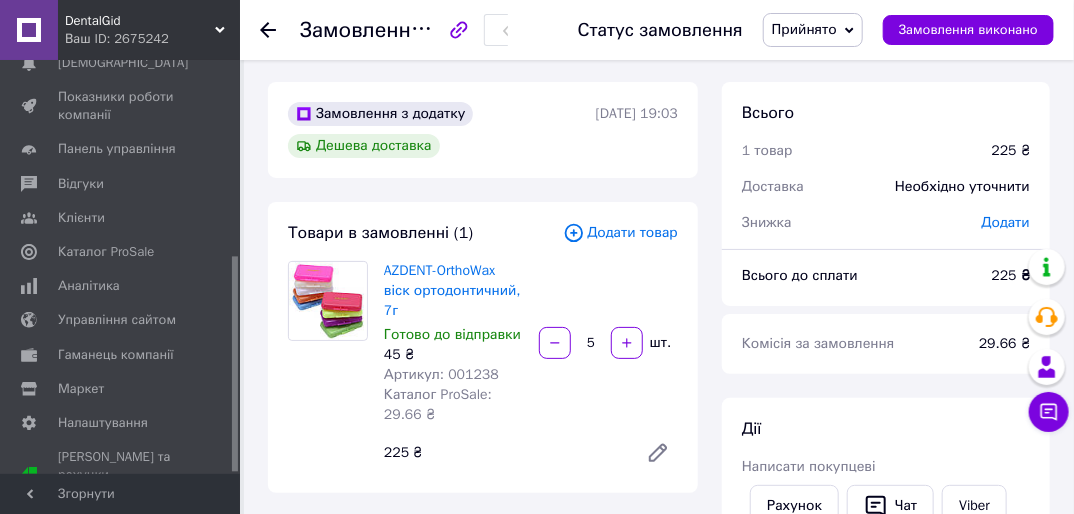 scroll, scrollTop: 0, scrollLeft: 0, axis: both 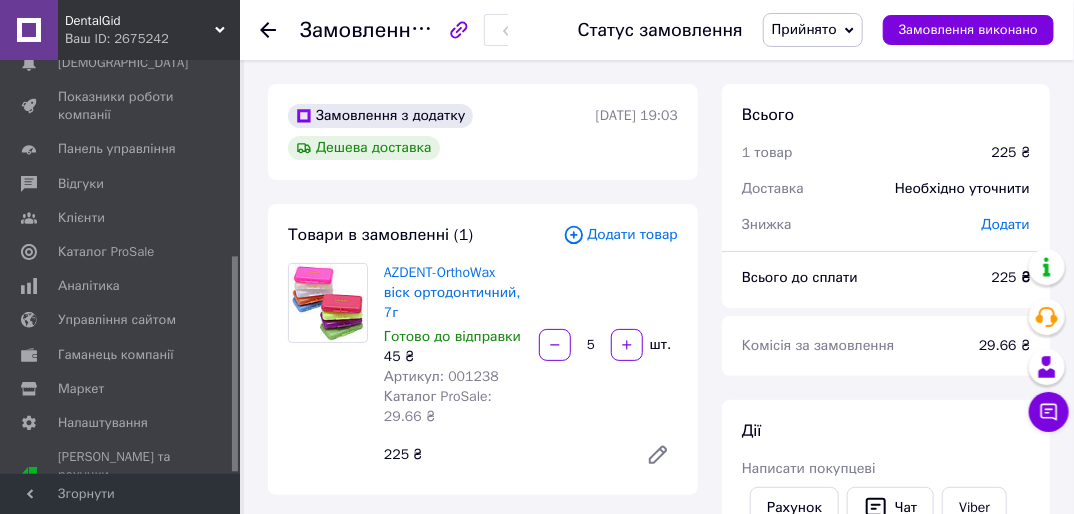 click 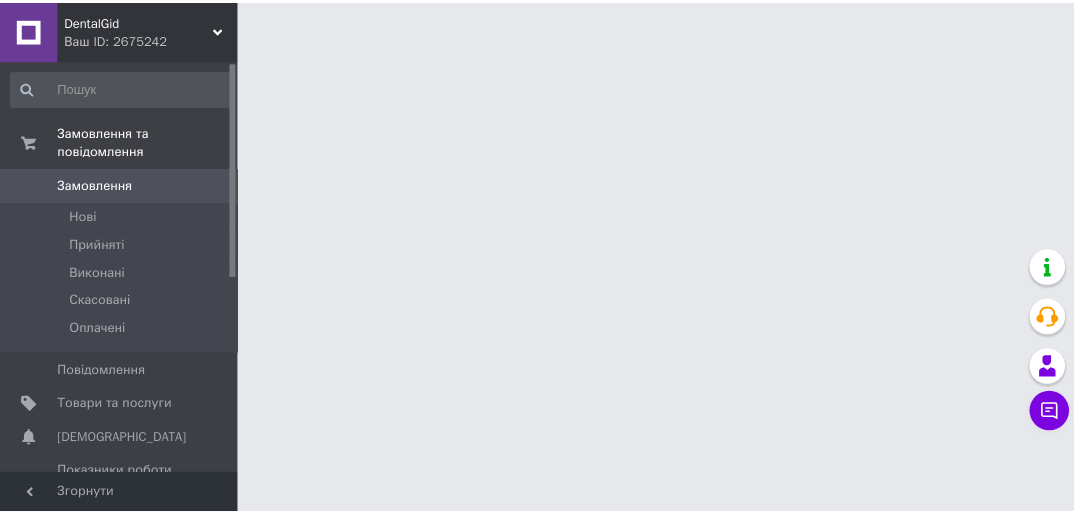 scroll, scrollTop: 0, scrollLeft: 0, axis: both 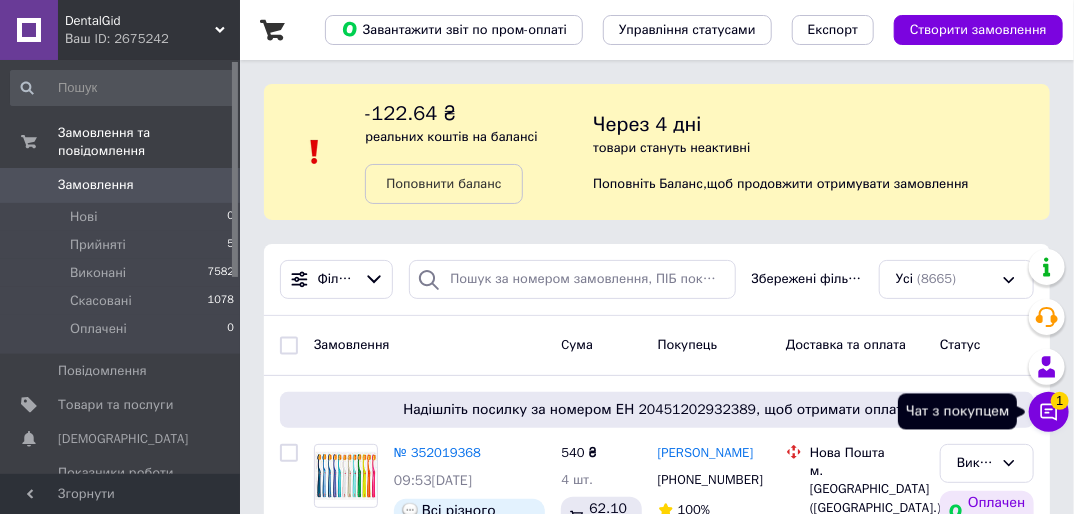 click 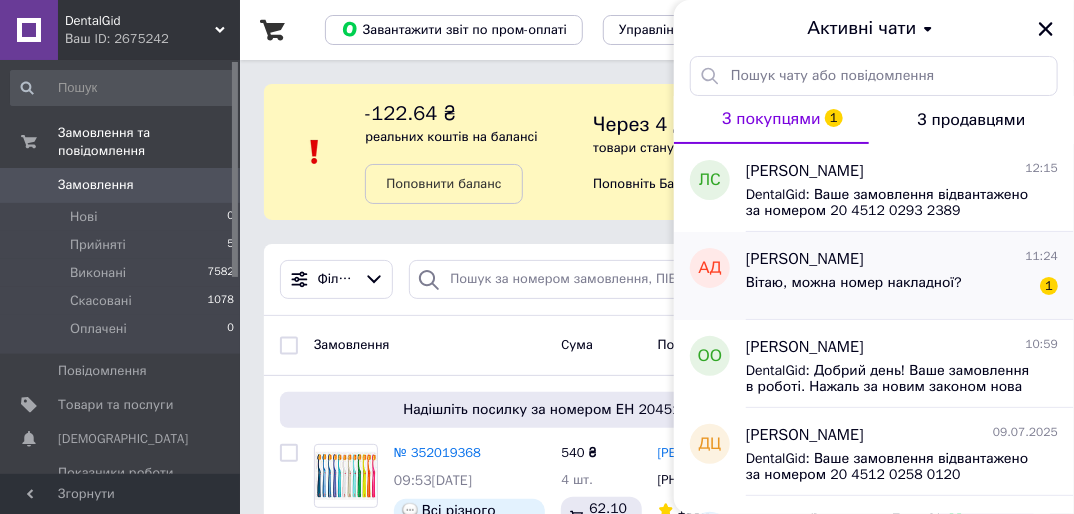 click on "Вітаю, можна номер накладної?" at bounding box center (854, 289) 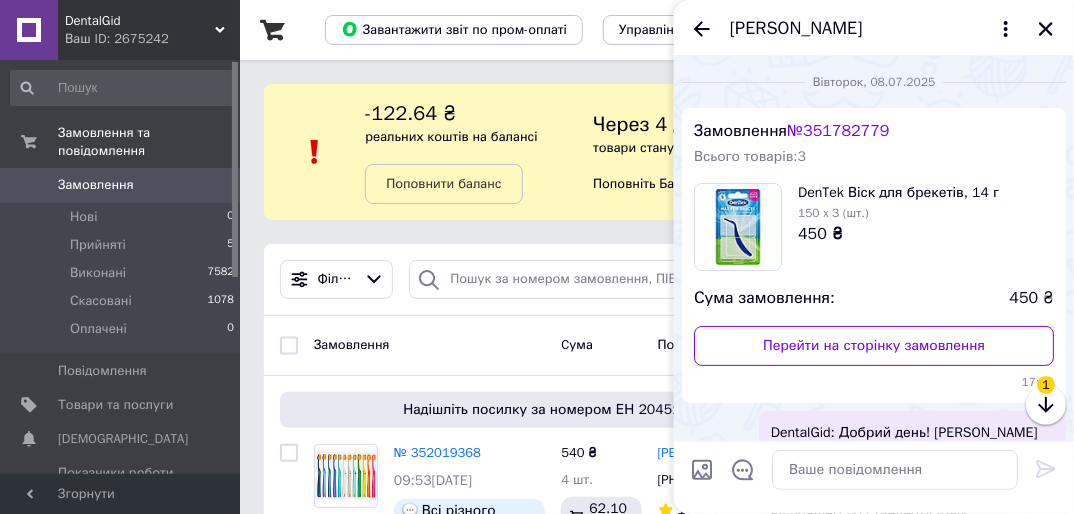 scroll, scrollTop: 702, scrollLeft: 0, axis: vertical 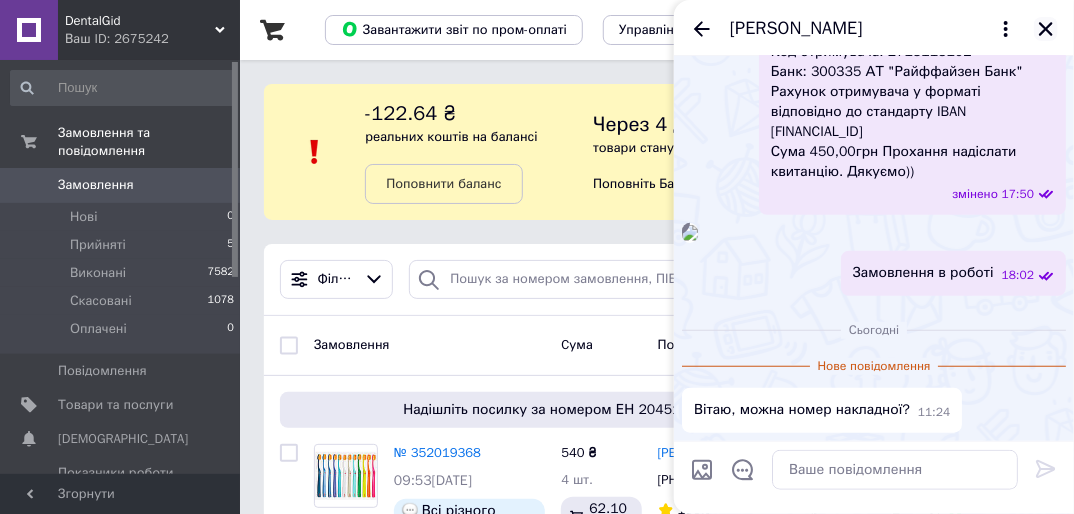 click 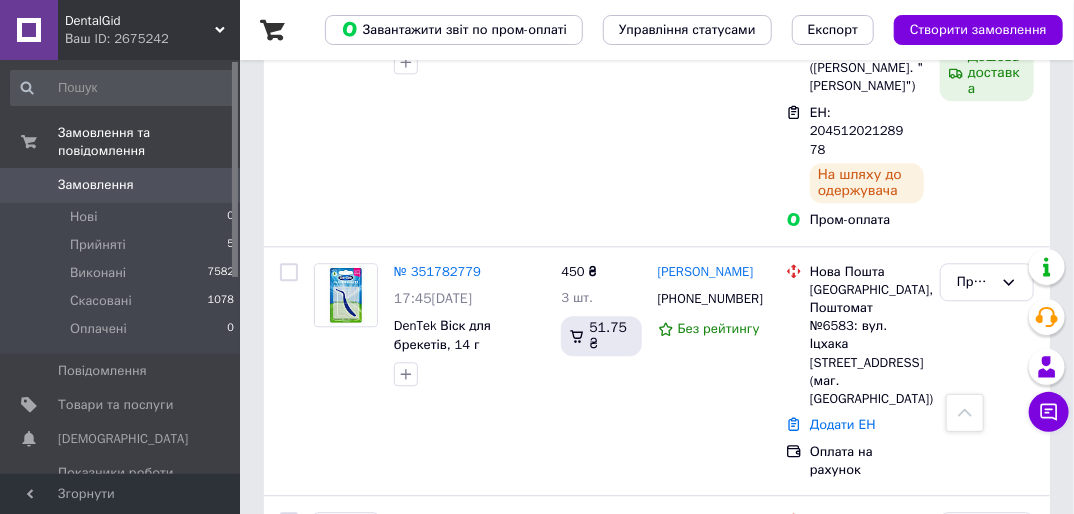 scroll, scrollTop: 1600, scrollLeft: 0, axis: vertical 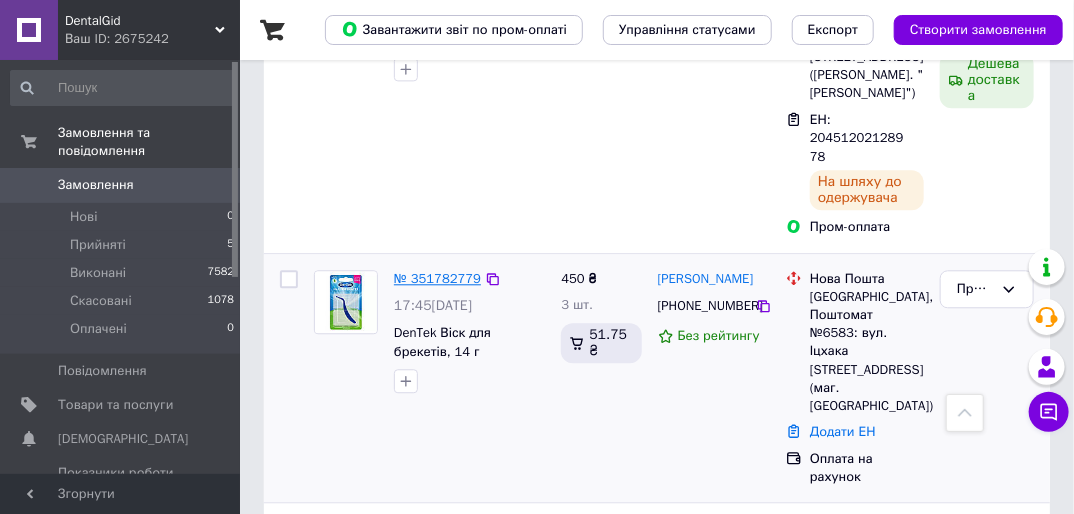 click on "№ 351782779" at bounding box center (437, 278) 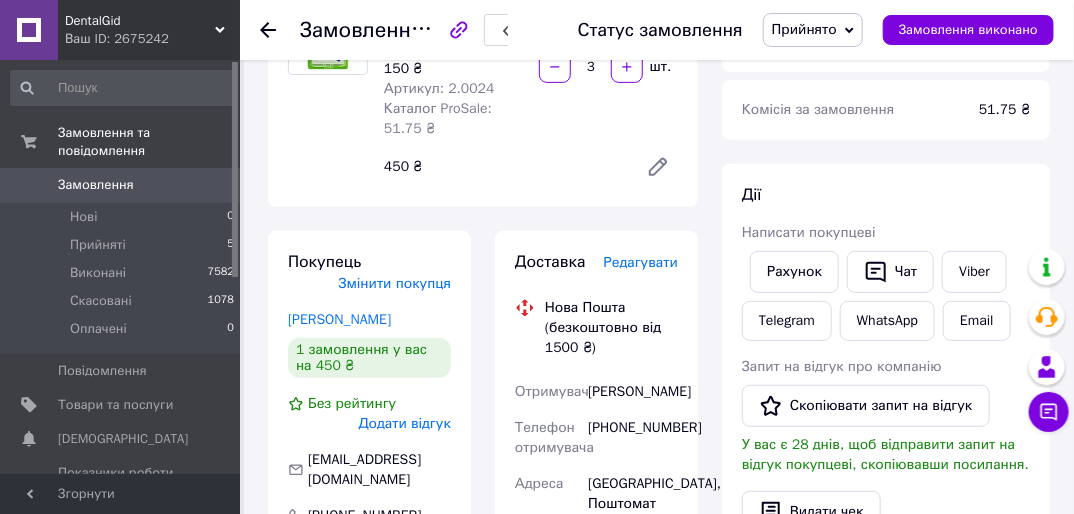 scroll, scrollTop: 240, scrollLeft: 0, axis: vertical 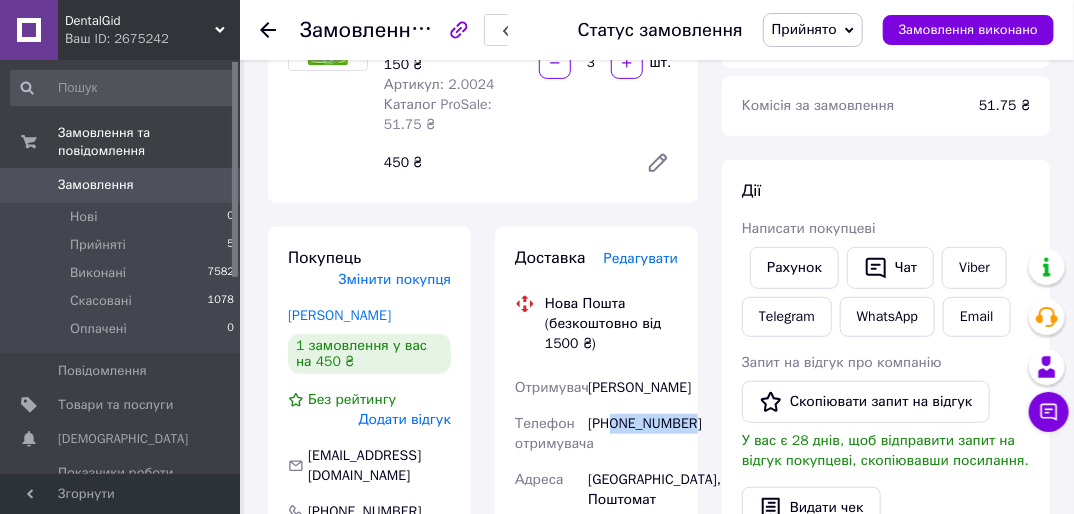 drag, startPoint x: 609, startPoint y: 444, endPoint x: 701, endPoint y: 444, distance: 92 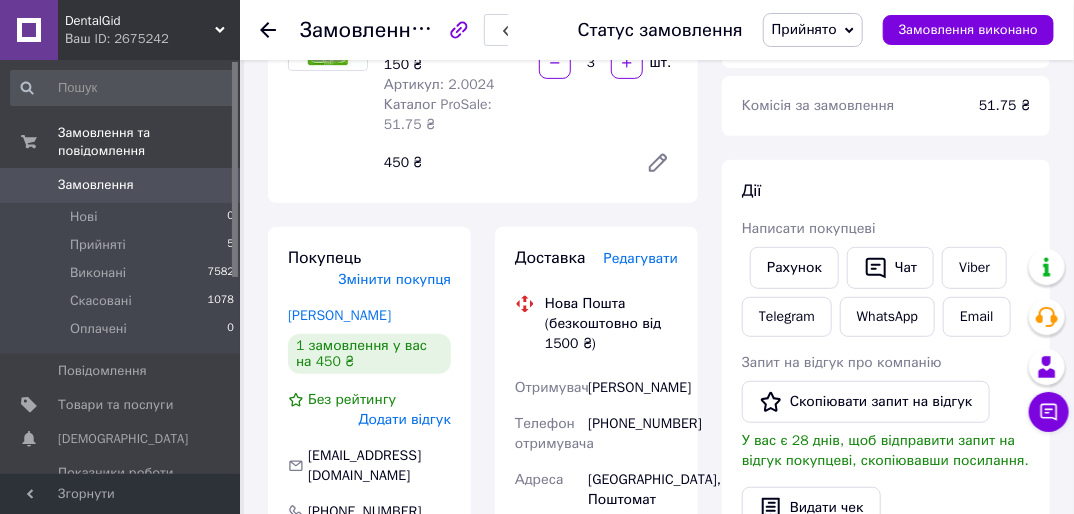 click on "Дейнега Аліна" at bounding box center [633, 388] 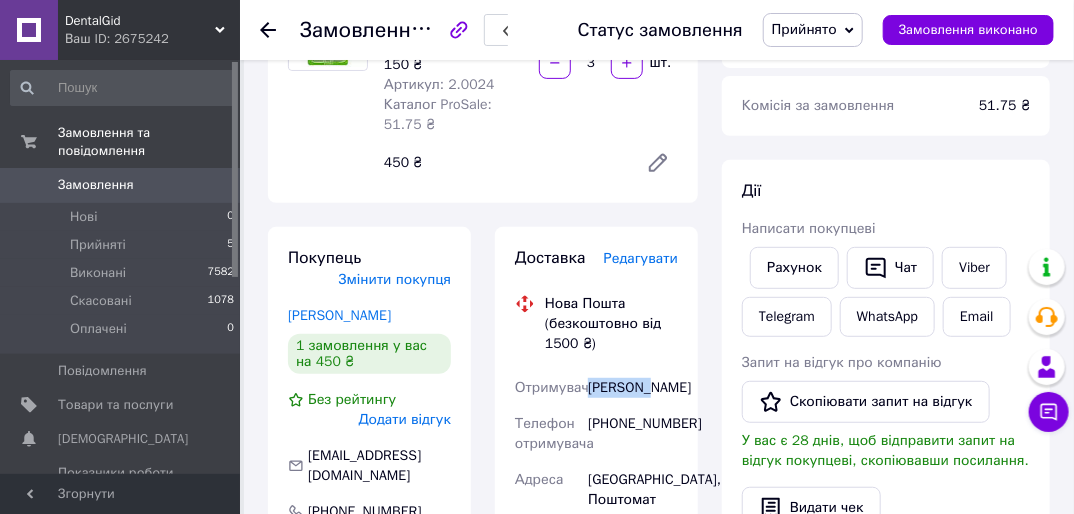 click on "Дейнега Аліна" at bounding box center (633, 388) 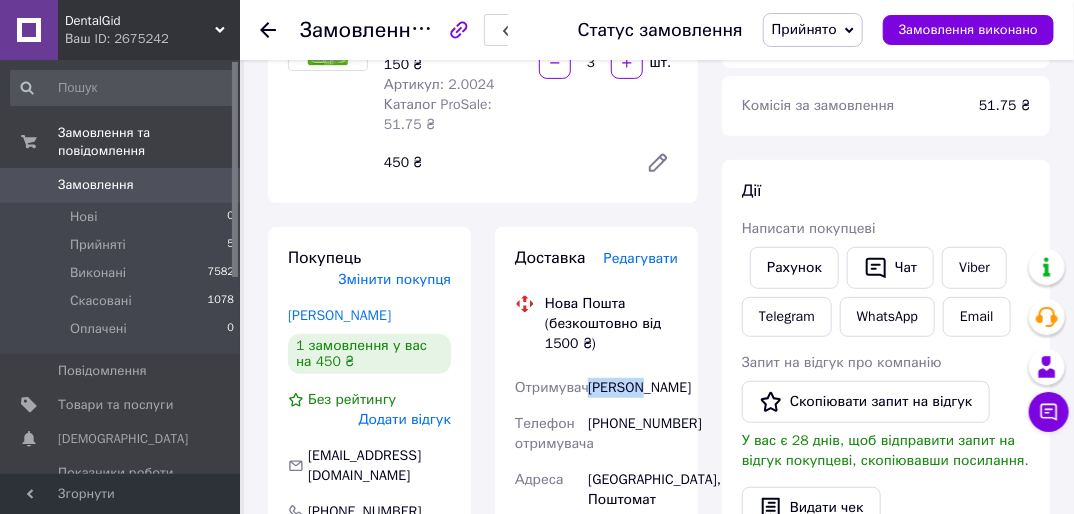 copy on "Дейнега" 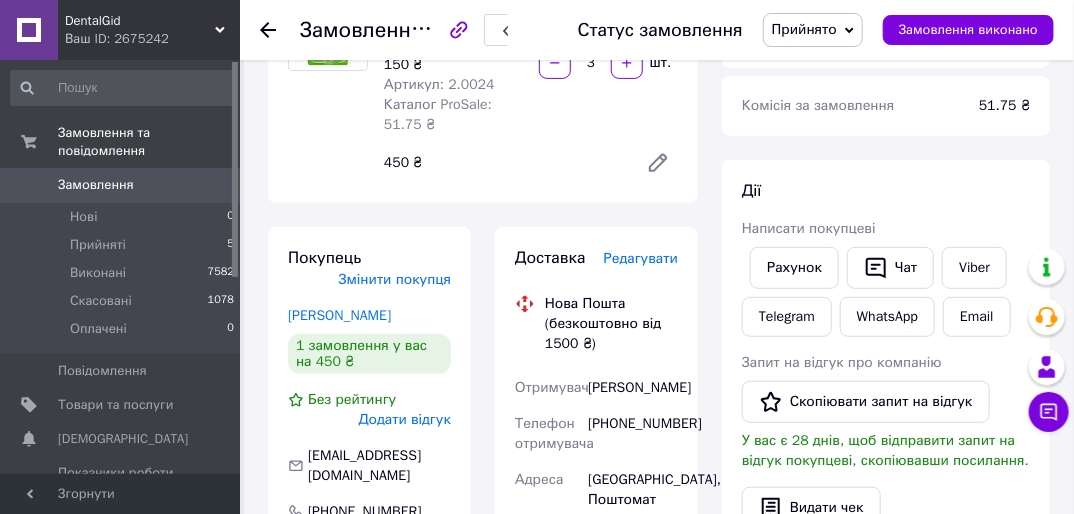 click on "Дейнега Аліна" at bounding box center (633, 388) 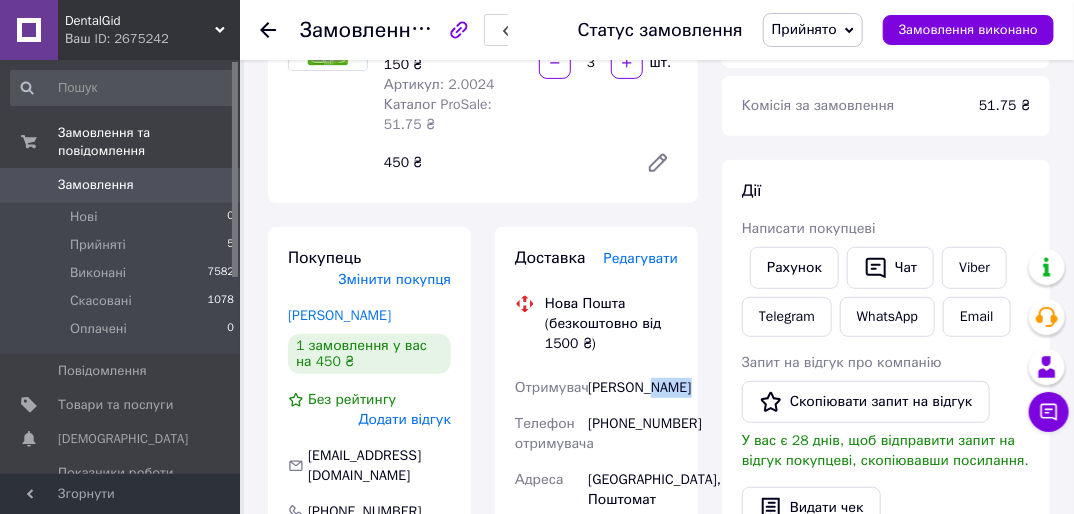 click on "Дейнега Аліна" at bounding box center [633, 388] 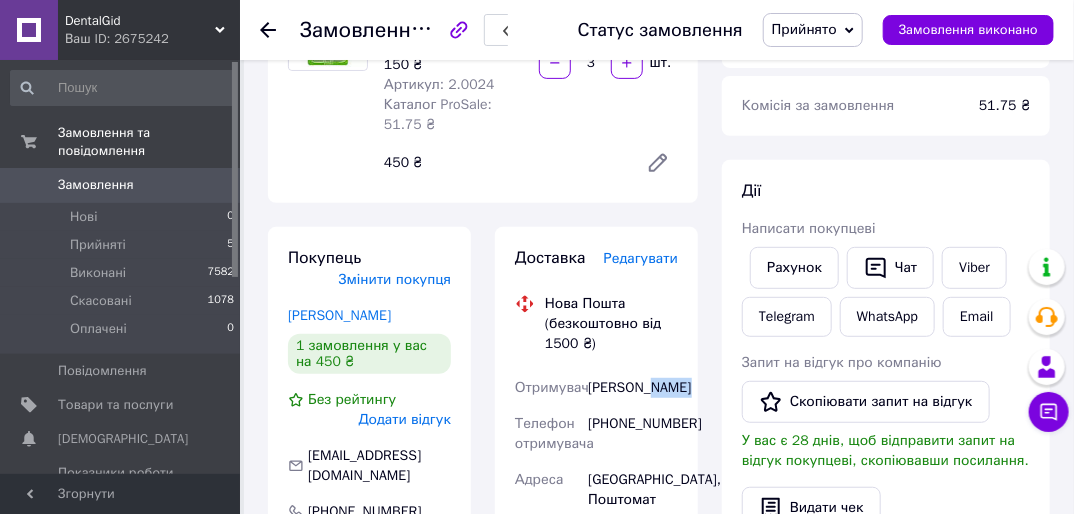 copy on "Аліна" 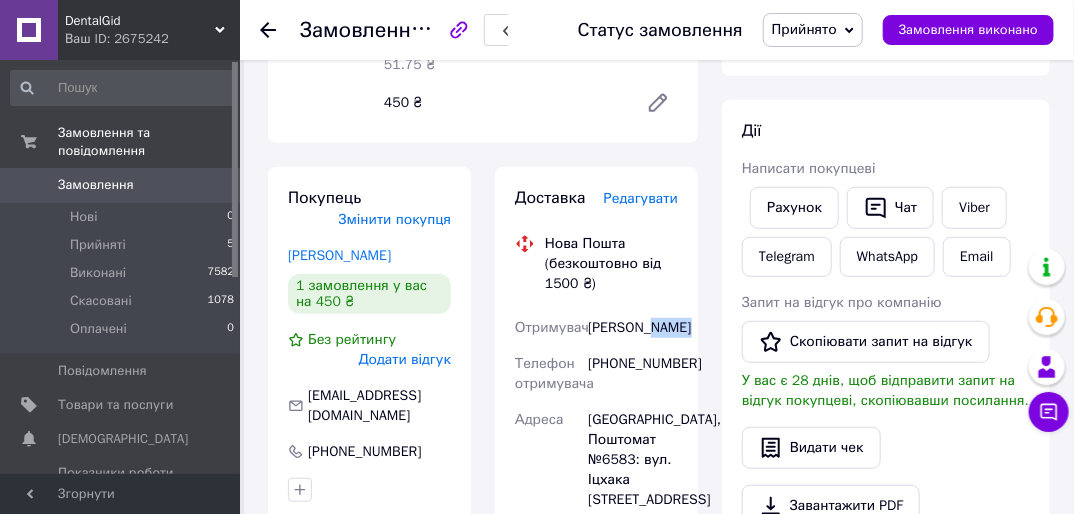 scroll, scrollTop: 320, scrollLeft: 0, axis: vertical 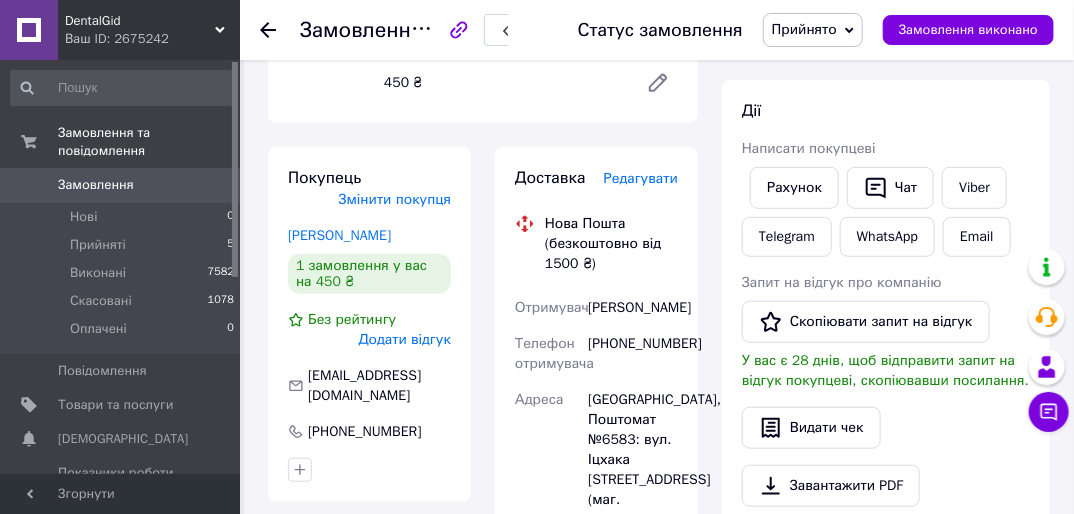 click on "[GEOGRAPHIC_DATA], Поштомат №6583: вул. Іцхака [STREET_ADDRESS] (маг. [GEOGRAPHIC_DATA])" at bounding box center (633, 460) 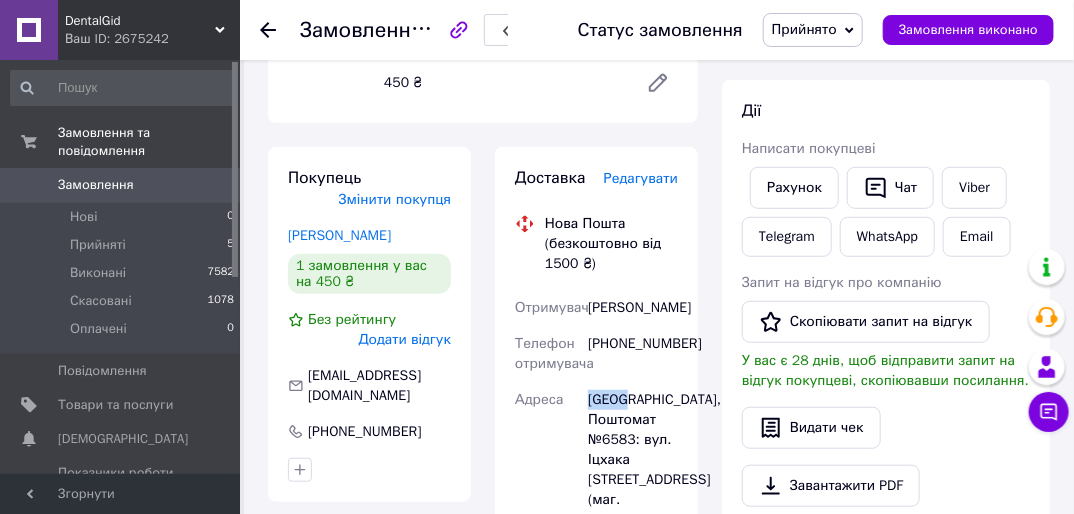 click on "[GEOGRAPHIC_DATA], Поштомат №6583: вул. Іцхака [STREET_ADDRESS] (маг. [GEOGRAPHIC_DATA])" at bounding box center [633, 460] 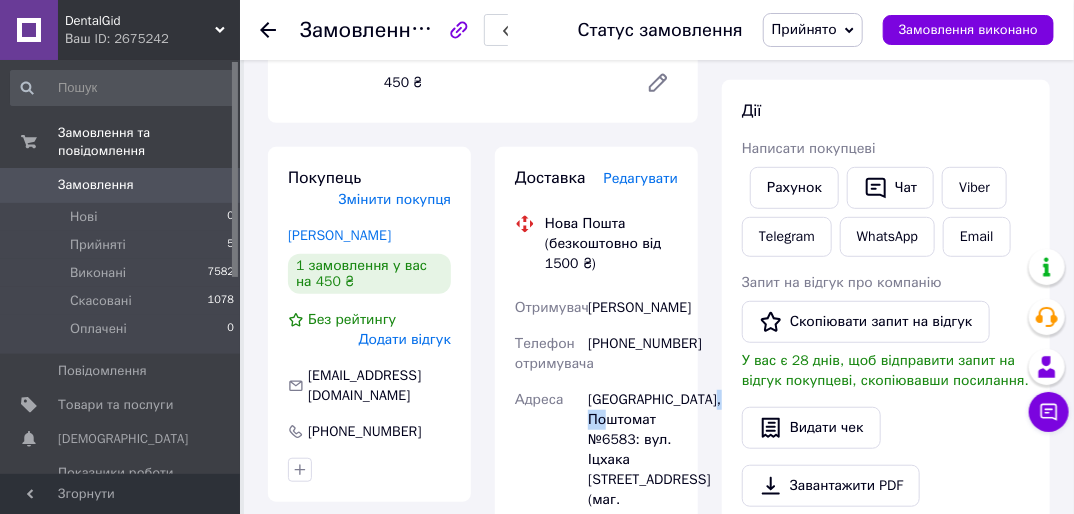drag, startPoint x: 605, startPoint y: 461, endPoint x: 632, endPoint y: 462, distance: 27.018513 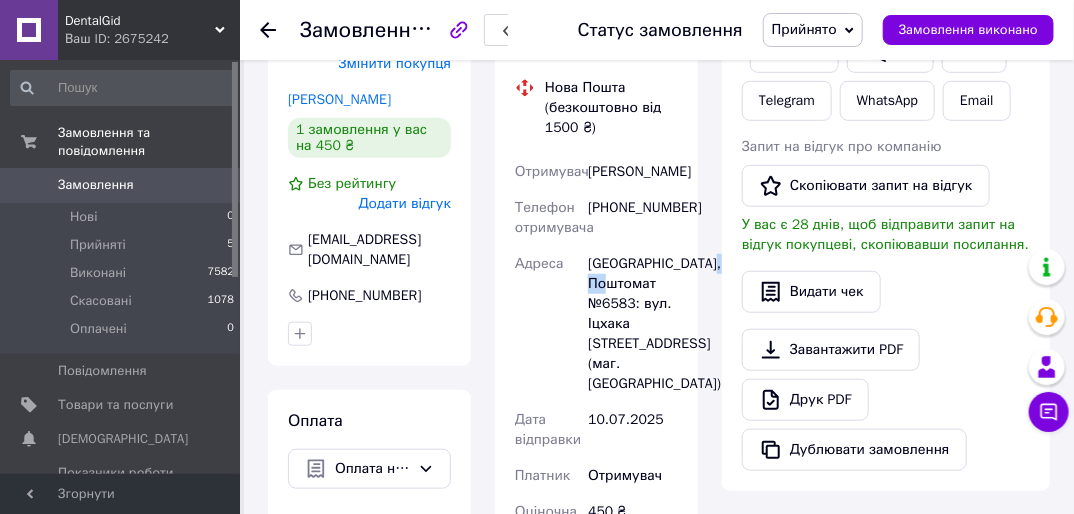 scroll, scrollTop: 80, scrollLeft: 0, axis: vertical 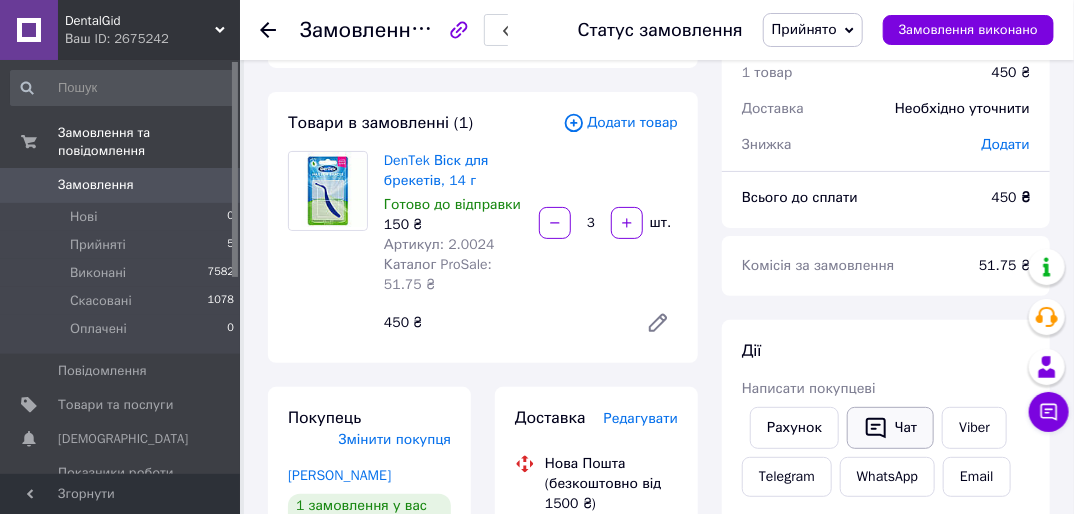 click on "Чат" at bounding box center (890, 428) 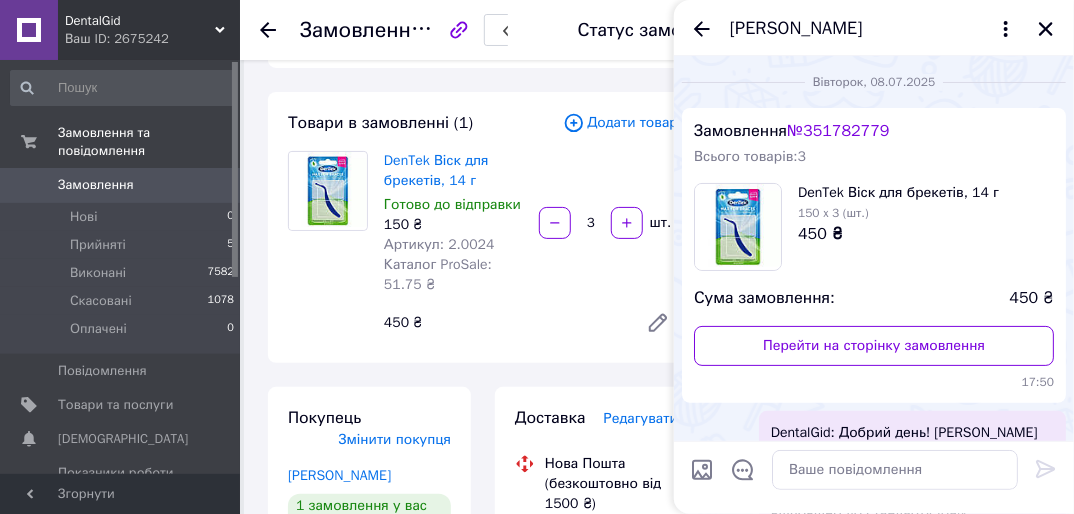 scroll, scrollTop: 669, scrollLeft: 0, axis: vertical 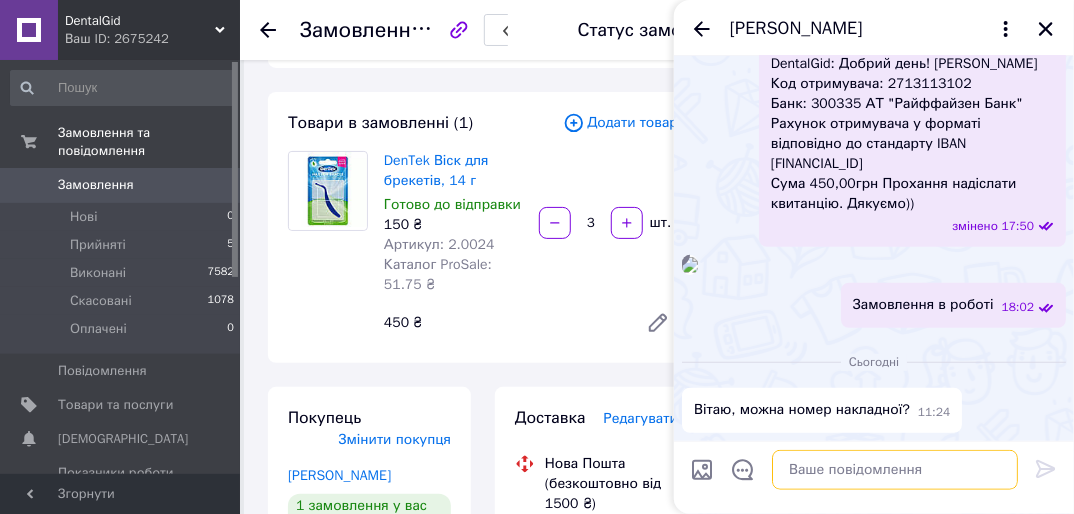 click at bounding box center [895, 470] 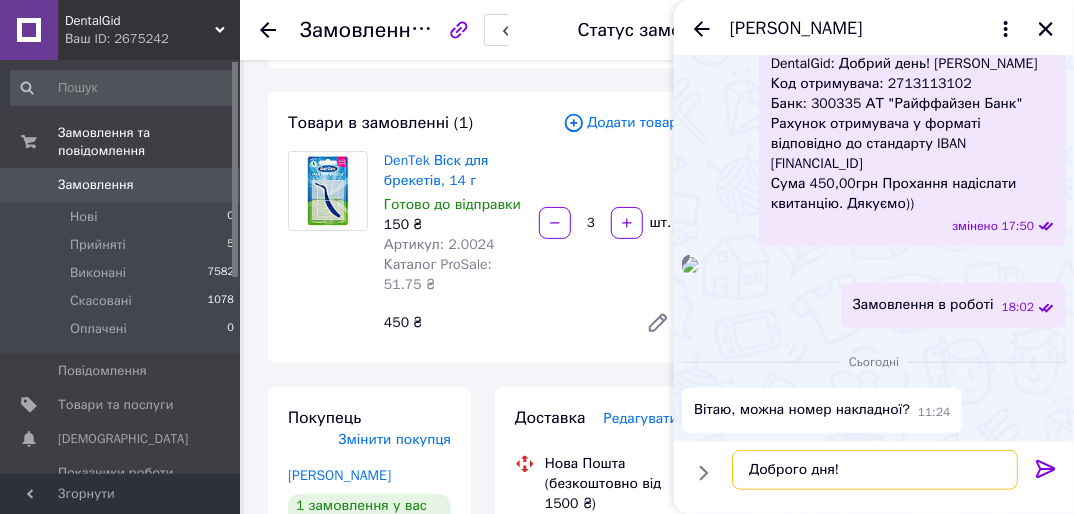 type on "Доброго дня!" 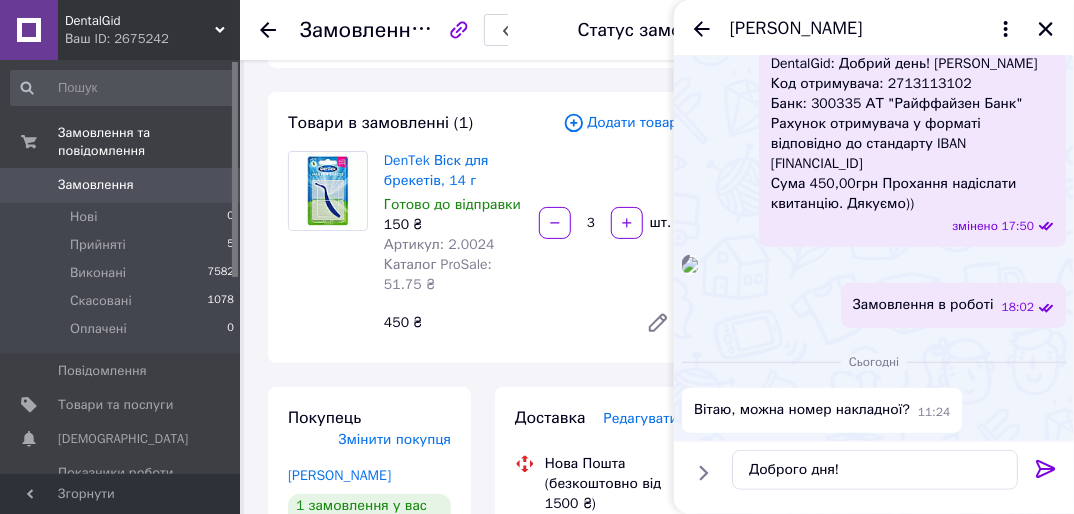 click 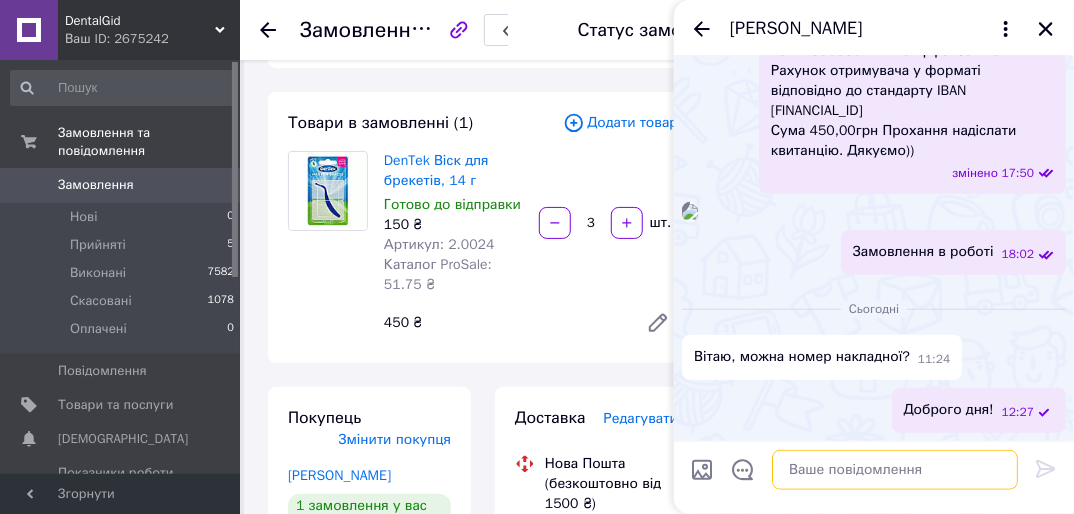 scroll, scrollTop: 723, scrollLeft: 0, axis: vertical 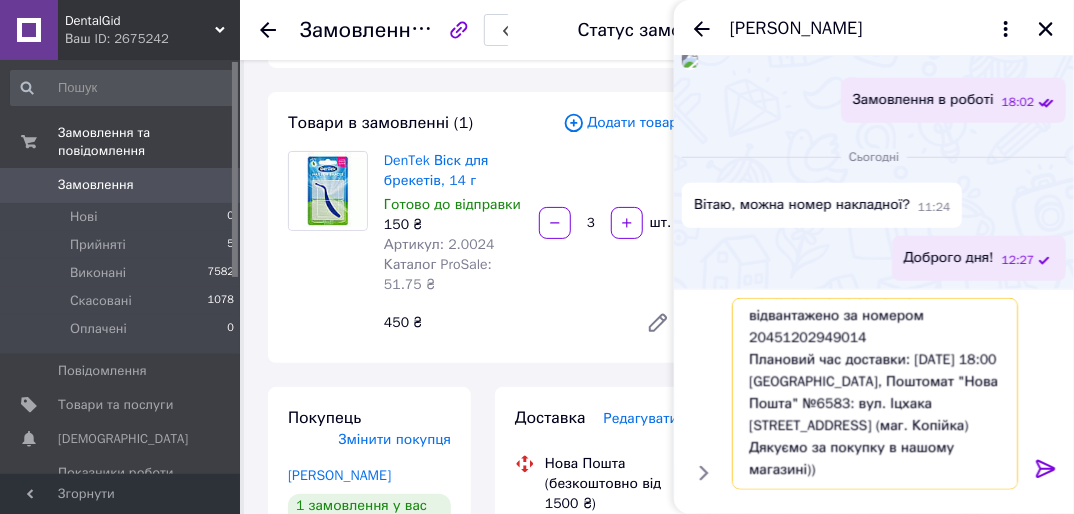 click on "DentalGid: Ваше замовлення відвантажено за номером 20451202949014
Плановий час доставки: 11.07.2025 18:00
Одеса, Поштомат "Нова Пошта" №6583: вул. Іцхака Рабіна, 37а (маг. Копійка)
Дякуємо за покупку в нашому магазині))" at bounding box center [875, 394] 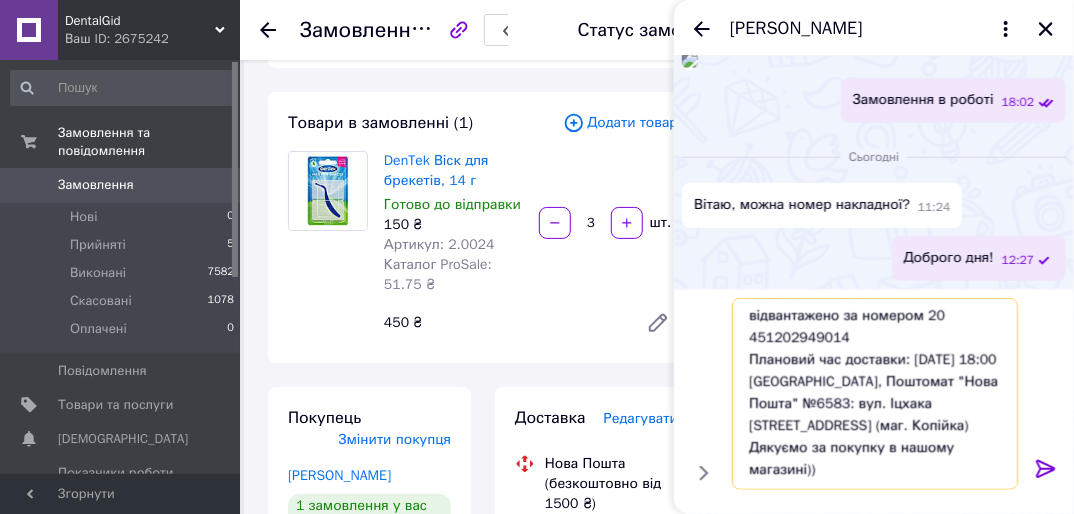 scroll, scrollTop: 32, scrollLeft: 0, axis: vertical 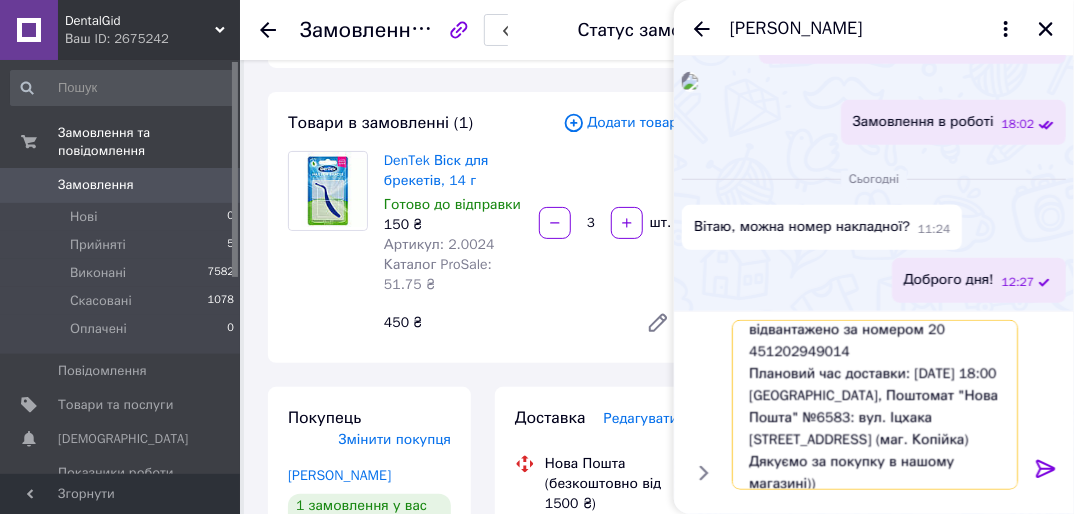 click on "DentalGid: Ваше замовлення відвантажено за номером 20 451202949014
Плановий час доставки: 11.07.2025 18:00
Одеса, Поштомат "Нова Пошта" №6583: вул. Іцхака Рабіна, 37а (маг. Копійка)
Дякуємо за покупку в нашому магазині))" at bounding box center [875, 405] 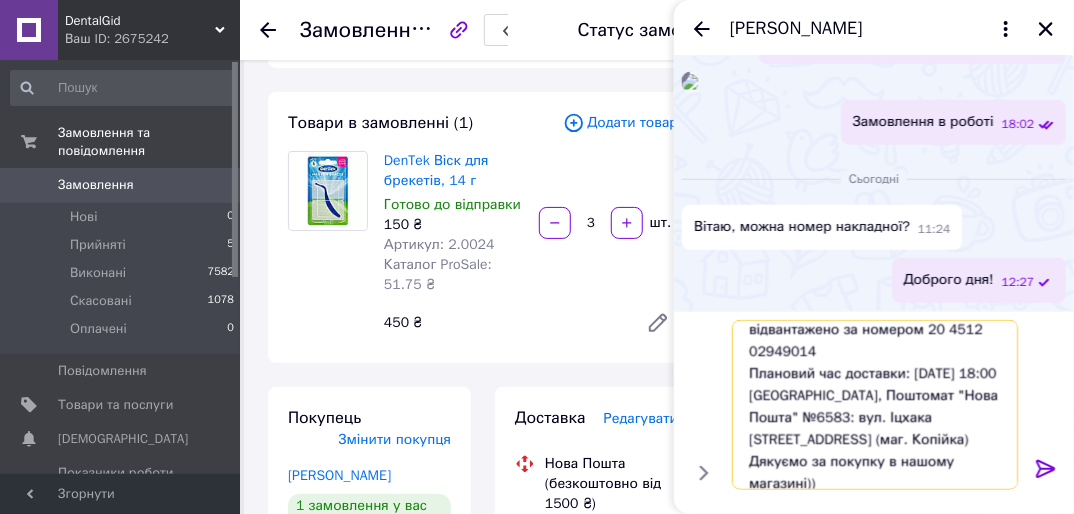click on "DentalGid: Ваше замовлення відвантажено за номером 20 4512 02949014
Плановий час доставки: 11.07.2025 18:00
Одеса, Поштомат "Нова Пошта" №6583: вул. Іцхака Рабіна, 37а (маг. Копійка)
Дякуємо за покупку в нашому магазині))" at bounding box center [875, 405] 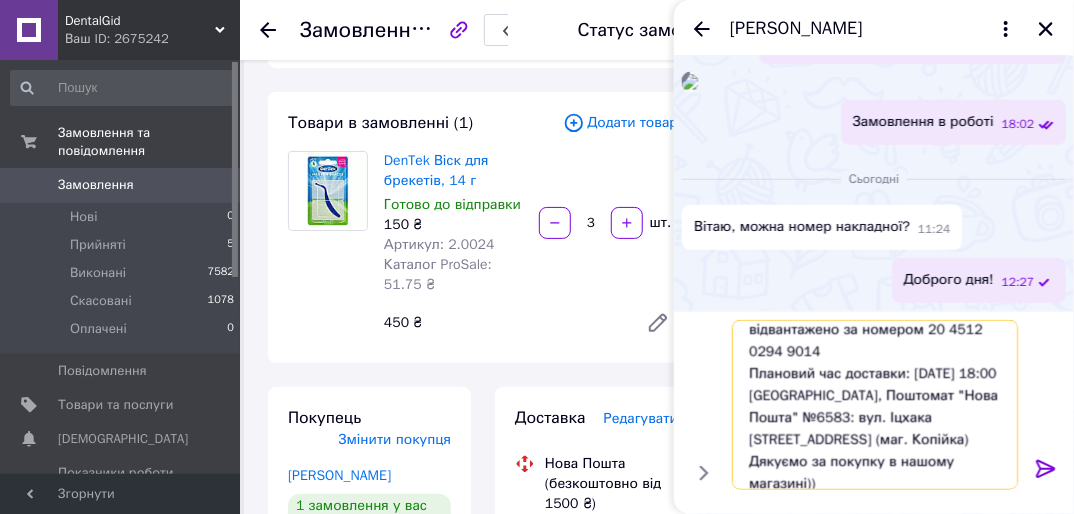 type on "DentalGid: Ваше замовлення відвантажено за номером 20 4512 0294 9014
Плановий час доставки: 11.07.2025 18:00
Одеса, Поштомат "Нова Пошта" №6583: вул. Іцхака Рабіна, 37а (маг. Копійка)
Дякуємо за покупку в нашому магазині))" 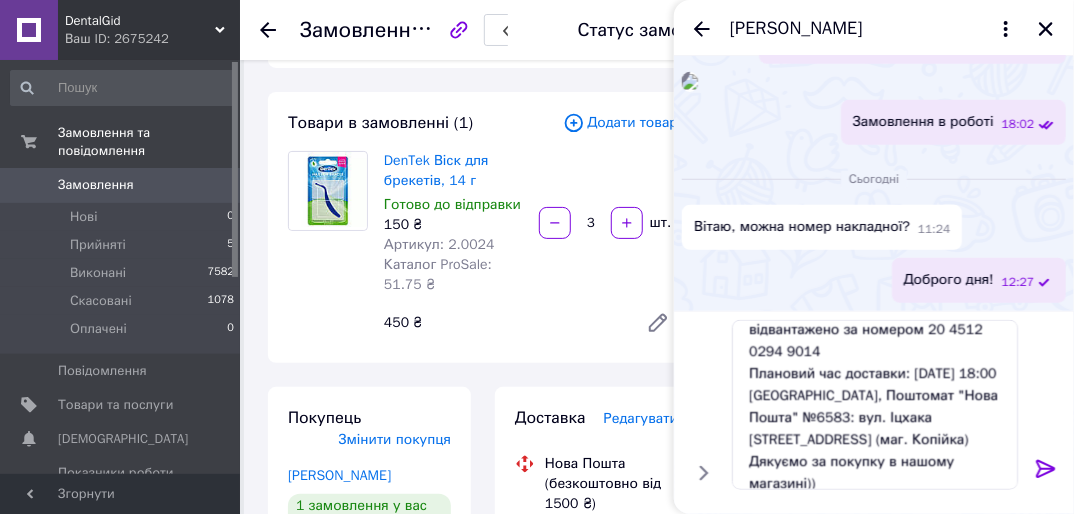 click 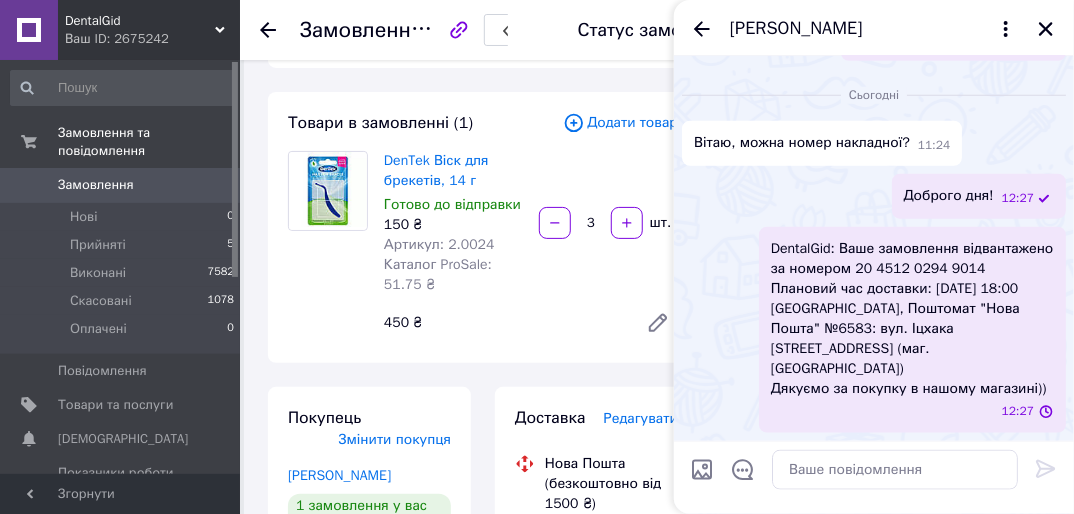 scroll, scrollTop: 0, scrollLeft: 0, axis: both 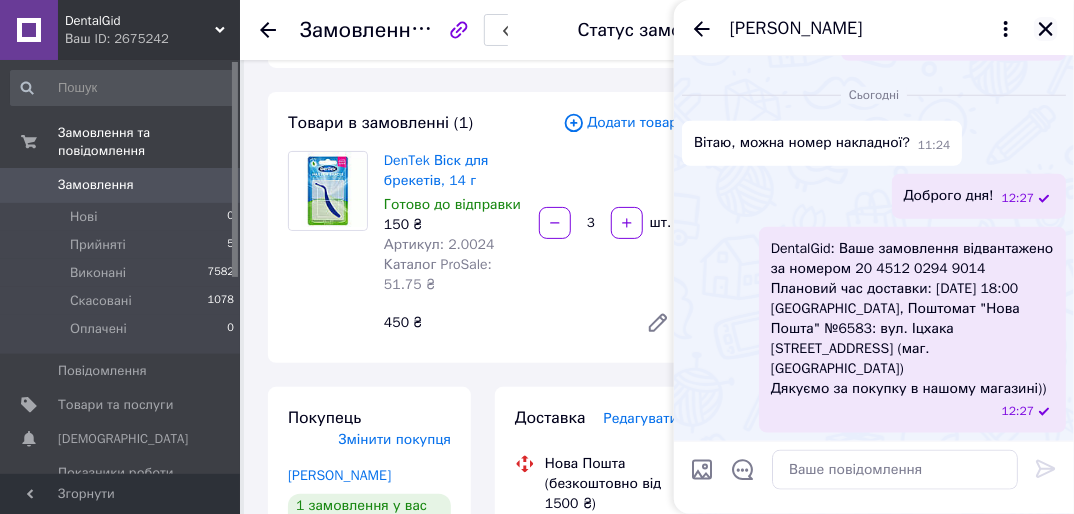 click 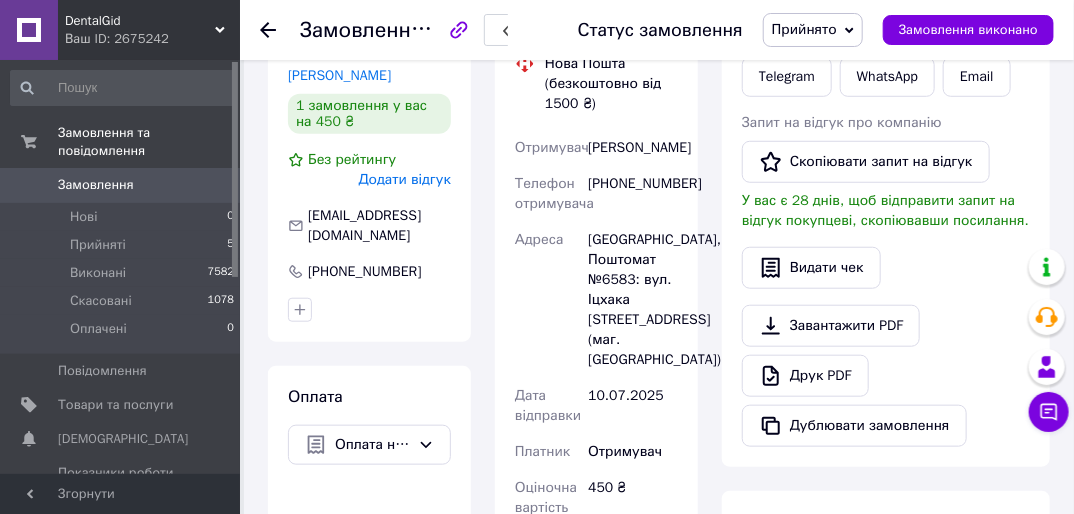 scroll, scrollTop: 640, scrollLeft: 0, axis: vertical 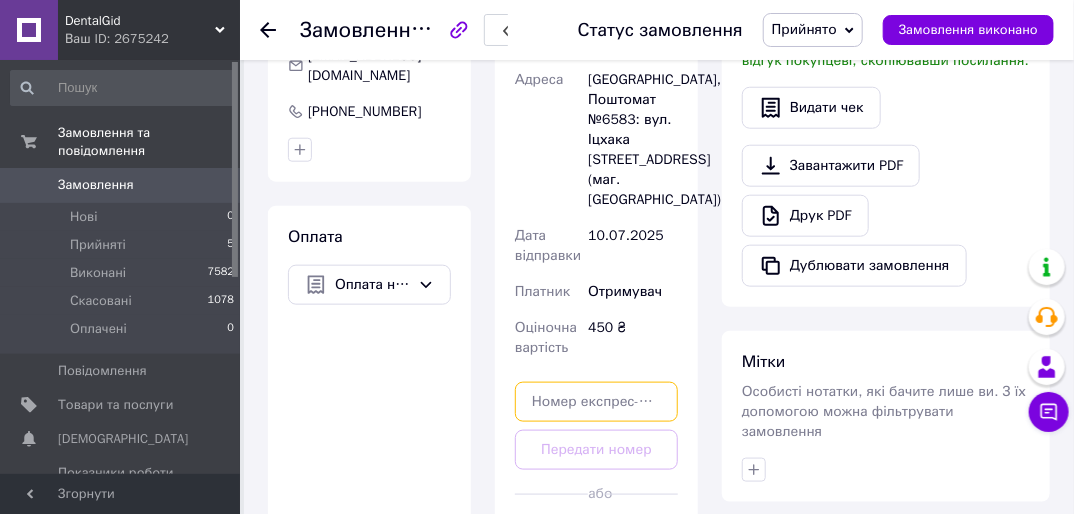 click at bounding box center [596, 402] 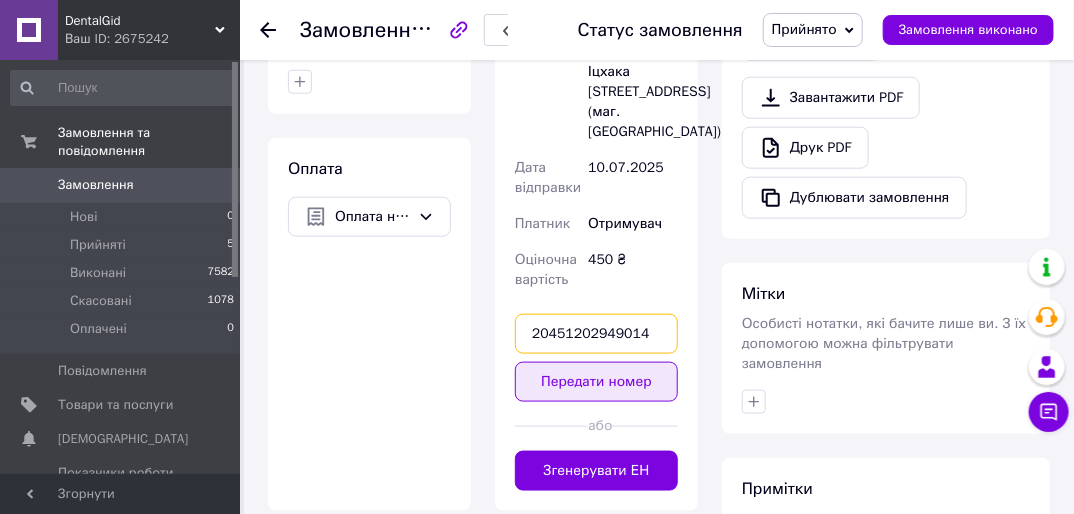 scroll, scrollTop: 800, scrollLeft: 0, axis: vertical 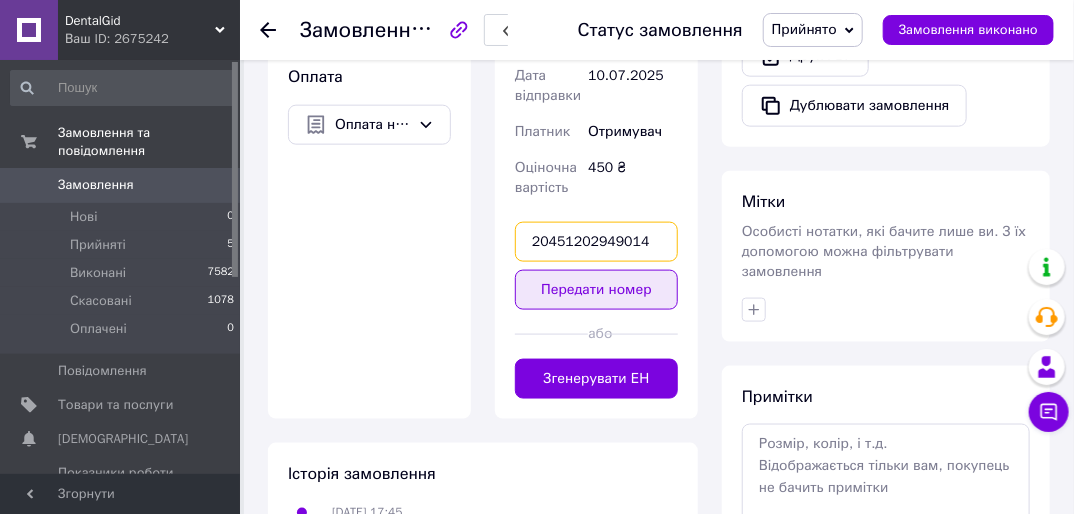 type on "20451202949014" 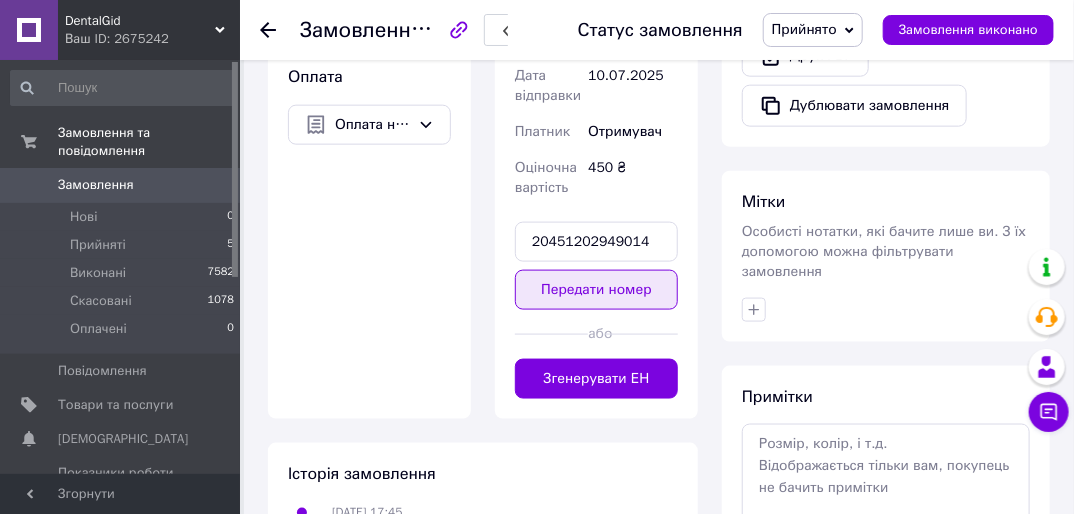 click on "Передати номер" at bounding box center [596, 290] 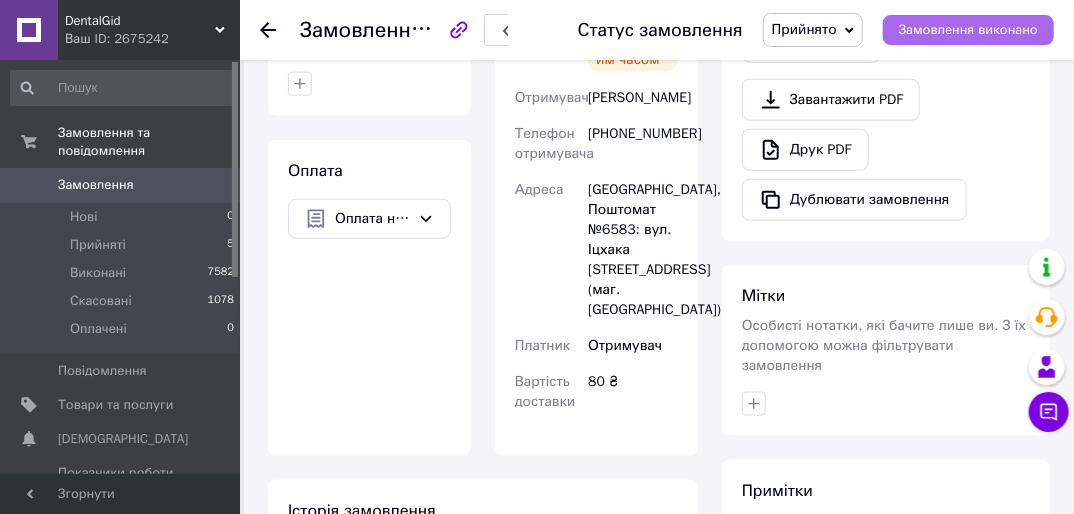 scroll, scrollTop: 640, scrollLeft: 0, axis: vertical 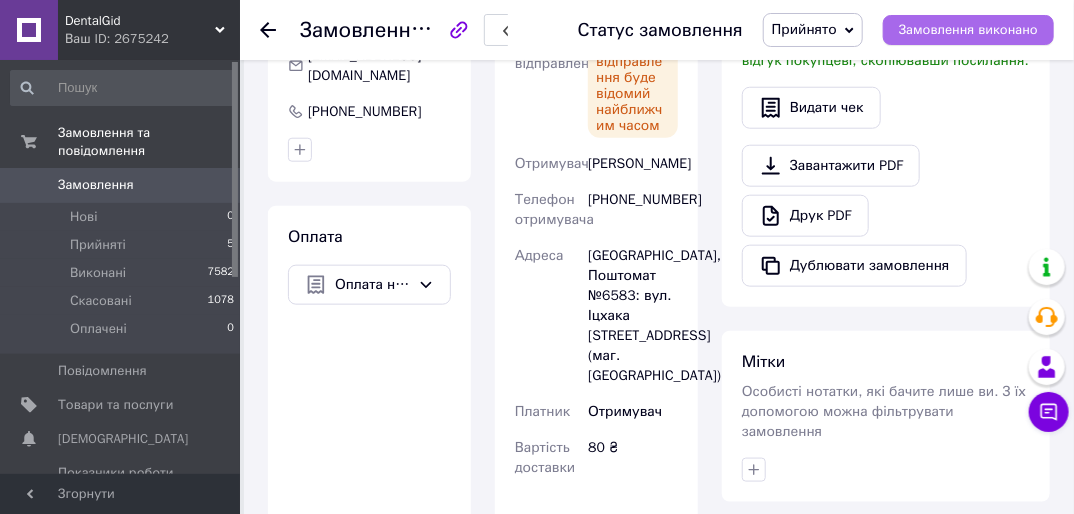 click on "Замовлення виконано" at bounding box center [968, 30] 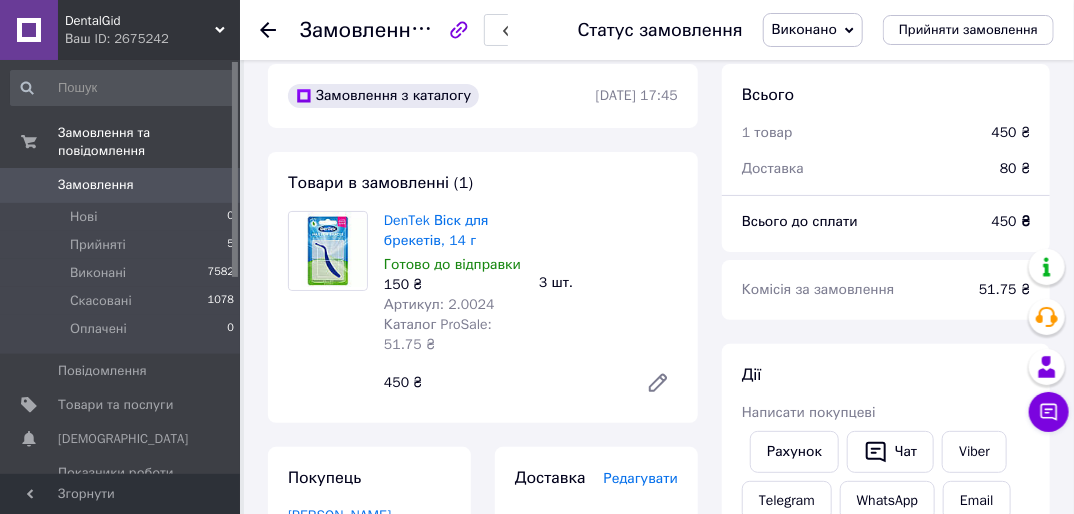 scroll, scrollTop: 0, scrollLeft: 0, axis: both 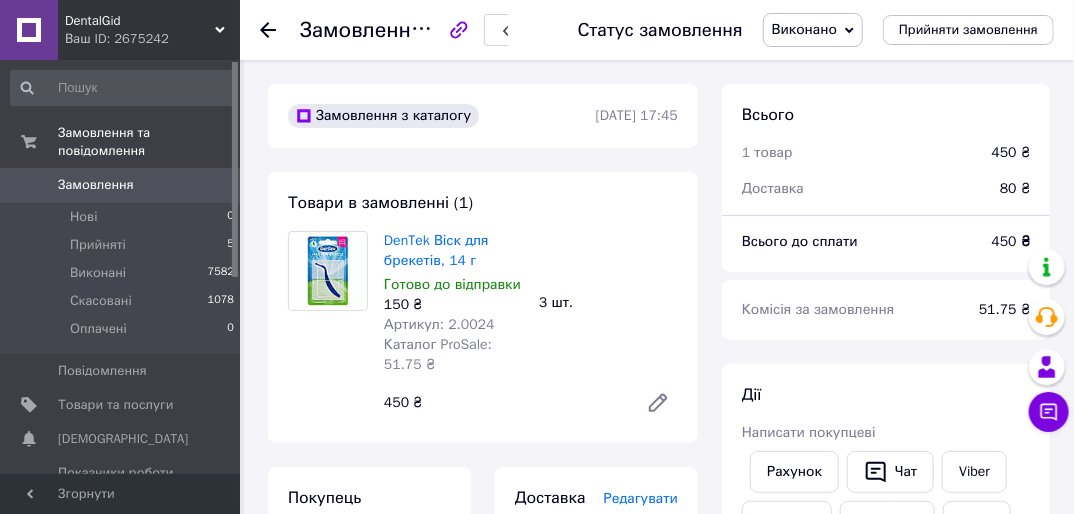 click 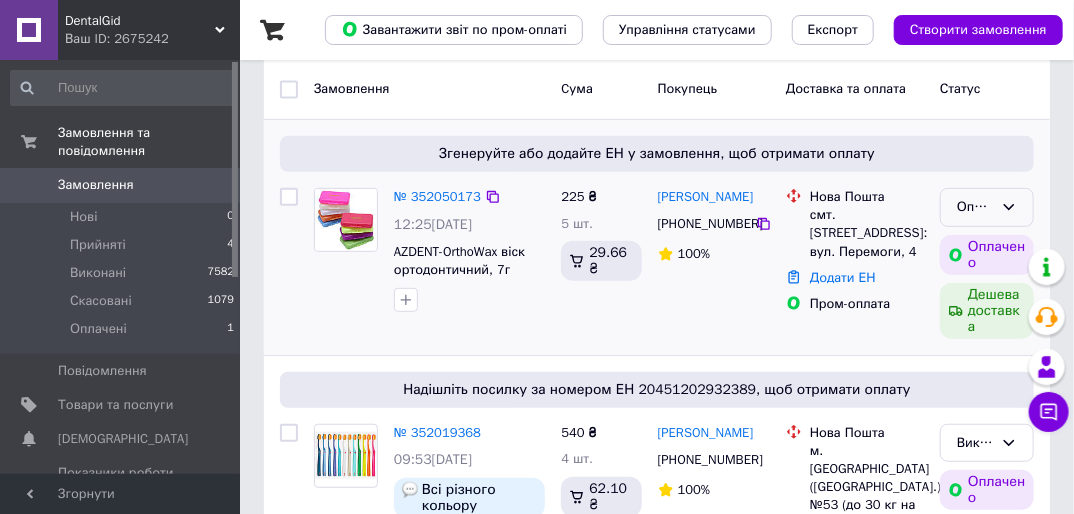 scroll, scrollTop: 320, scrollLeft: 0, axis: vertical 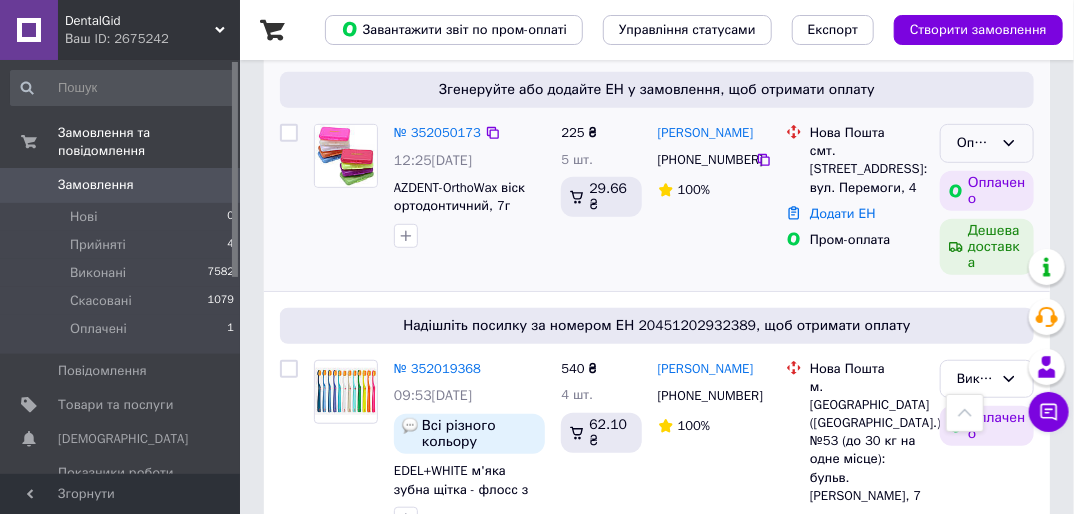 click 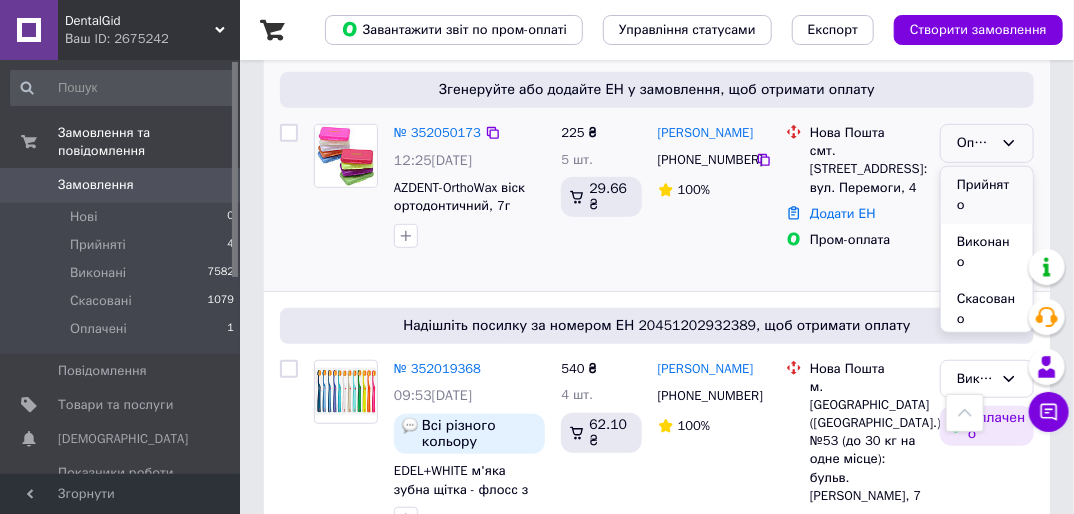 click on "Прийнято" at bounding box center (987, 195) 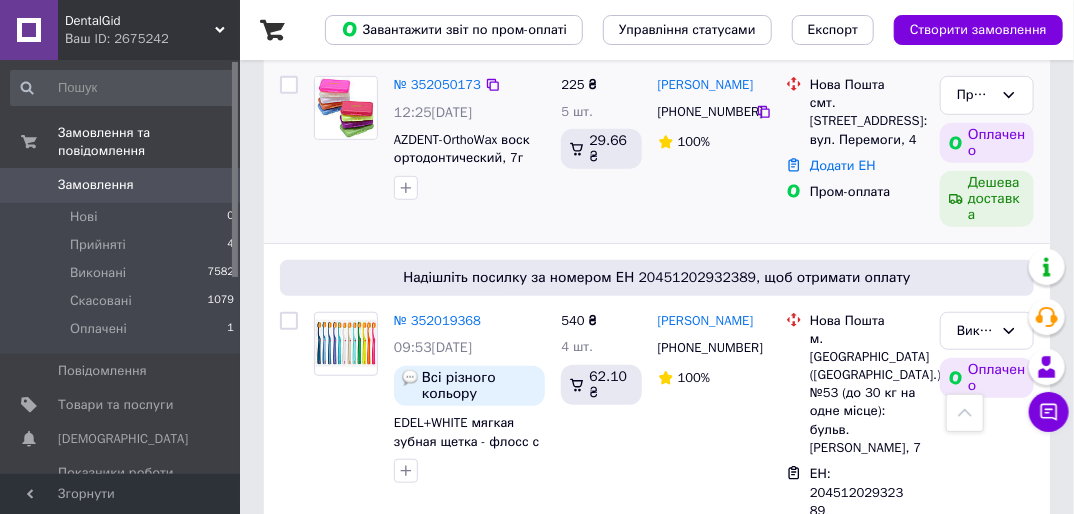 scroll, scrollTop: 320, scrollLeft: 0, axis: vertical 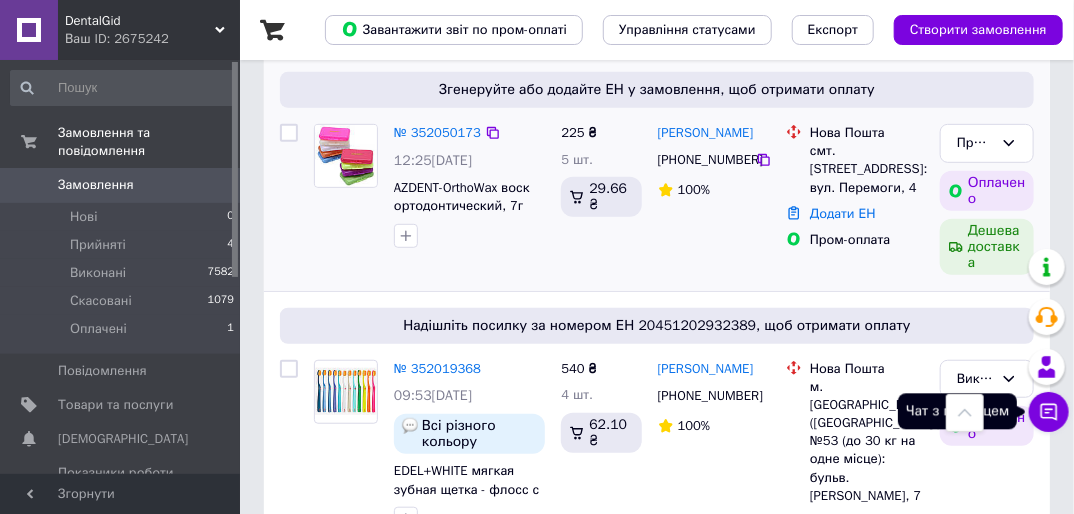 click 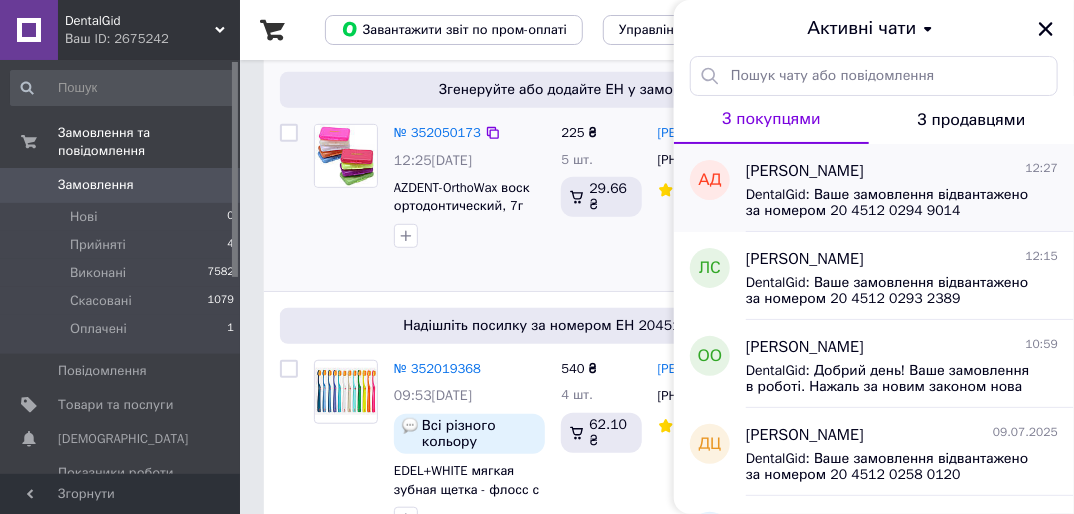 click on "DentalGid: Ваше замовлення відвантажено за номером 20 4512 0294 9014
Плановий час доставки: 11.07.2025 18:00
Одеса, Поштомат "Нова Пошта" №6583: вул. Іцхака Рабіна, 37а (маг. Копійка)
Дякуємо за покупку в нашому магазині))" at bounding box center [888, 203] 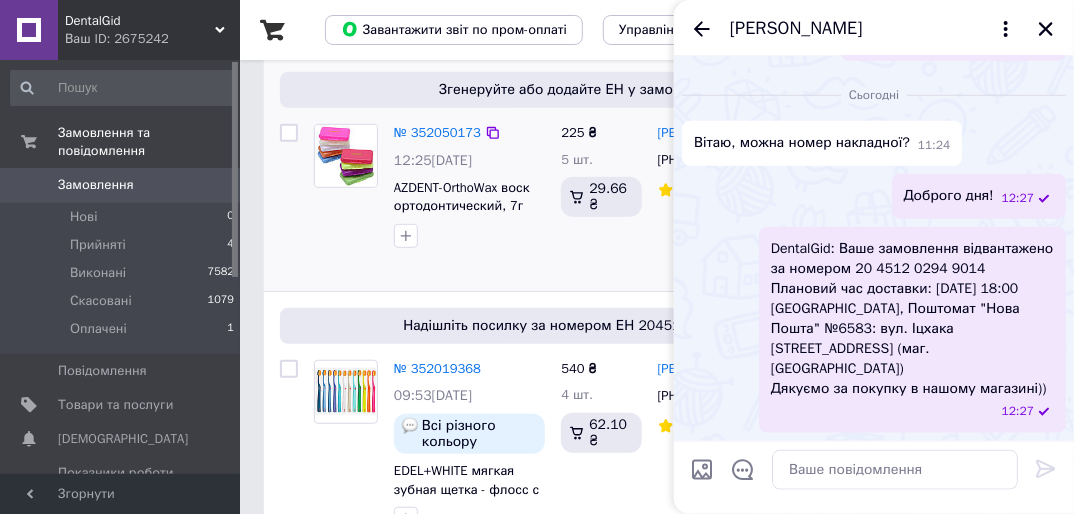 scroll, scrollTop: 656, scrollLeft: 0, axis: vertical 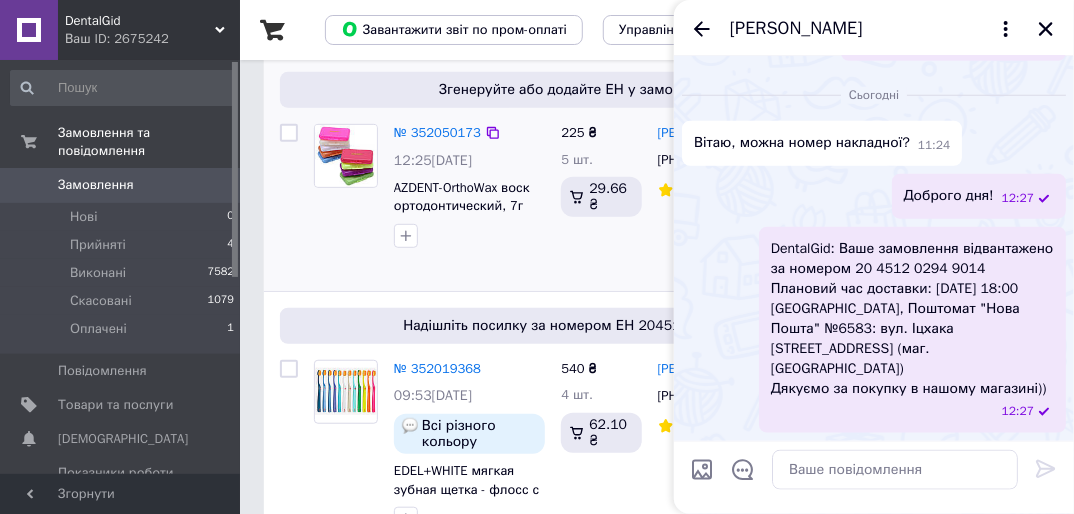 click on "Замовлення в роботі" at bounding box center (923, 38) 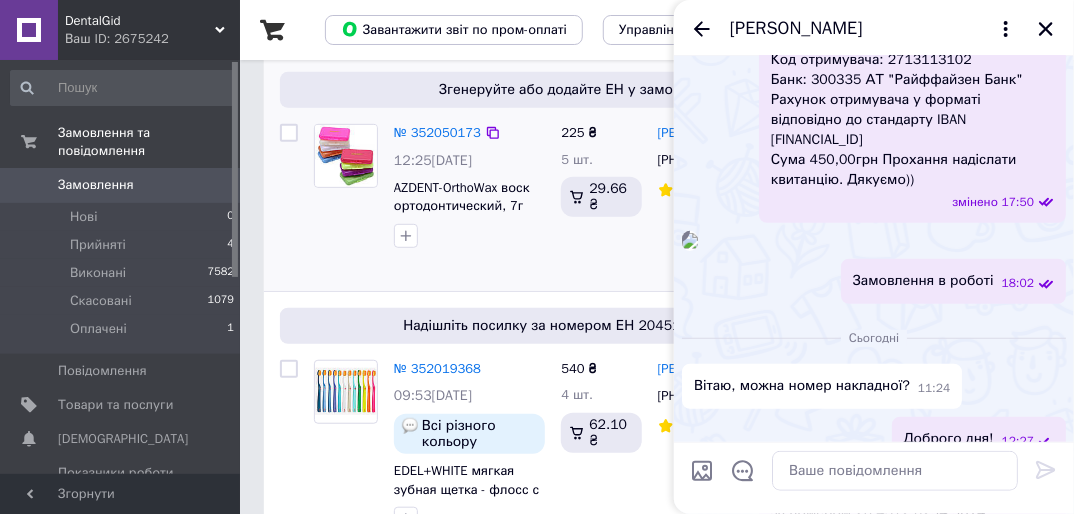 scroll, scrollTop: 656, scrollLeft: 0, axis: vertical 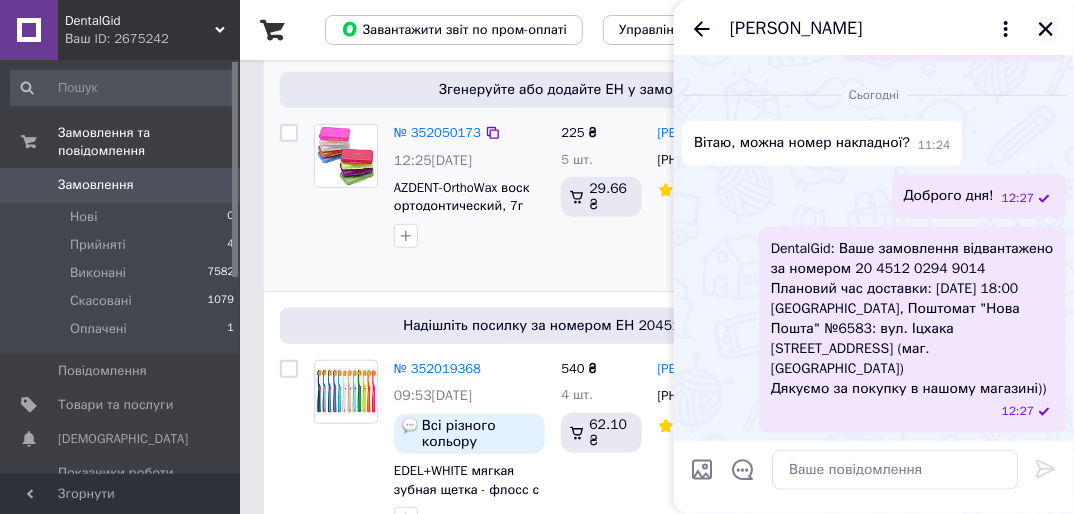 click 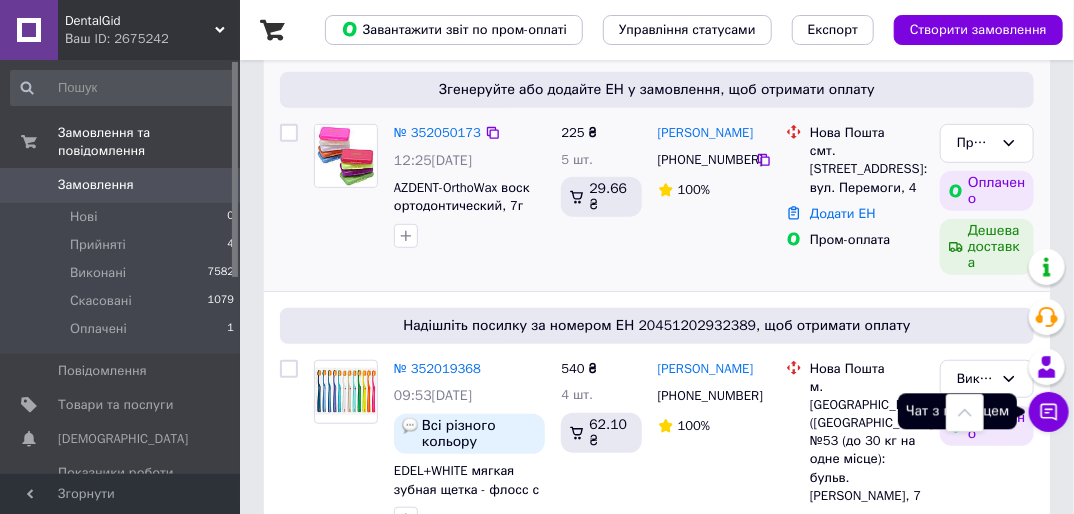 click 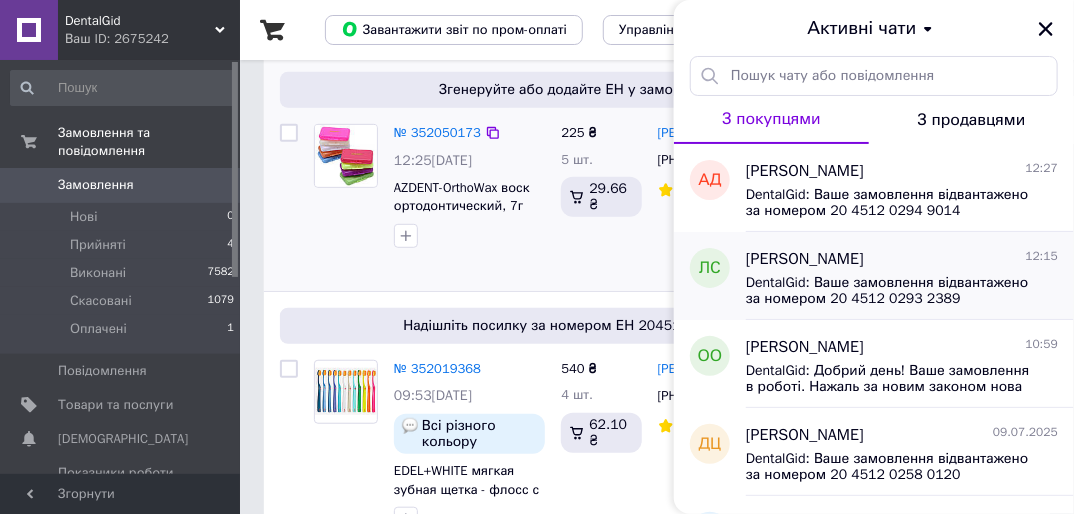 click on "DentalGid: Ваше замовлення відвантажено за номером 20 4512 0293 2389
Плановий час доставки: 11.07.2025 12:00
Київ, Відділення №53 (до 30 кг на одне місце) бульв. Жуля Верна, 7
Дякуємо за покупку в нашому магазині))" at bounding box center [888, 291] 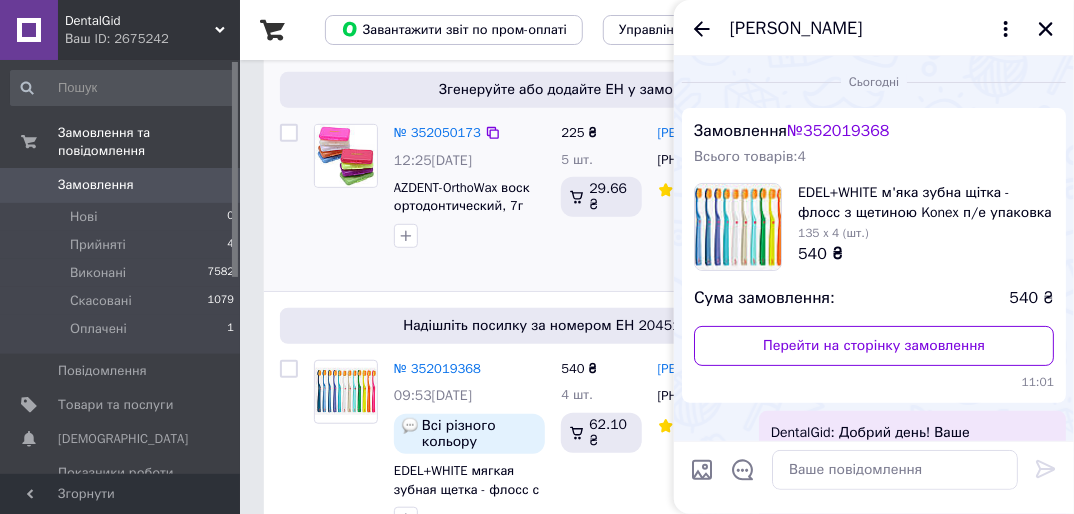 scroll, scrollTop: 236, scrollLeft: 0, axis: vertical 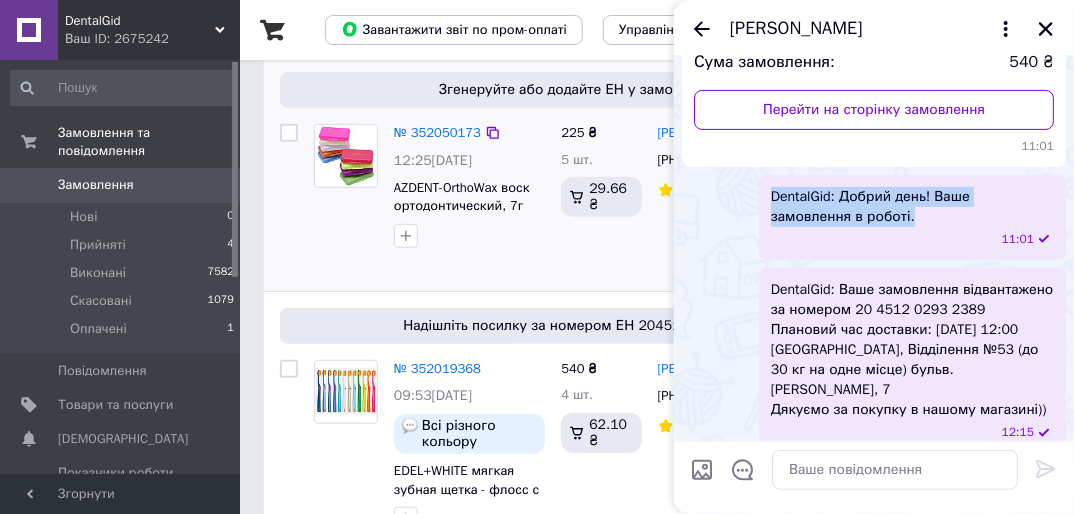 drag, startPoint x: 766, startPoint y: 189, endPoint x: 835, endPoint y: 224, distance: 77.36925 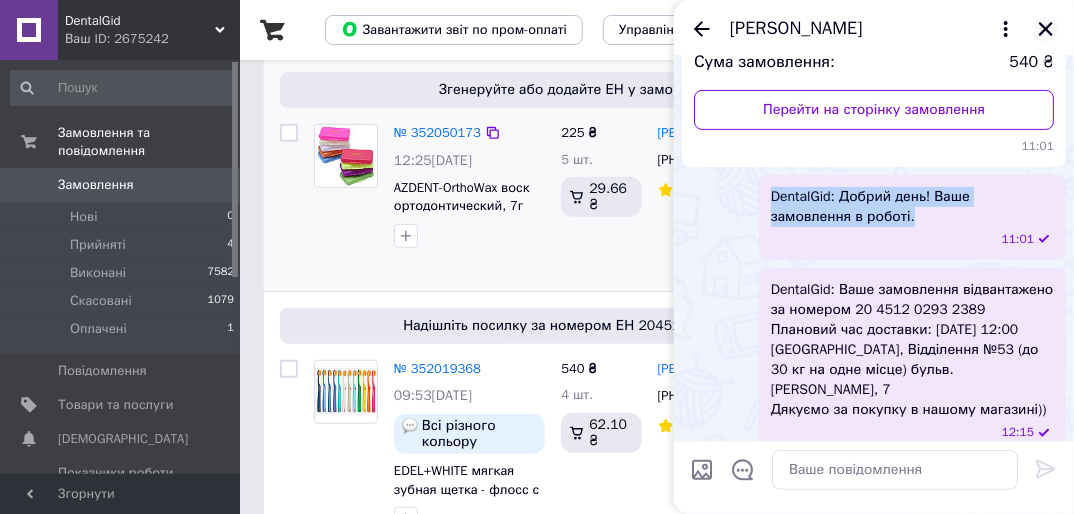 click 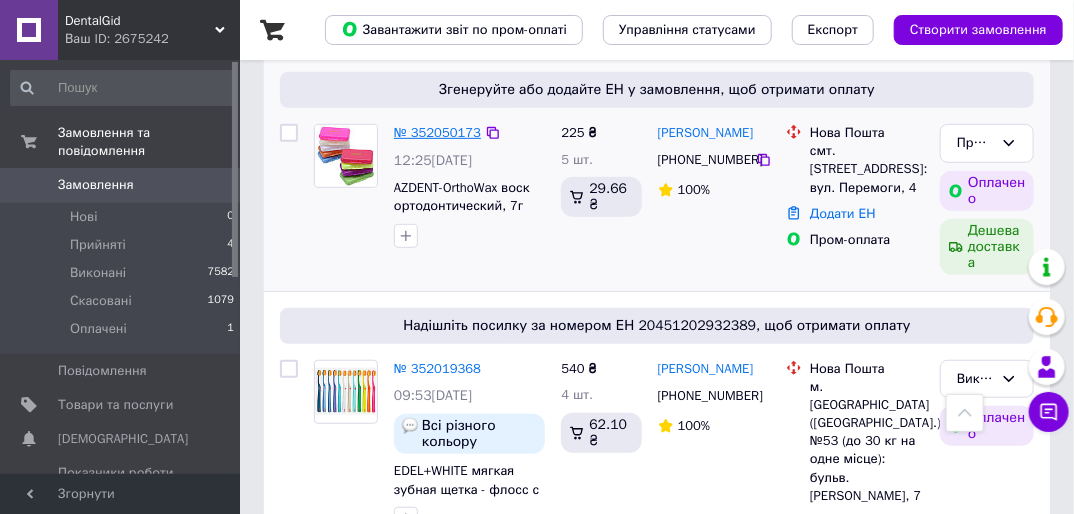 click on "№ 352050173" at bounding box center [437, 132] 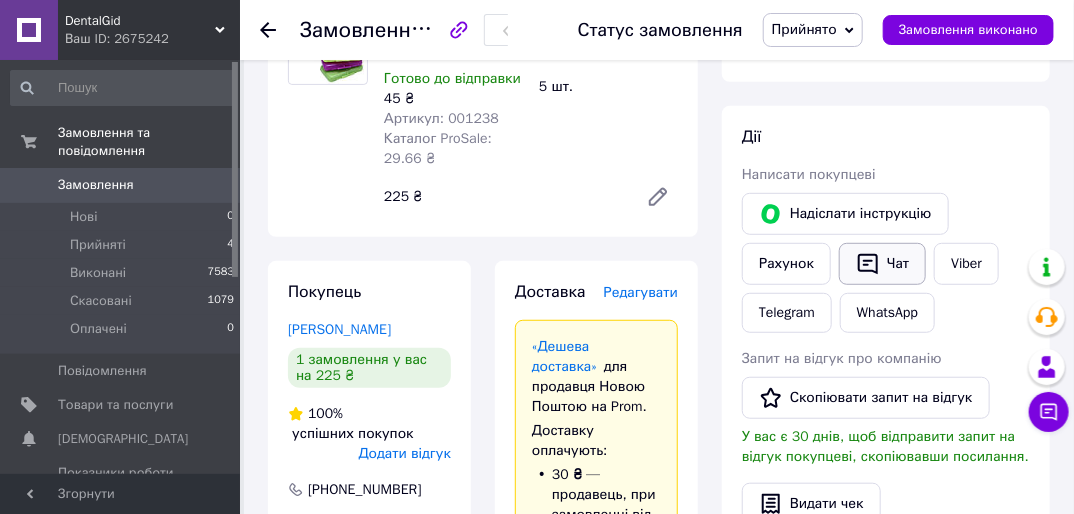 click on "Чат" at bounding box center [882, 264] 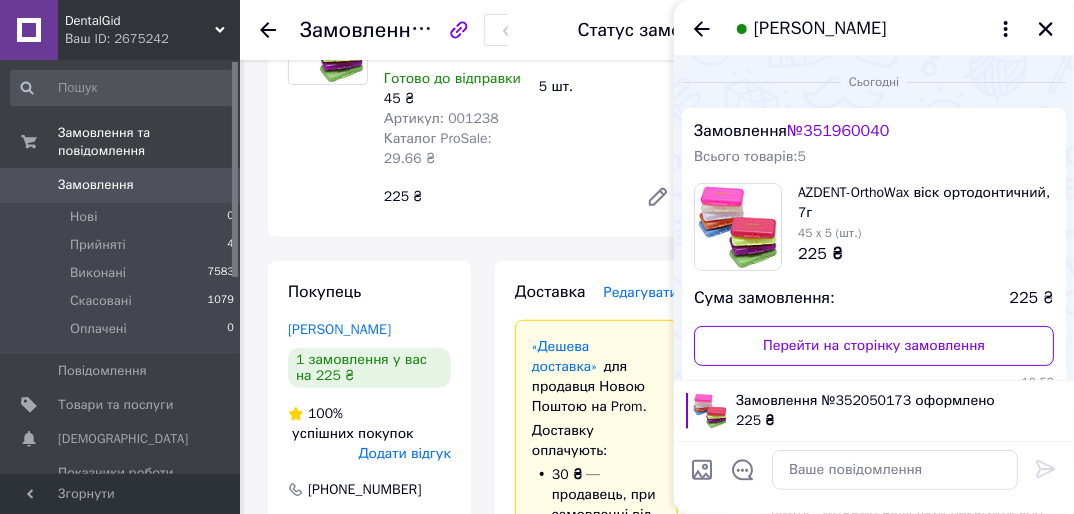 scroll, scrollTop: 123, scrollLeft: 0, axis: vertical 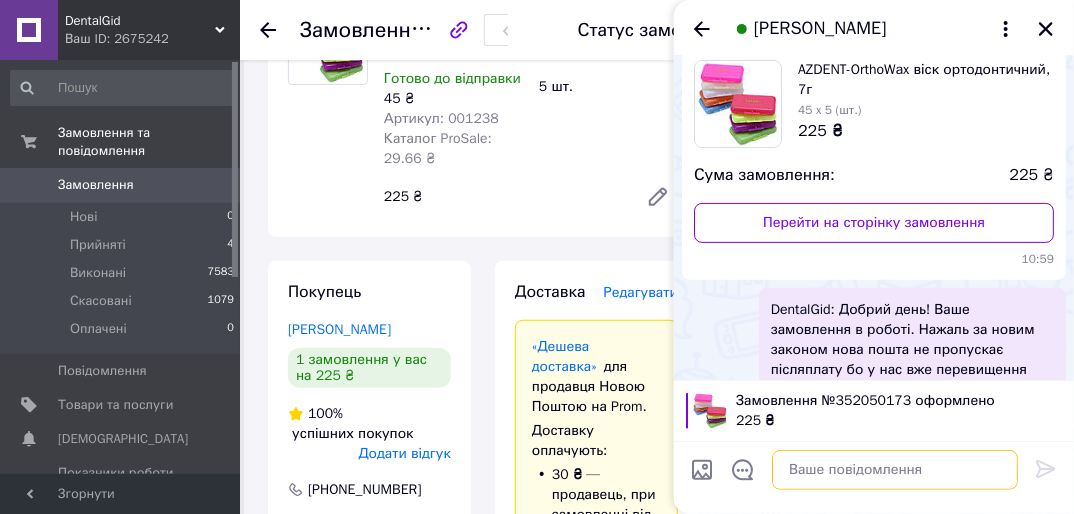 click at bounding box center [895, 470] 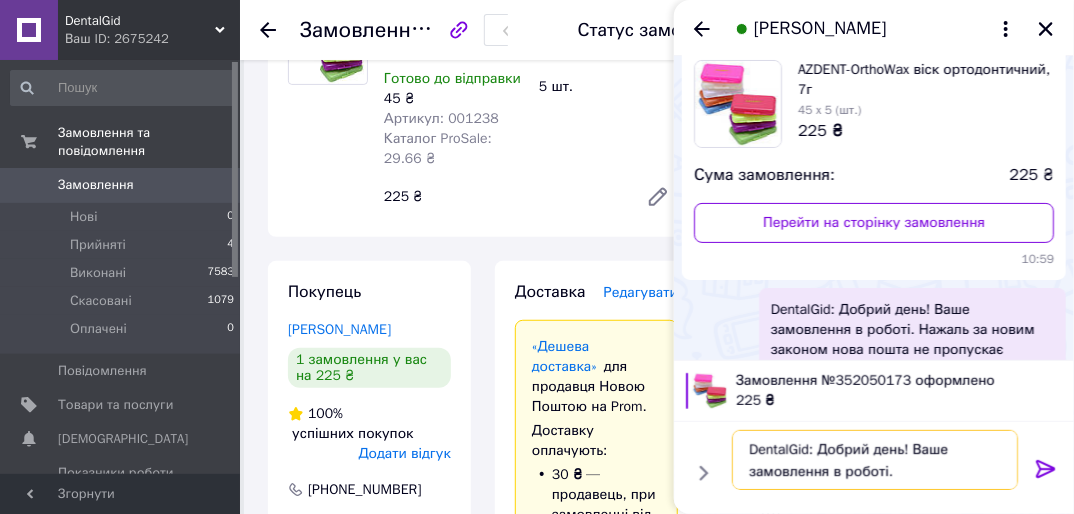 type on "DentalGid: Добрий день! Ваше замовлення в роботі." 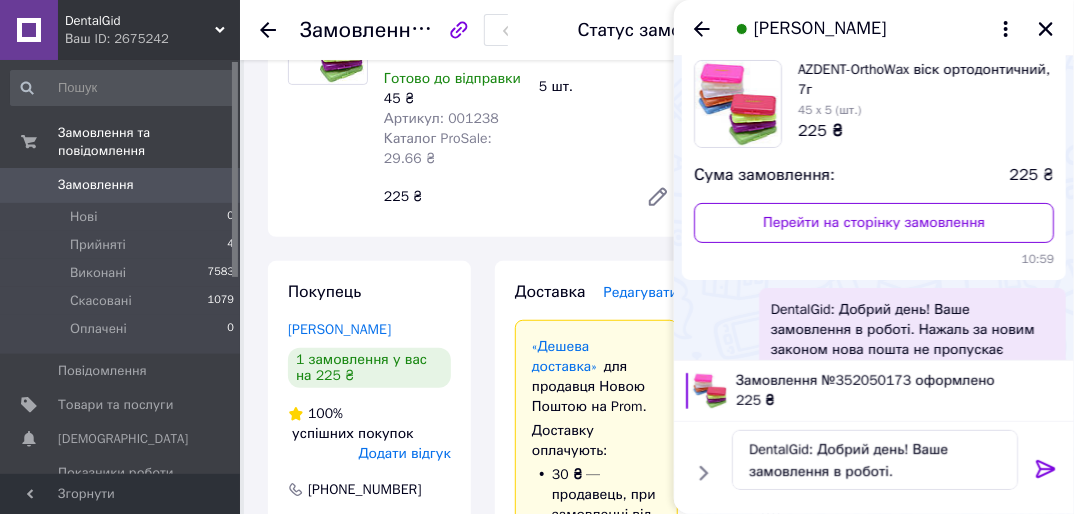 drag, startPoint x: 1049, startPoint y: 471, endPoint x: 974, endPoint y: 458, distance: 76.11833 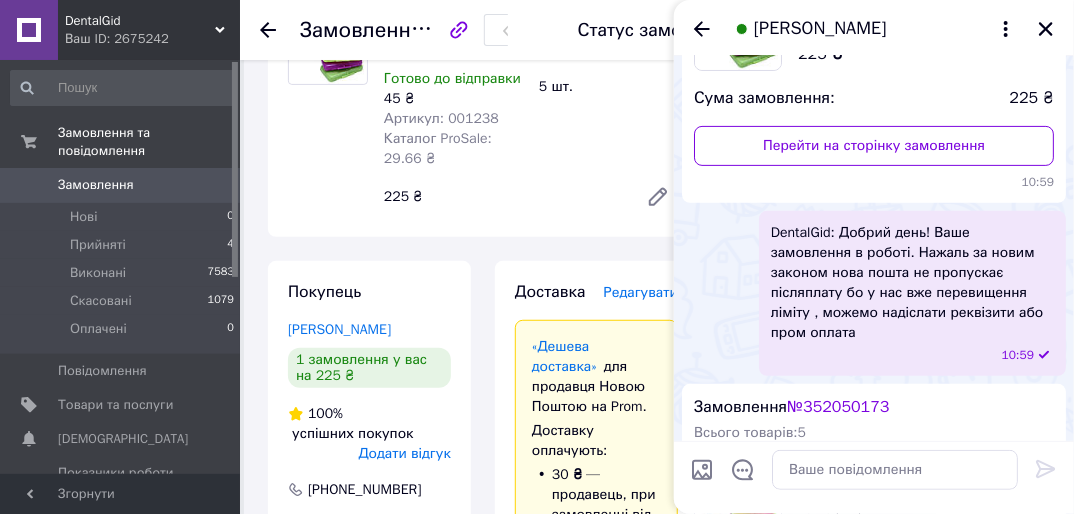 scroll, scrollTop: 199, scrollLeft: 0, axis: vertical 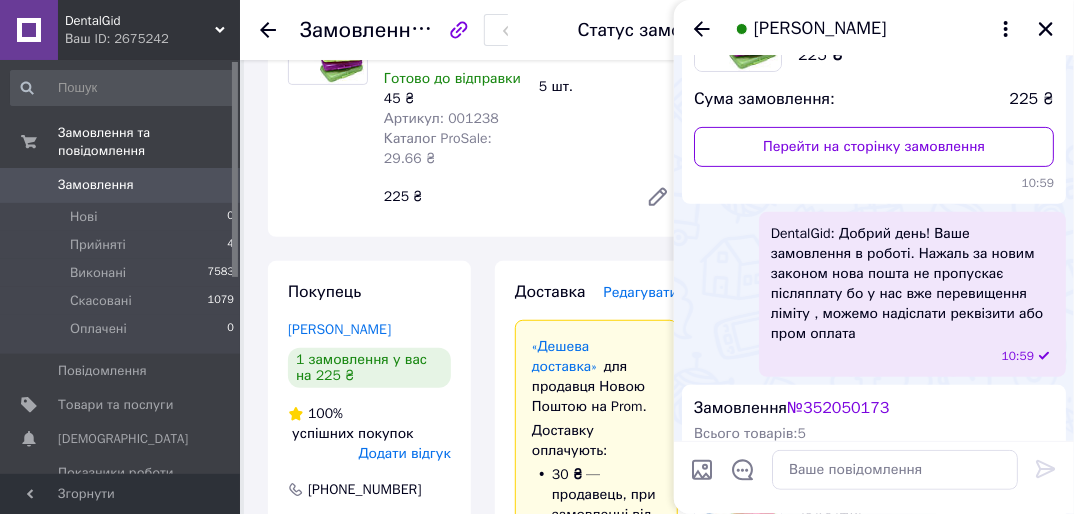 drag, startPoint x: 1045, startPoint y: 24, endPoint x: 1030, endPoint y: 38, distance: 20.518284 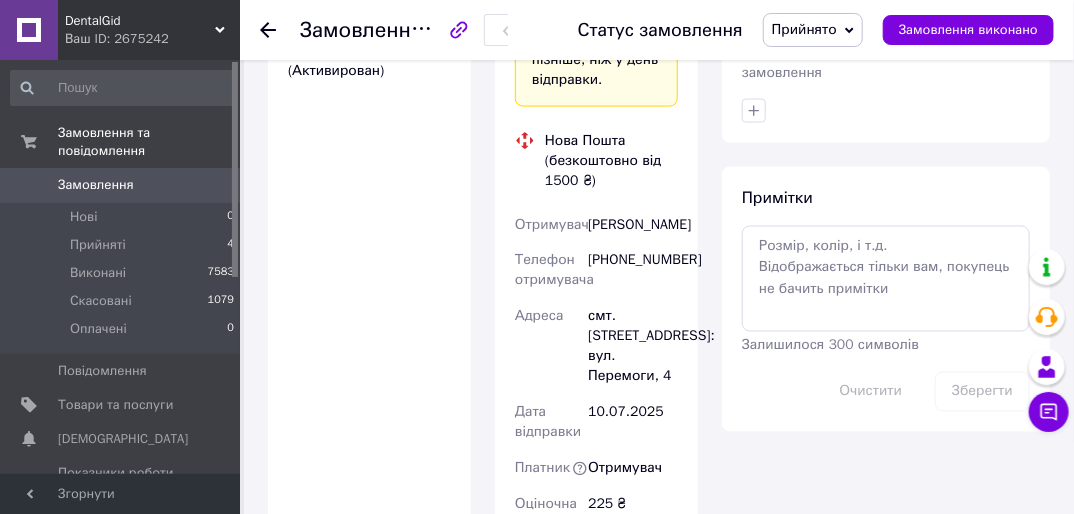 scroll, scrollTop: 1120, scrollLeft: 0, axis: vertical 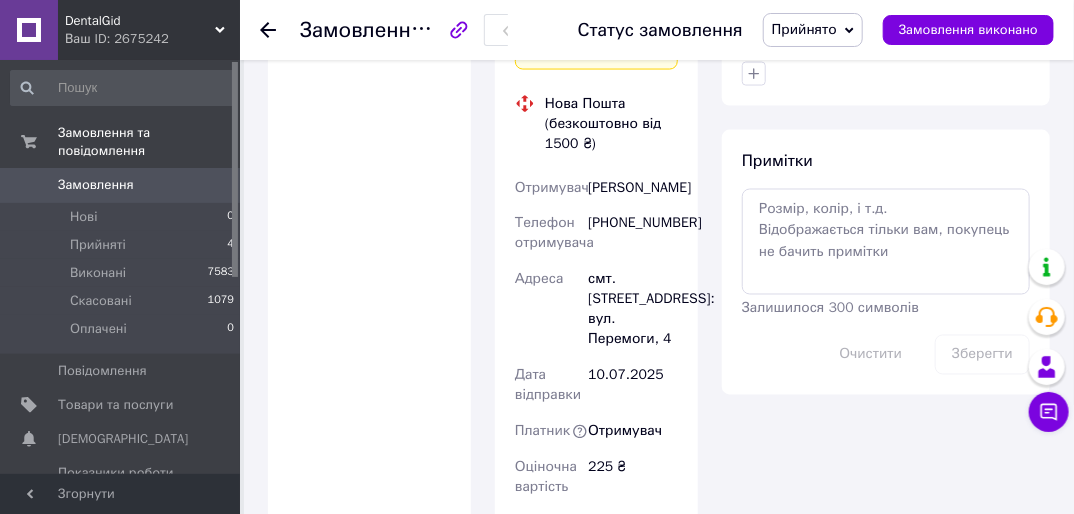 drag, startPoint x: 590, startPoint y: 184, endPoint x: 669, endPoint y: 212, distance: 83.81527 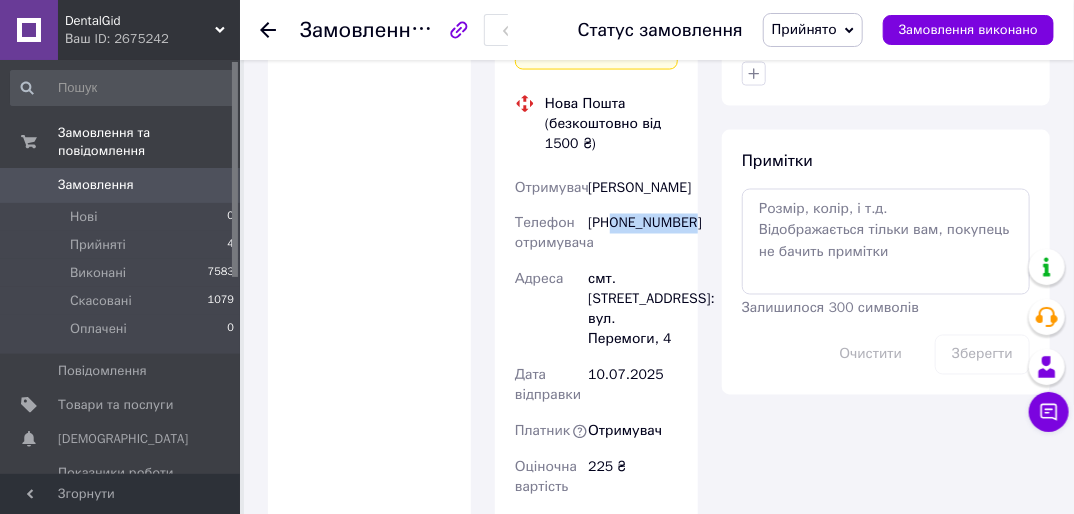 drag, startPoint x: 614, startPoint y: 242, endPoint x: 696, endPoint y: 244, distance: 82.02438 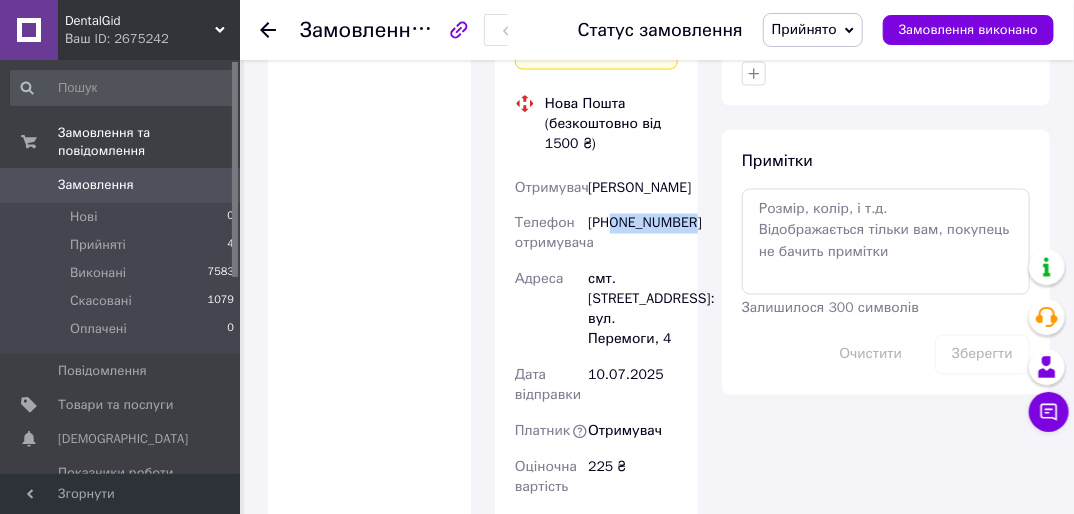 copy on "0989001715" 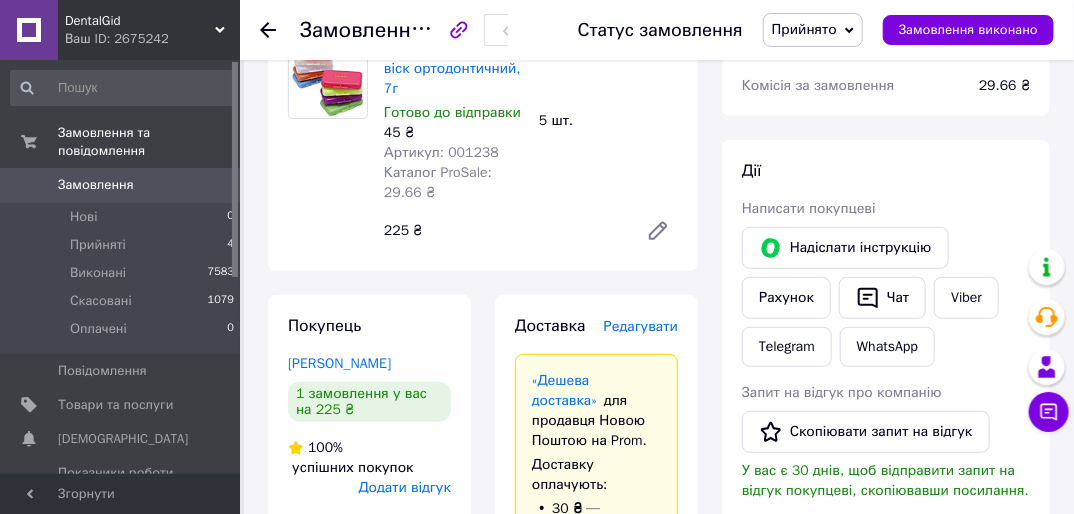 scroll, scrollTop: 160, scrollLeft: 0, axis: vertical 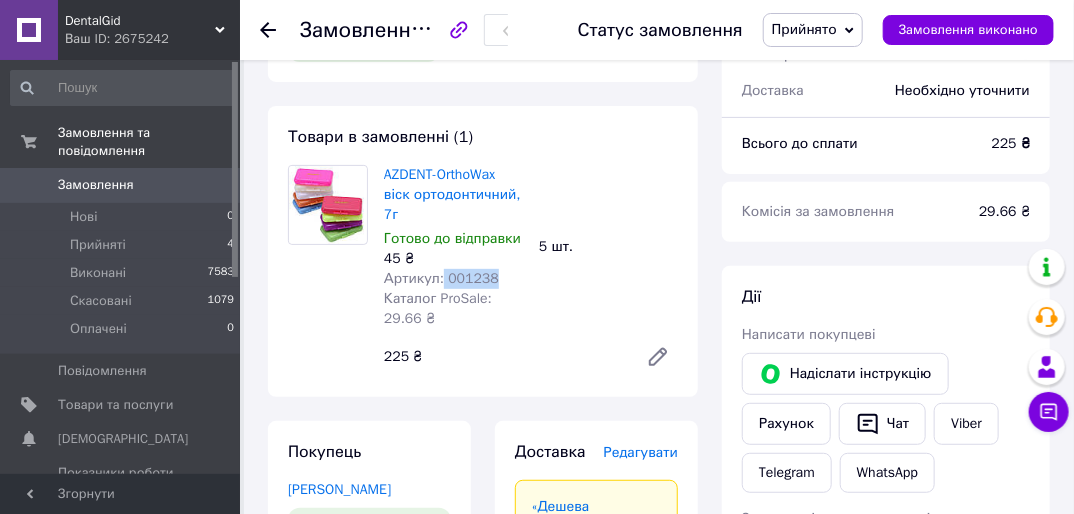 drag, startPoint x: 440, startPoint y: 280, endPoint x: 491, endPoint y: 276, distance: 51.156624 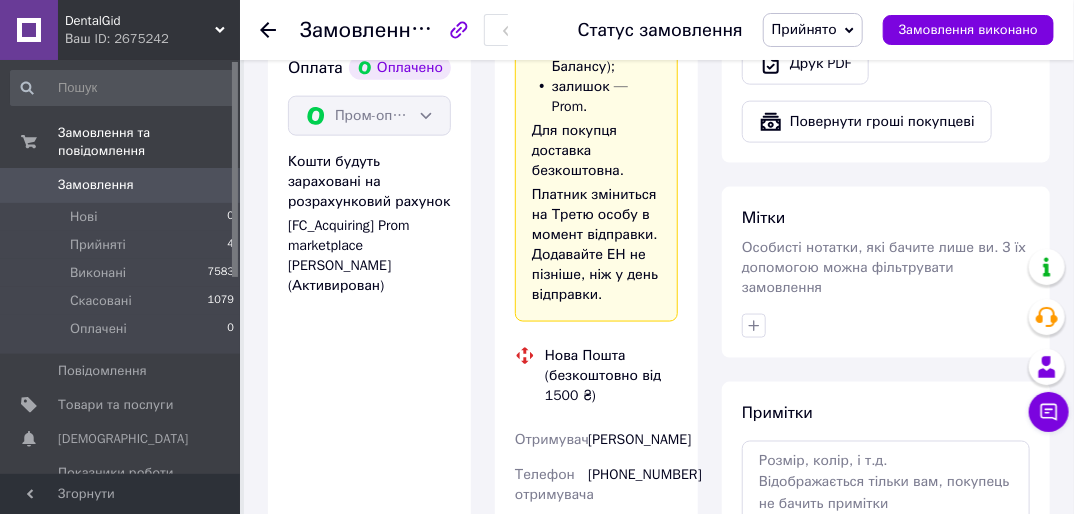 scroll, scrollTop: 960, scrollLeft: 0, axis: vertical 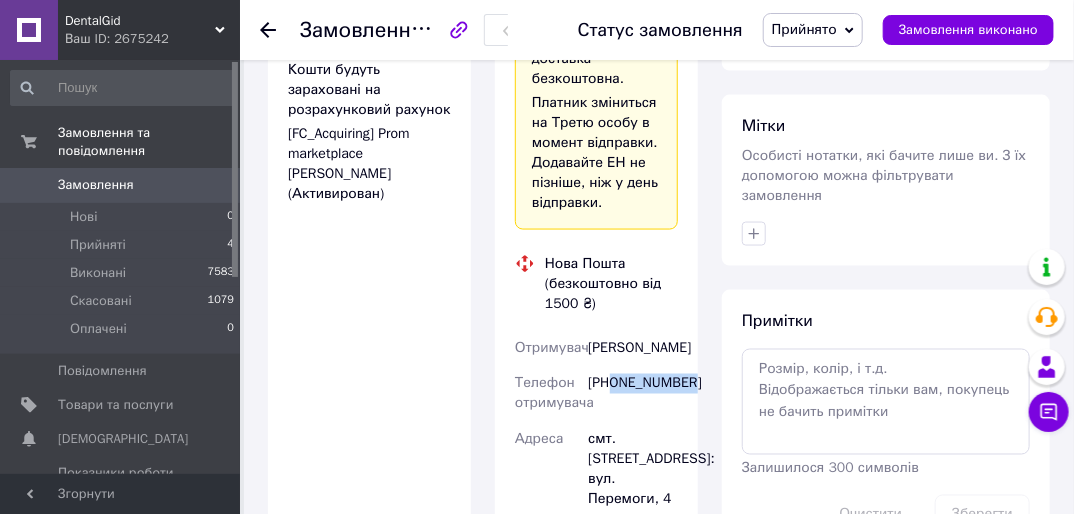 drag, startPoint x: 613, startPoint y: 404, endPoint x: 689, endPoint y: 406, distance: 76.02631 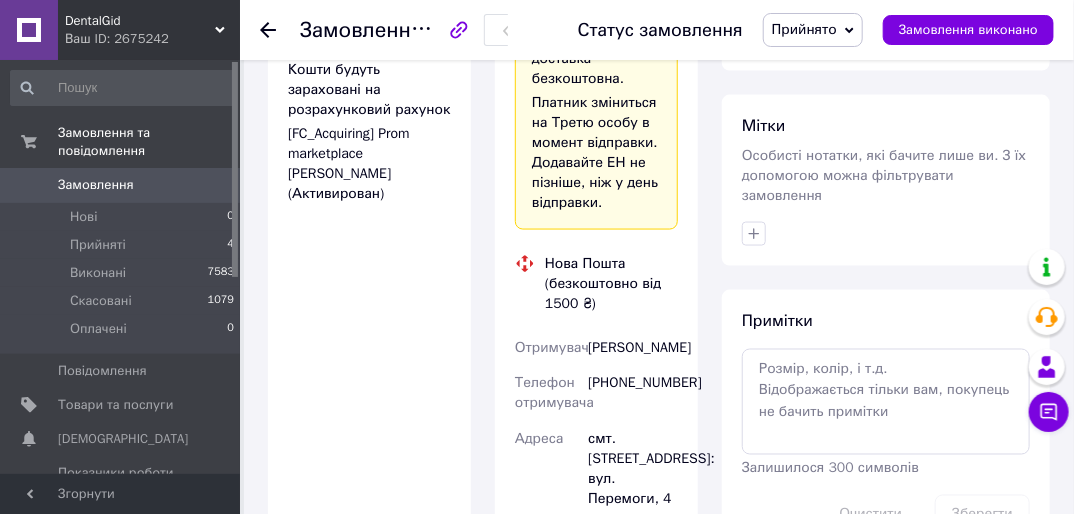 click on "Огородник Олександр" at bounding box center (633, 348) 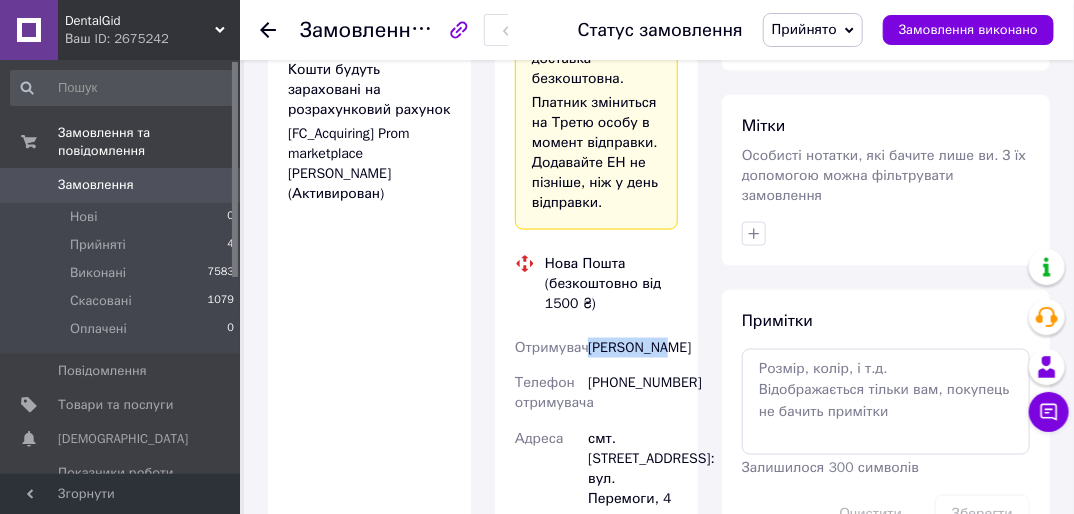 click on "Огородник Олександр" at bounding box center [633, 348] 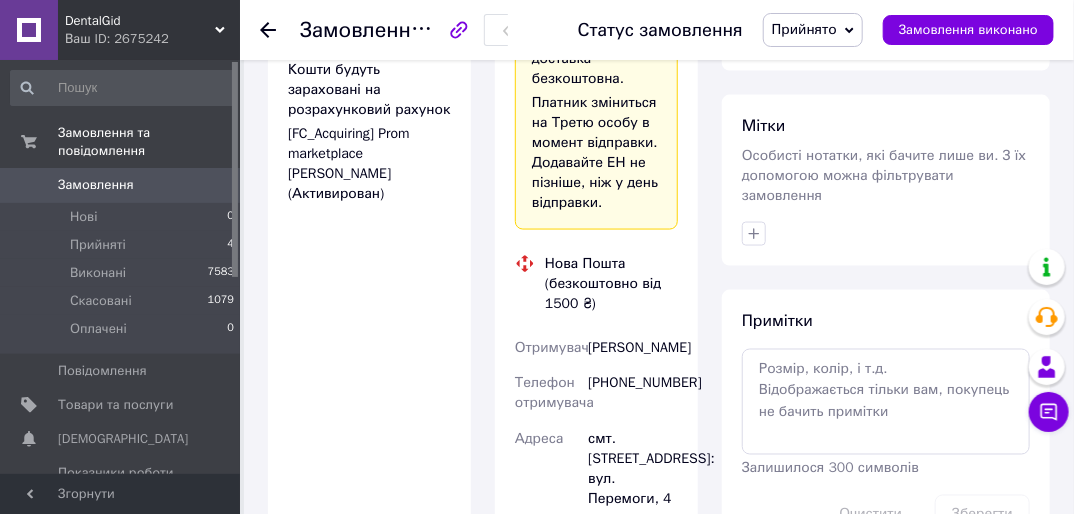 click on "Огородник Олександр" at bounding box center [633, 348] 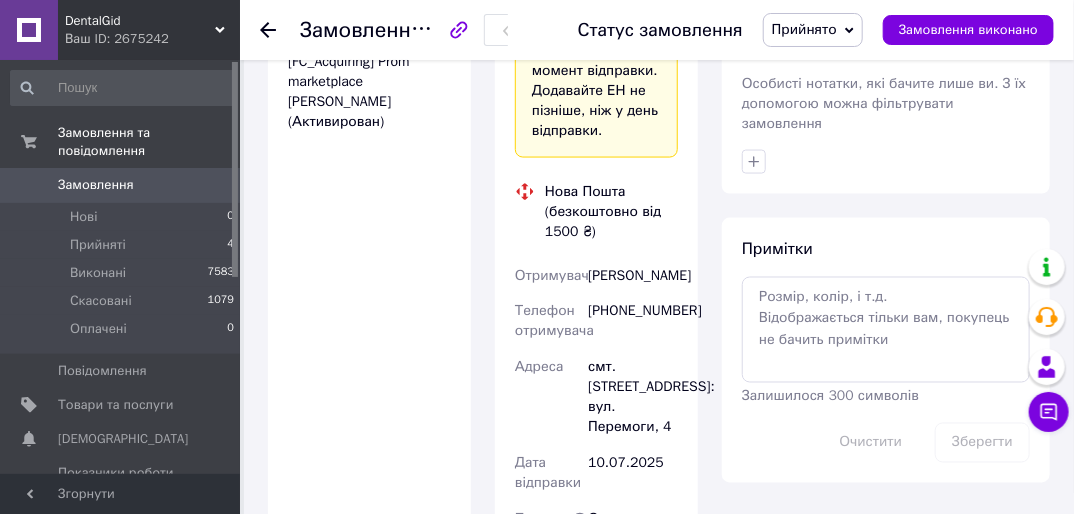 scroll, scrollTop: 1040, scrollLeft: 0, axis: vertical 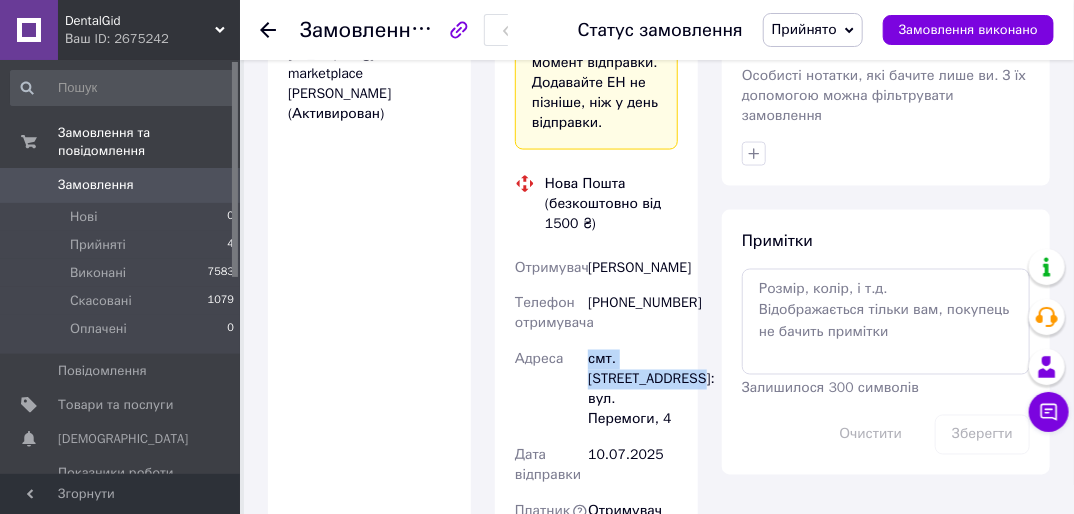drag, startPoint x: 587, startPoint y: 377, endPoint x: 700, endPoint y: 400, distance: 115.316956 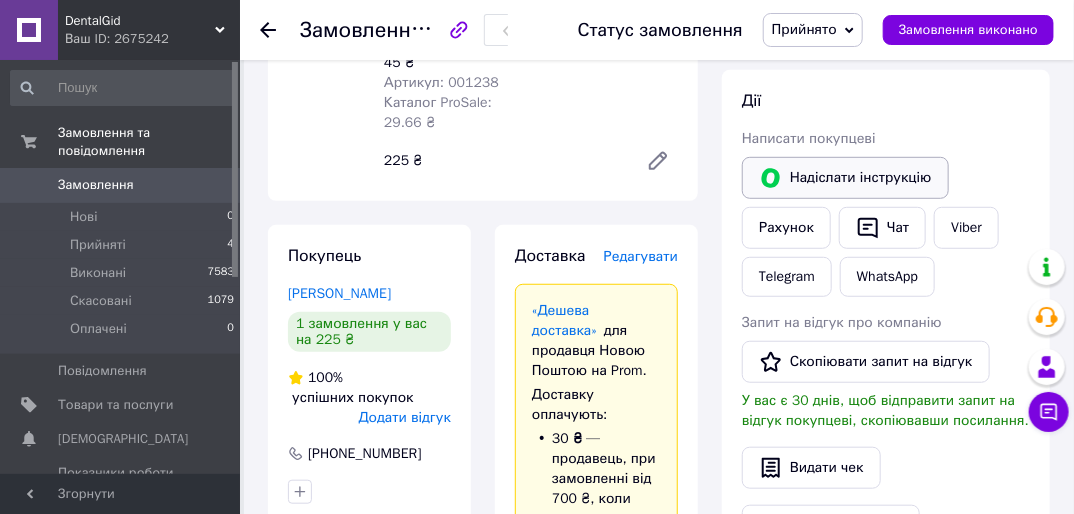scroll, scrollTop: 320, scrollLeft: 0, axis: vertical 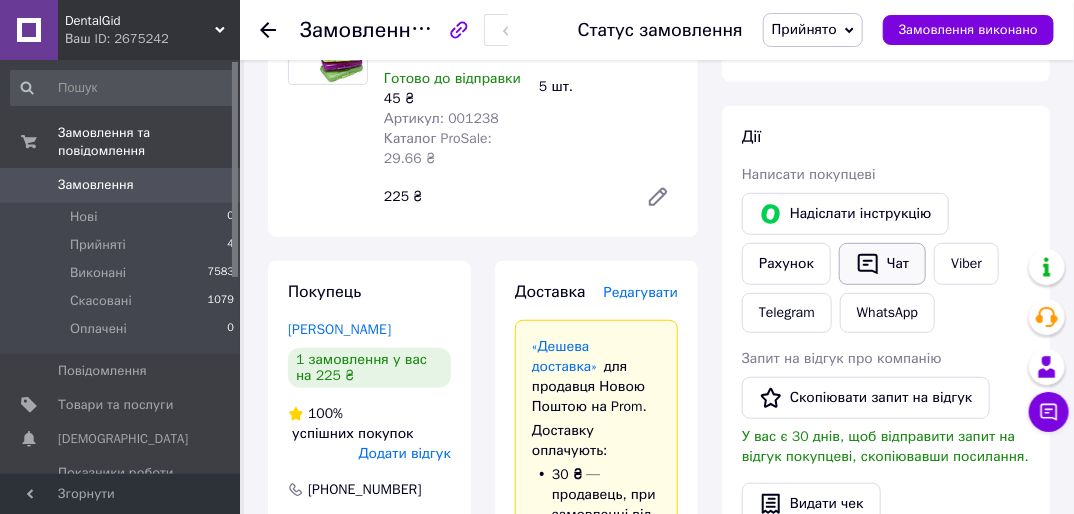 click on "Чат" at bounding box center (882, 264) 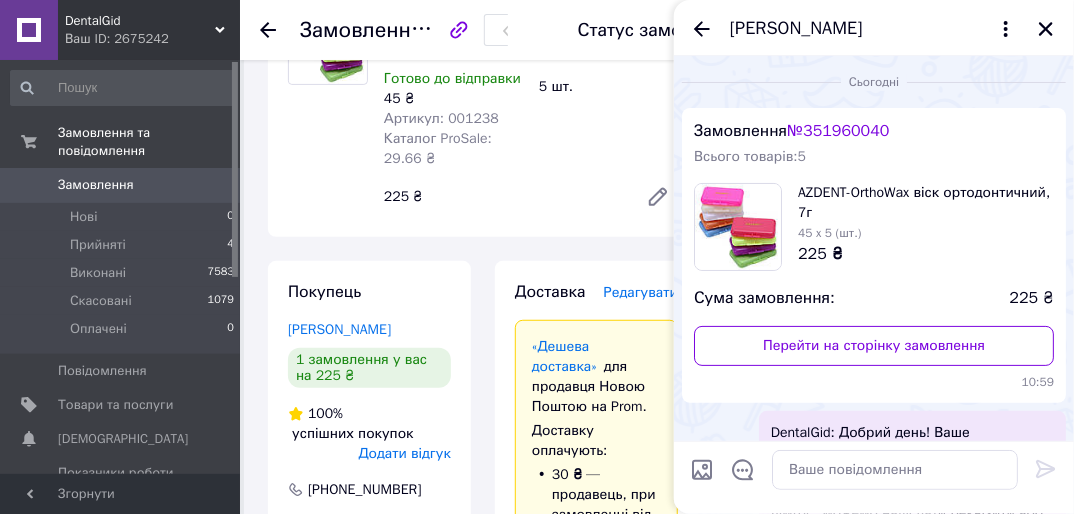 scroll, scrollTop: 519, scrollLeft: 0, axis: vertical 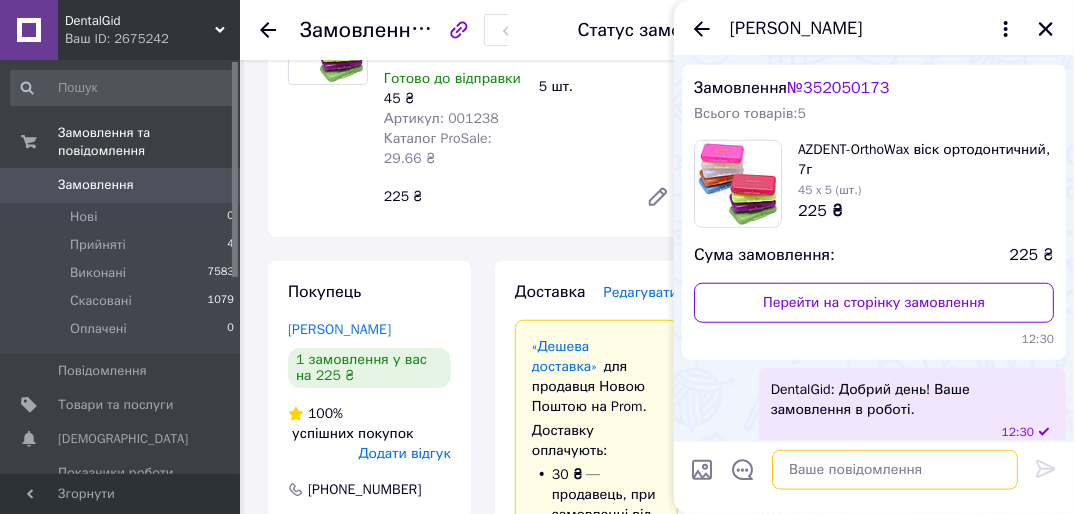 click at bounding box center (895, 470) 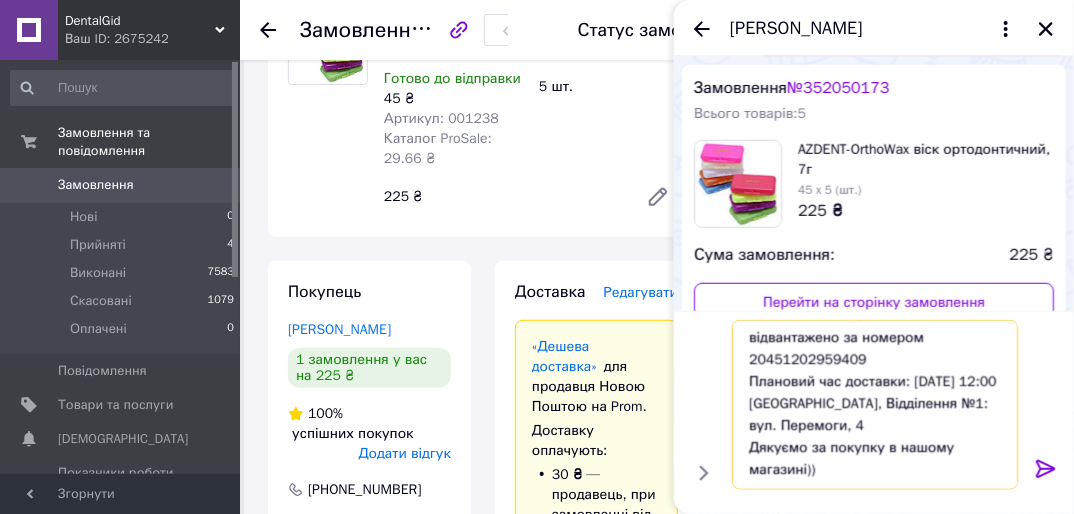 scroll, scrollTop: 0, scrollLeft: 0, axis: both 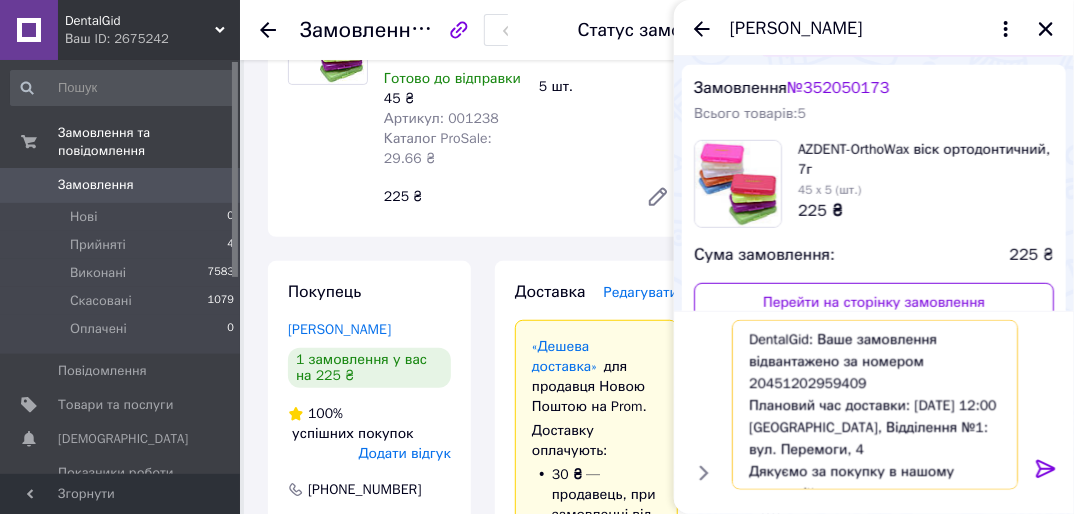 click on "DentalGid: Ваше замовлення відвантажено за номером 20451202959409
Плановий час доставки: 11.07.2025 12:00
Новогуйвинське, Відділення №1: вул. Перемоги, 4
Дякуємо за покупку в нашому магазині))" at bounding box center [875, 405] 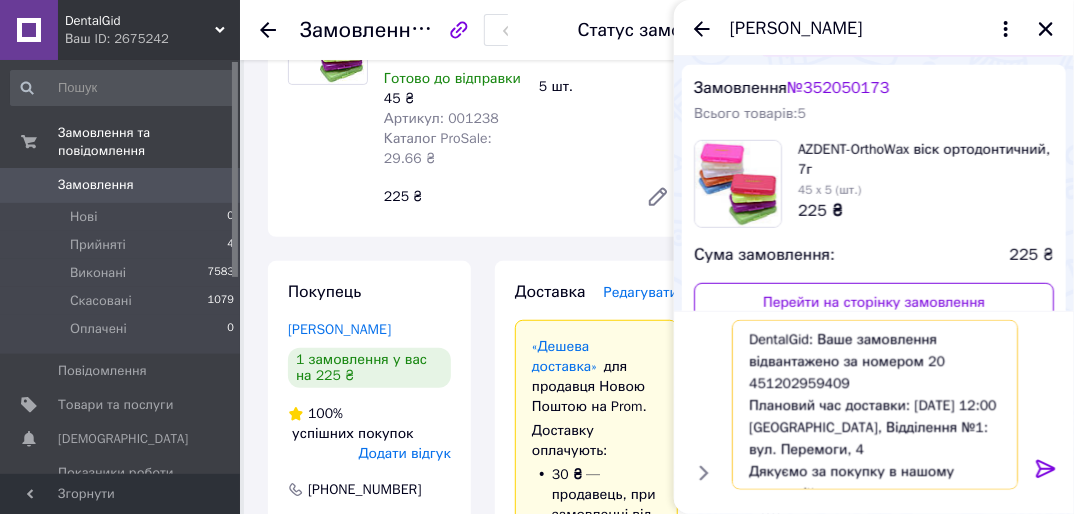click on "DentalGid: Ваше замовлення відвантажено за номером 20 451202959409
Плановий час доставки: 11.07.2025 12:00
Новогуйвинське, Відділення №1: вул. Перемоги, 4
Дякуємо за покупку в нашому магазині))" at bounding box center (875, 405) 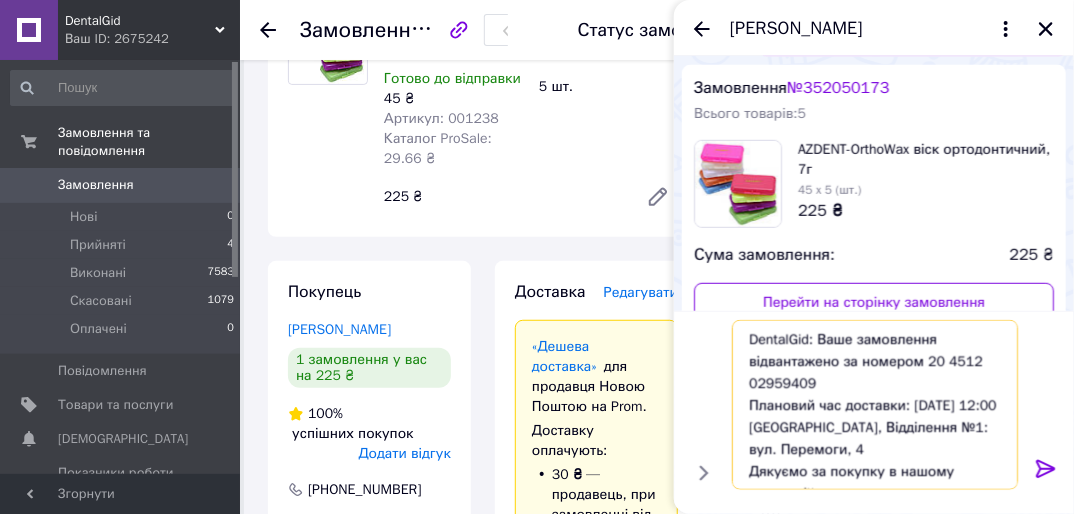 click on "DentalGid: Ваше замовлення відвантажено за номером 20 4512 02959409
Плановий час доставки: 11.07.2025 12:00
Новогуйвинське, Відділення №1: вул. Перемоги, 4
Дякуємо за покупку в нашому магазині))" at bounding box center (875, 405) 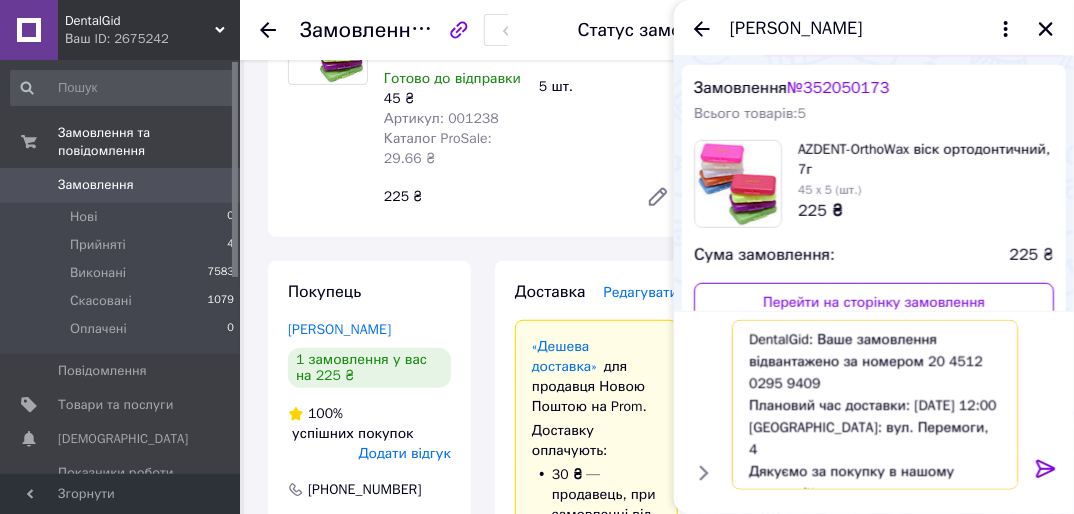type on "DentalGid: Ваше замовлення відвантажено за номером 20 4512 0295 9409
Плановий час доставки: 11.07.2025 12:00
Новогуйвинське, Відділення №1: вул. Перемоги, 4
Дякуємо за покупку в нашому магазині))" 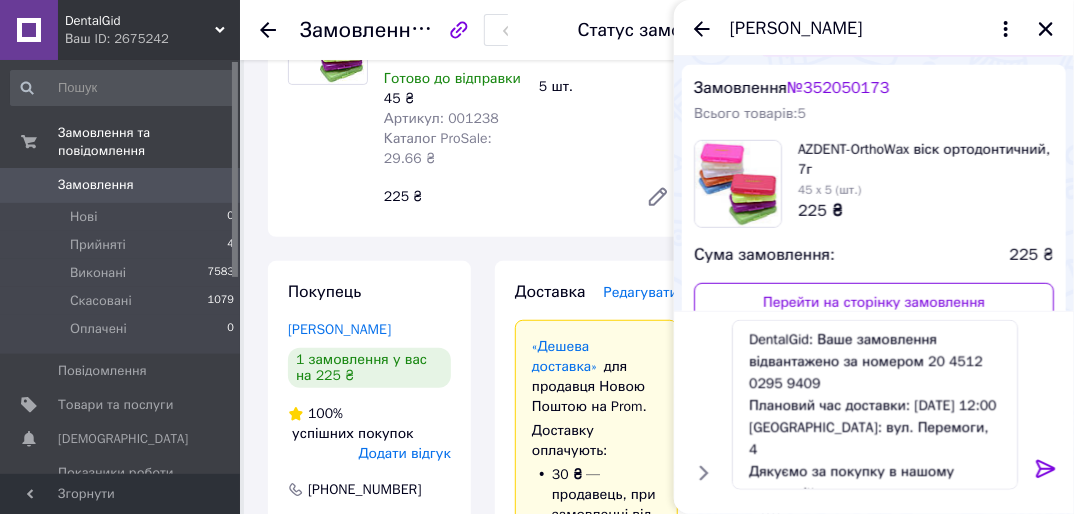 click 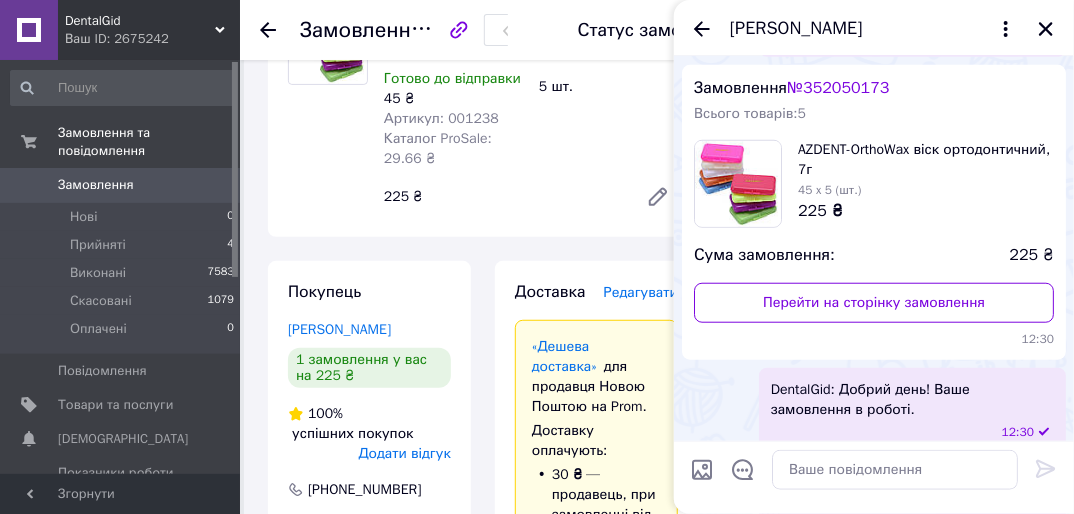 scroll, scrollTop: 692, scrollLeft: 0, axis: vertical 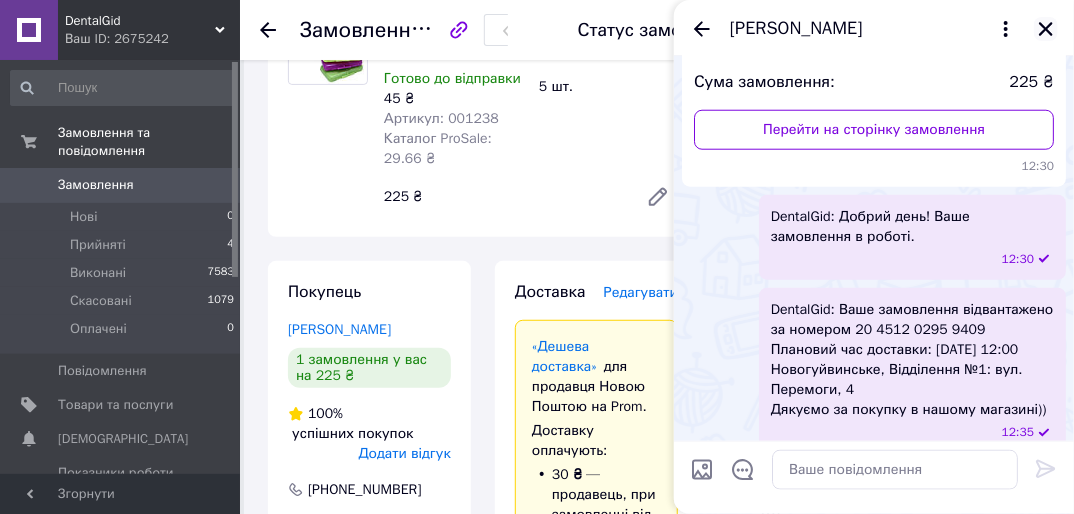 click 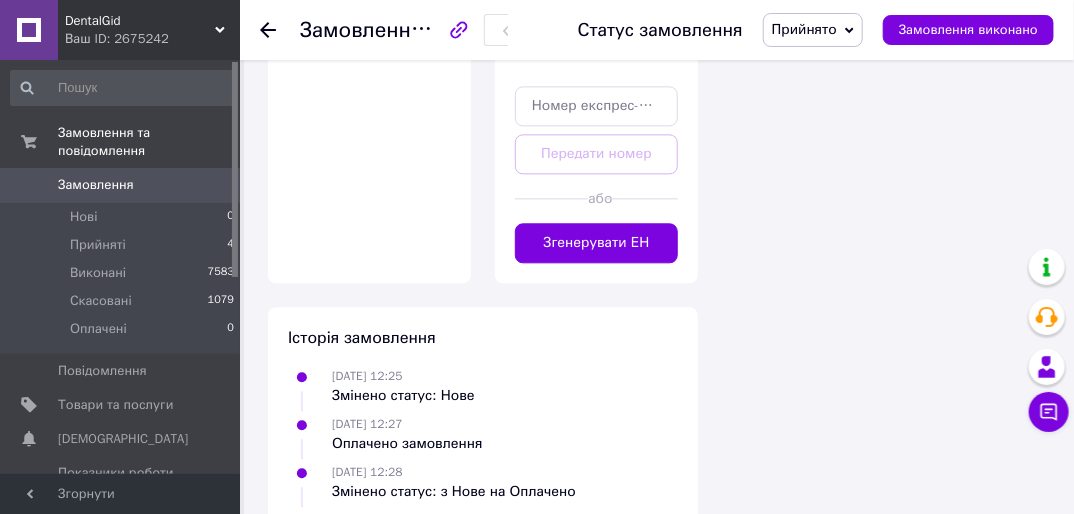scroll, scrollTop: 1418, scrollLeft: 0, axis: vertical 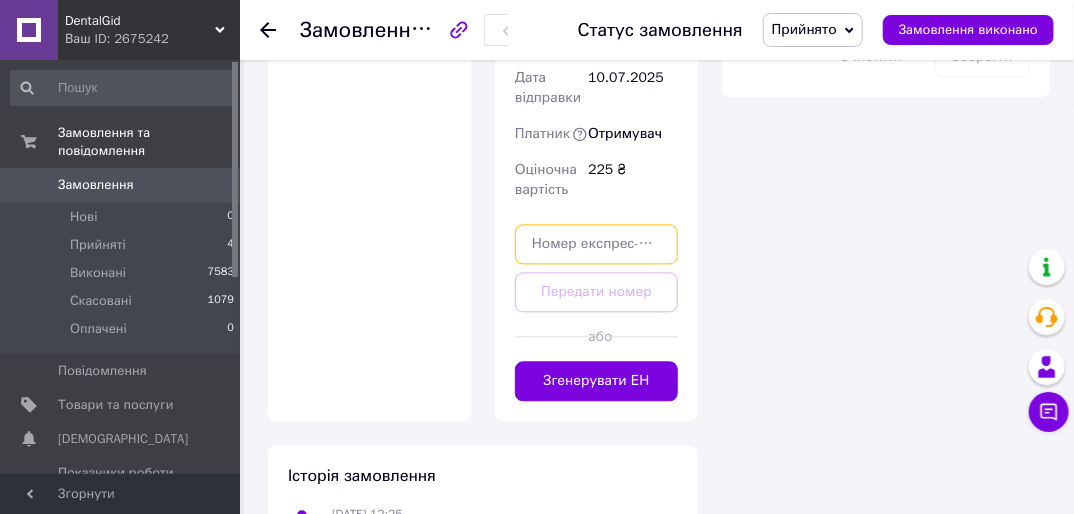 click at bounding box center [596, 244] 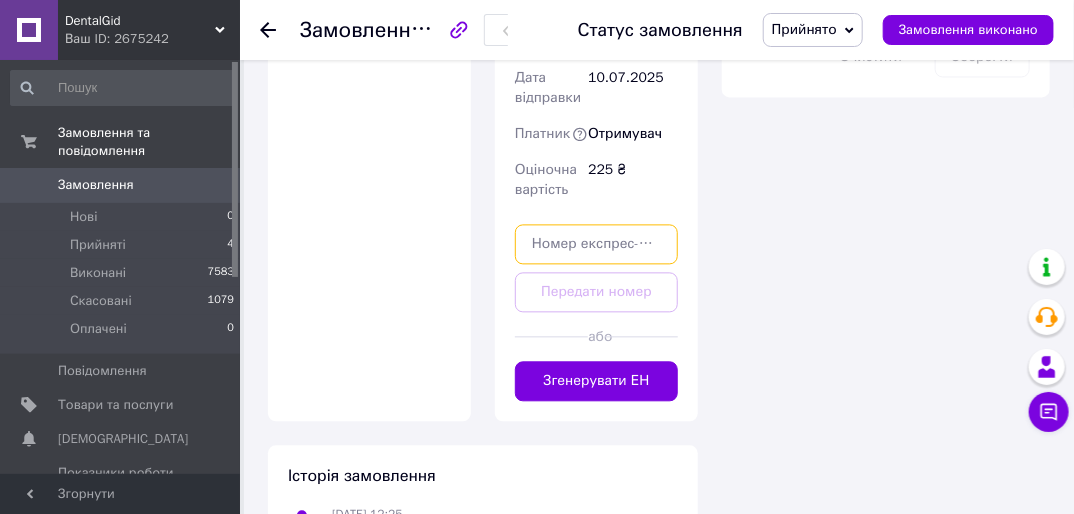 paste on "20451202959409" 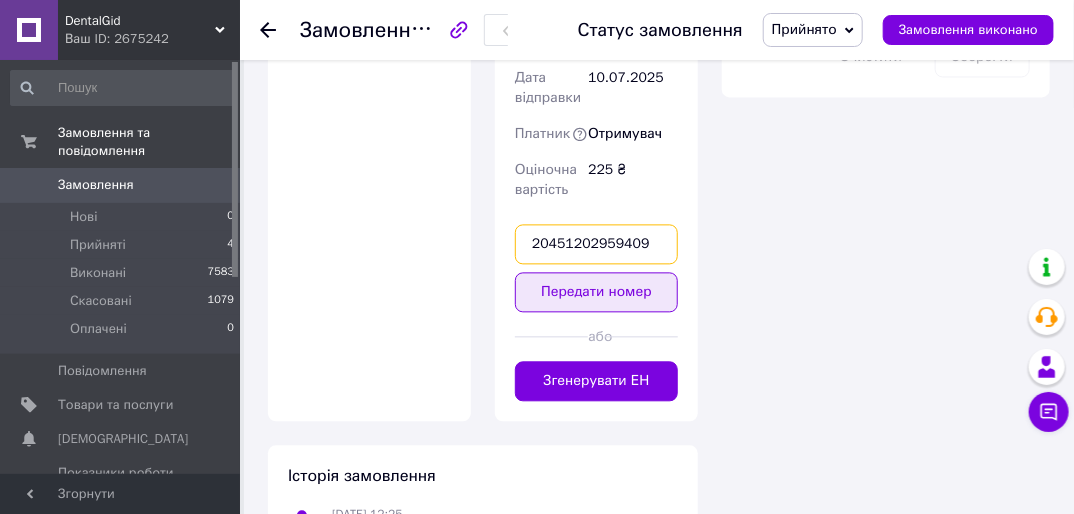 type on "20451202959409" 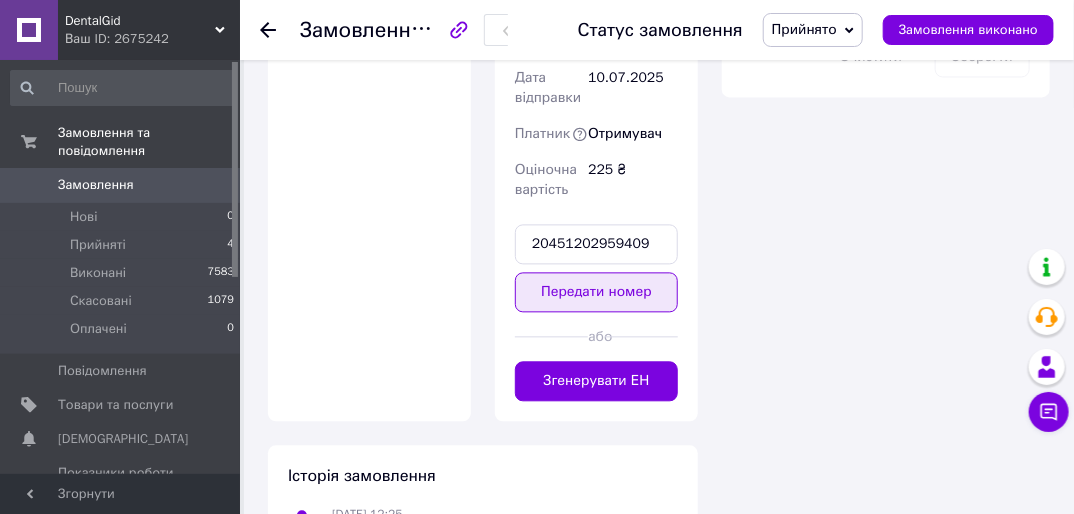 click on "Передати номер" at bounding box center (596, 292) 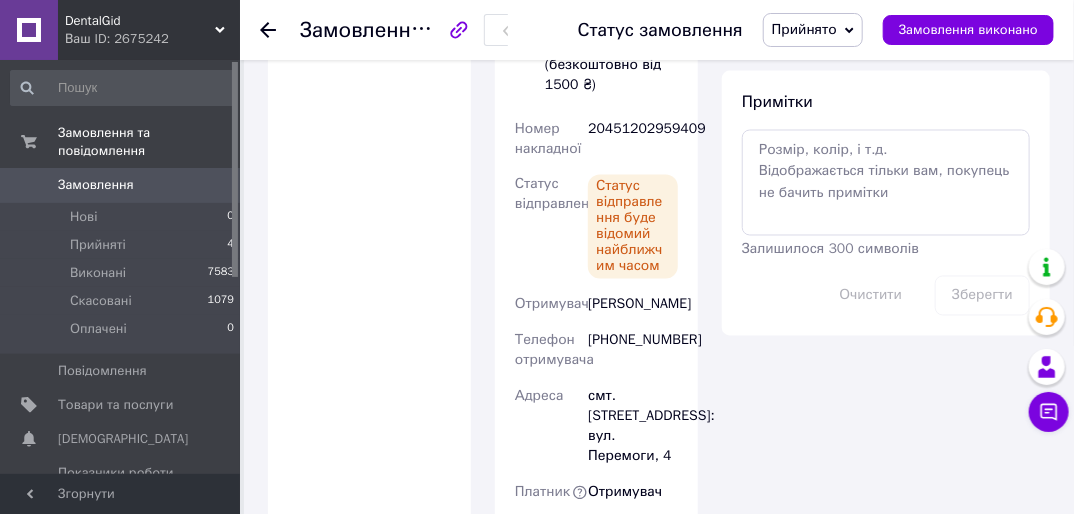 scroll, scrollTop: 1178, scrollLeft: 0, axis: vertical 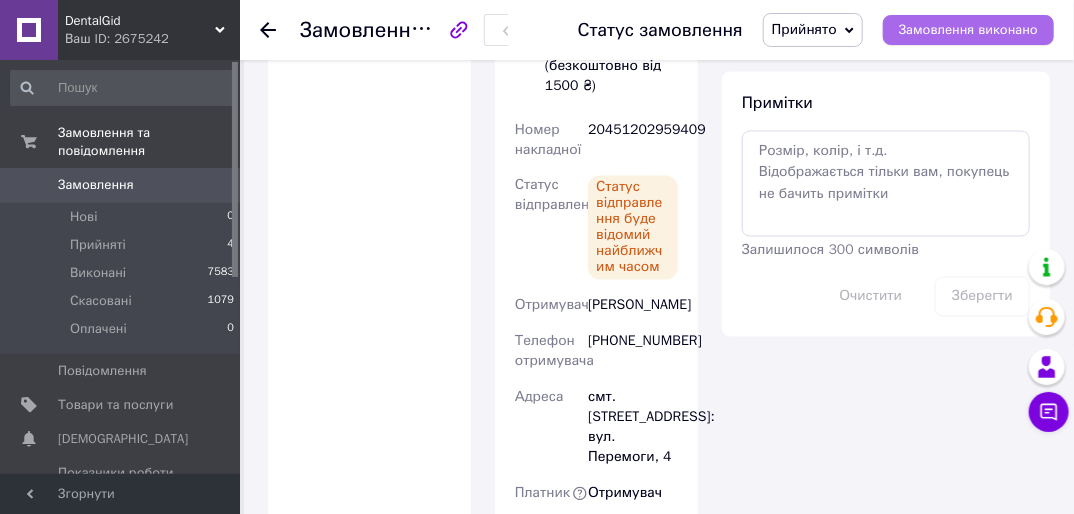 click on "Замовлення виконано" at bounding box center [968, 30] 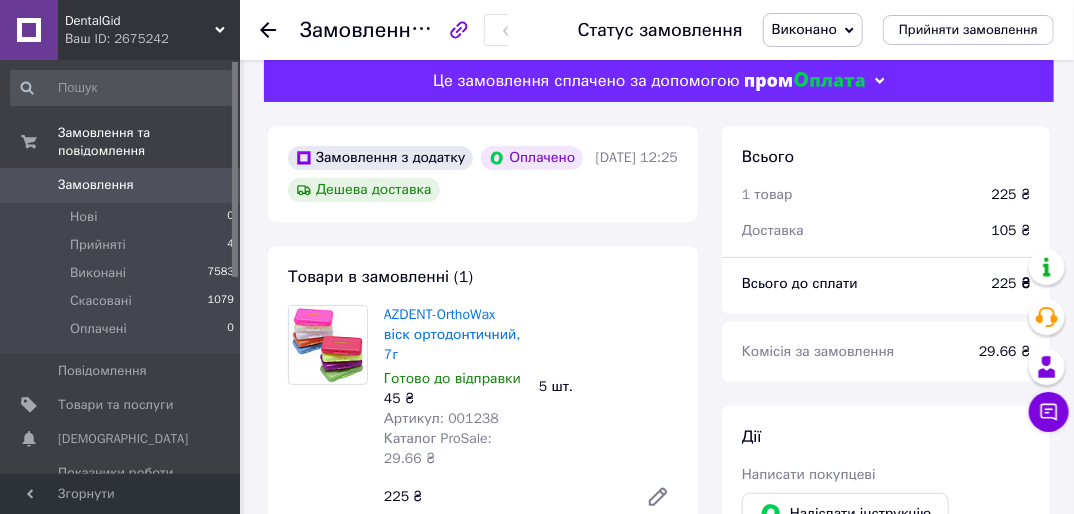 scroll, scrollTop: 0, scrollLeft: 0, axis: both 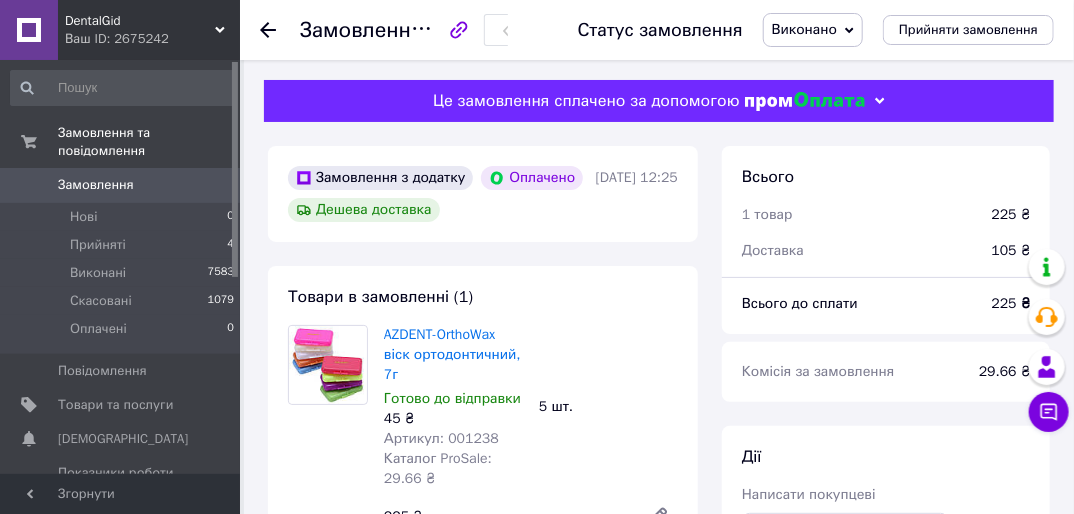 click 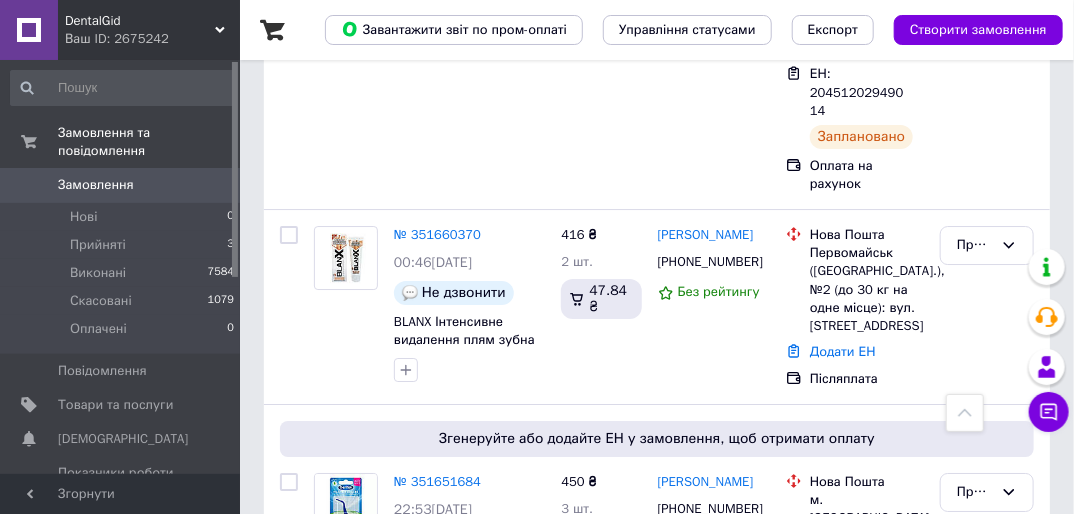 scroll, scrollTop: 2400, scrollLeft: 0, axis: vertical 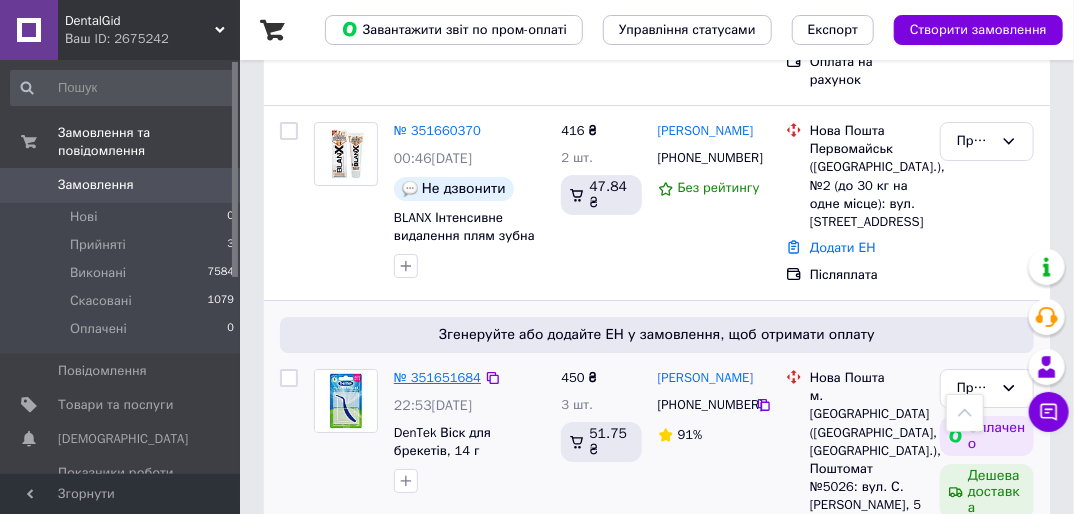 click on "№ 351651684" at bounding box center (437, 377) 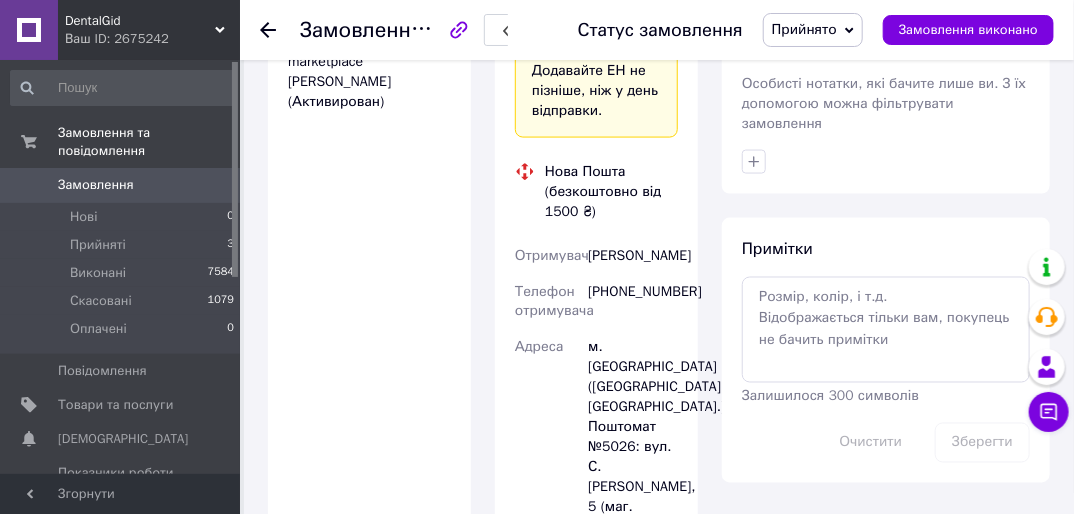 scroll, scrollTop: 1078, scrollLeft: 0, axis: vertical 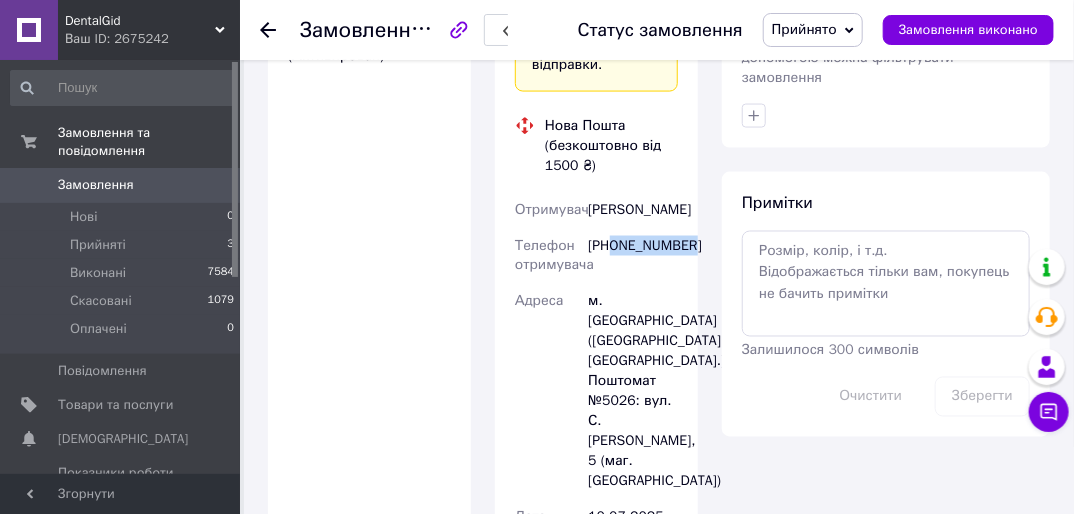 drag, startPoint x: 613, startPoint y: 248, endPoint x: 688, endPoint y: 248, distance: 75 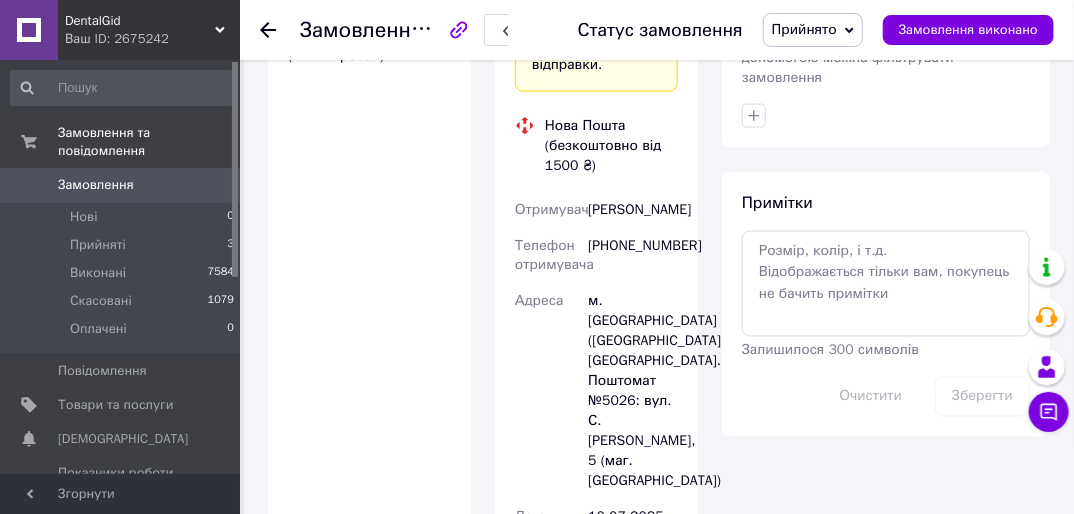 click on "Войтюк Анна" at bounding box center (633, 210) 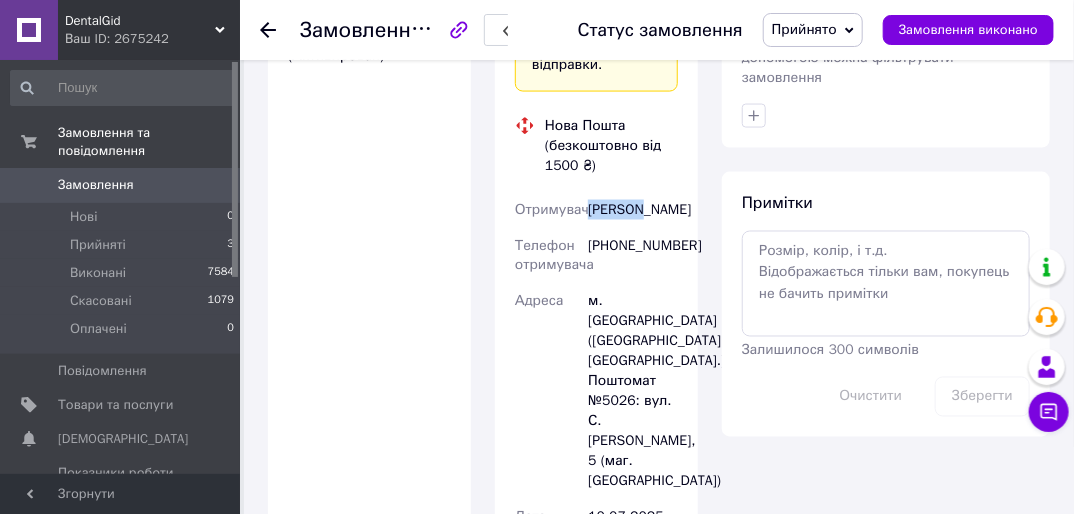click on "Войтюк Анна" at bounding box center (633, 210) 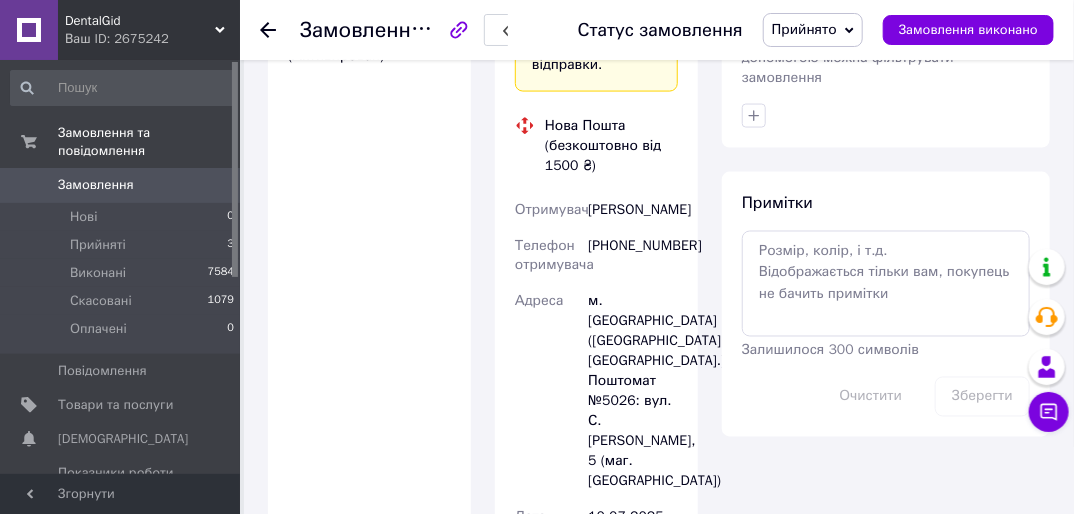 click on "Войтюк Анна" at bounding box center (633, 210) 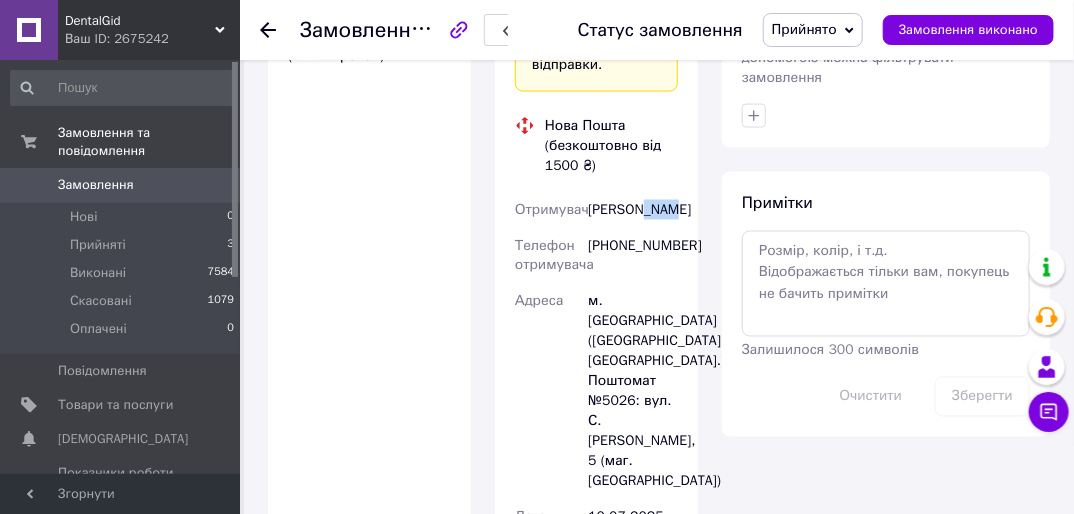 click on "Войтюк Анна" at bounding box center [633, 210] 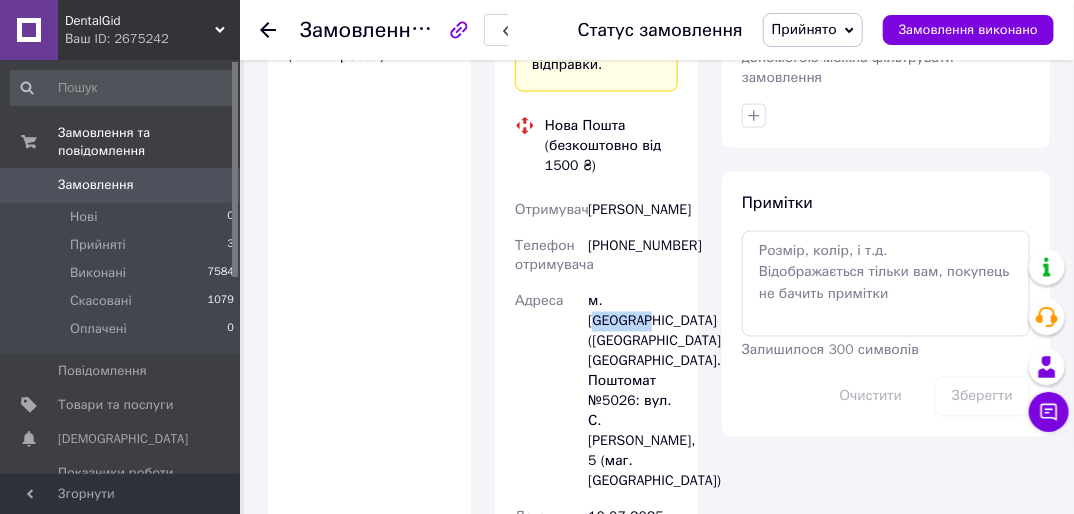 drag, startPoint x: 630, startPoint y: 296, endPoint x: 673, endPoint y: 294, distance: 43.046486 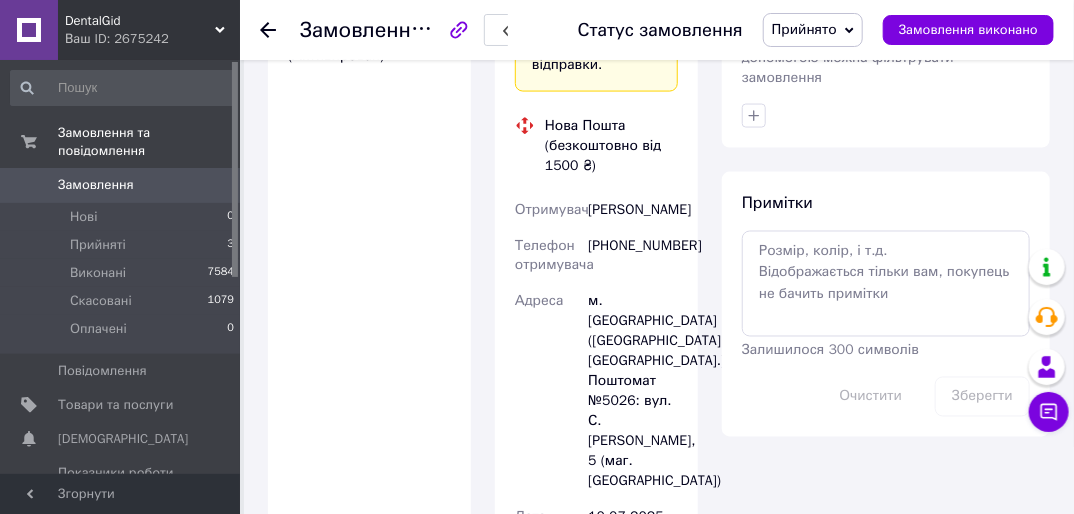 drag, startPoint x: 656, startPoint y: 296, endPoint x: 557, endPoint y: 329, distance: 104.35516 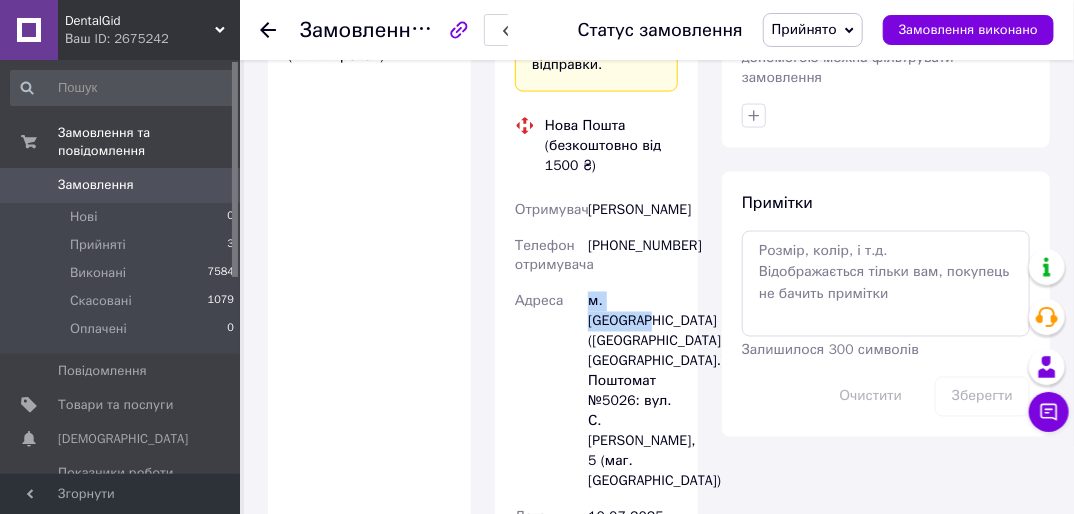 drag, startPoint x: 583, startPoint y: 305, endPoint x: 684, endPoint y: 296, distance: 101.4002 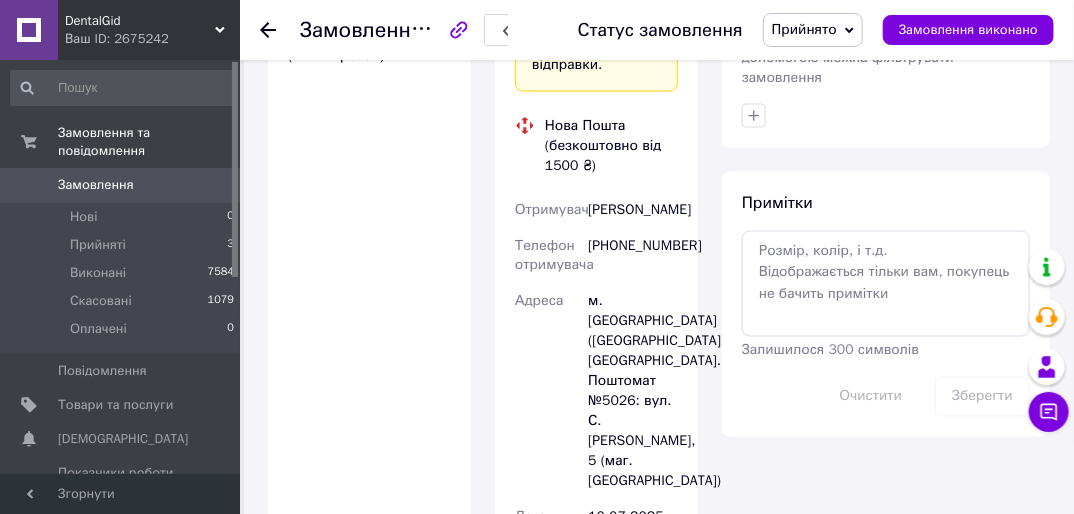click on "м. [GEOGRAPHIC_DATA] ([GEOGRAPHIC_DATA], [GEOGRAPHIC_DATA].), Поштомат №5026: вул. С. [PERSON_NAME], 5 (маг. [GEOGRAPHIC_DATA])" at bounding box center (633, 392) 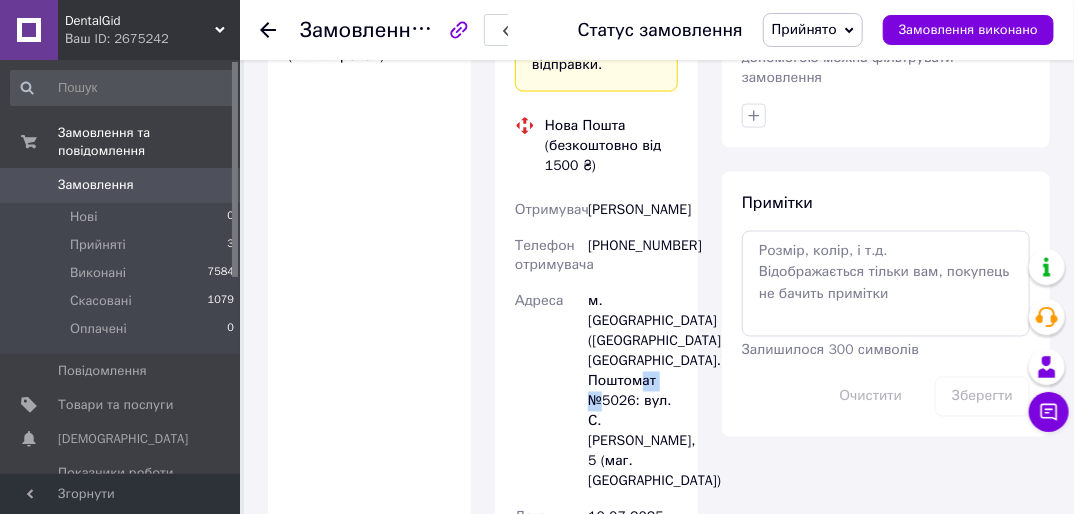 click on "м. [GEOGRAPHIC_DATA] ([GEOGRAPHIC_DATA], [GEOGRAPHIC_DATA].), Поштомат №5026: вул. С. [PERSON_NAME], 5 (маг. [GEOGRAPHIC_DATA])" at bounding box center [633, 392] 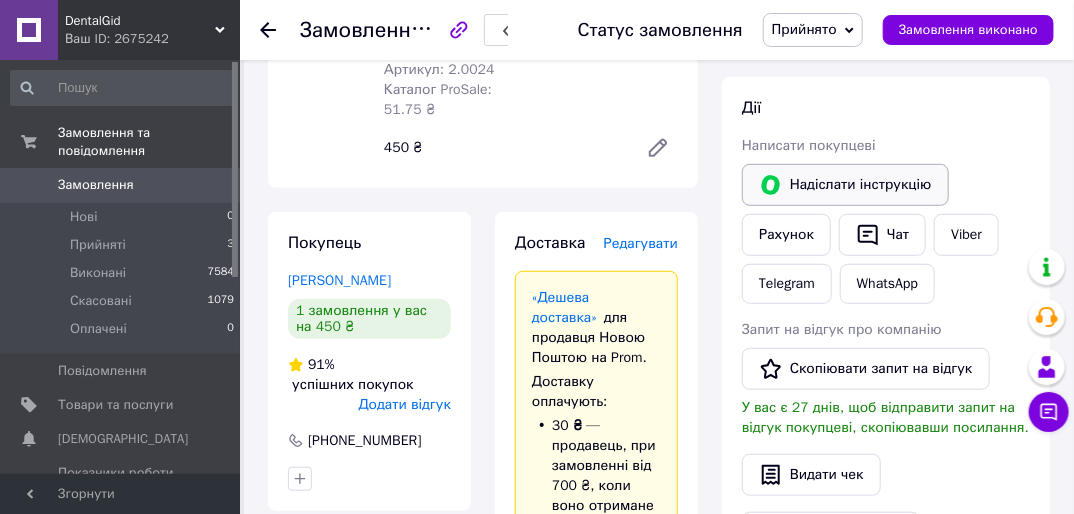 scroll, scrollTop: 278, scrollLeft: 0, axis: vertical 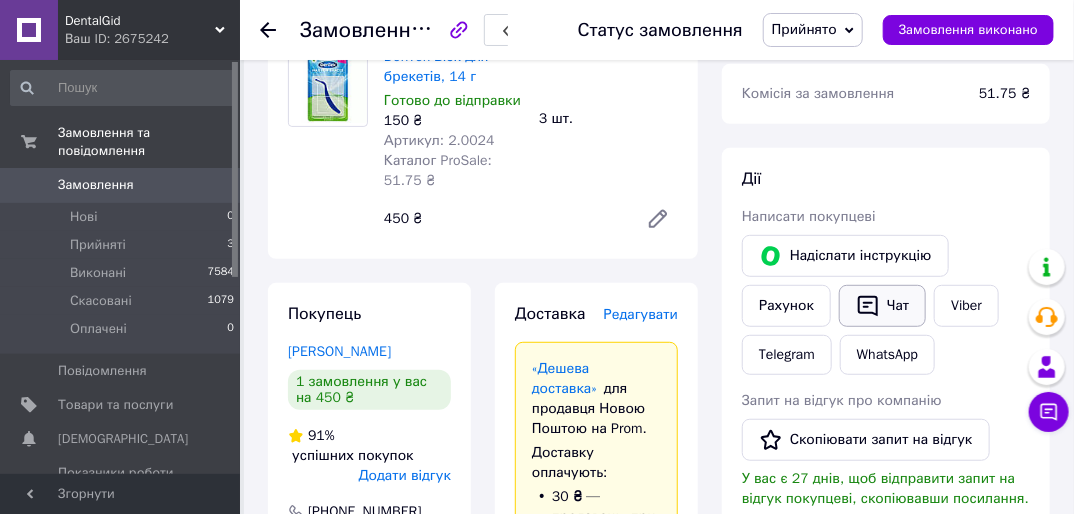 click on "Чат" at bounding box center (882, 306) 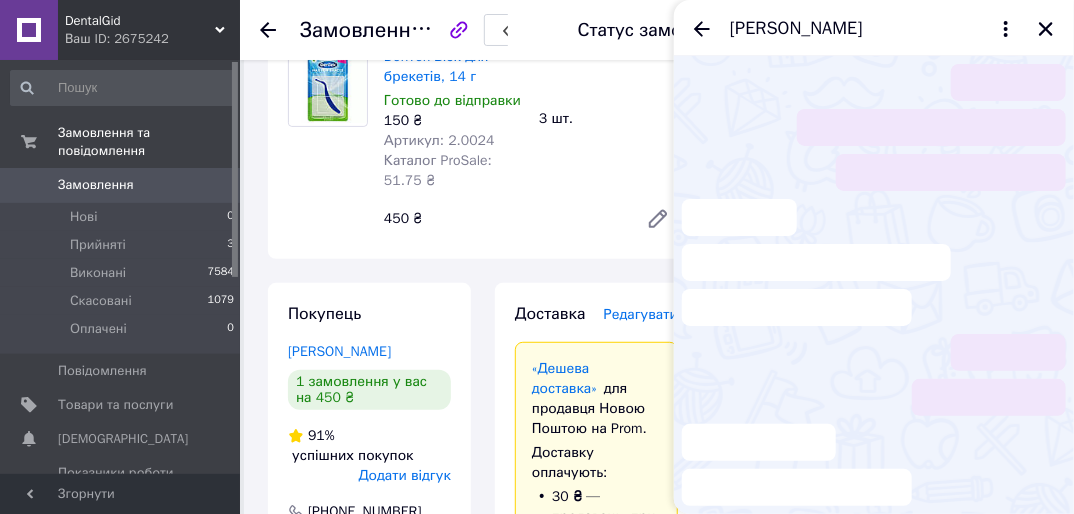 scroll, scrollTop: 408, scrollLeft: 0, axis: vertical 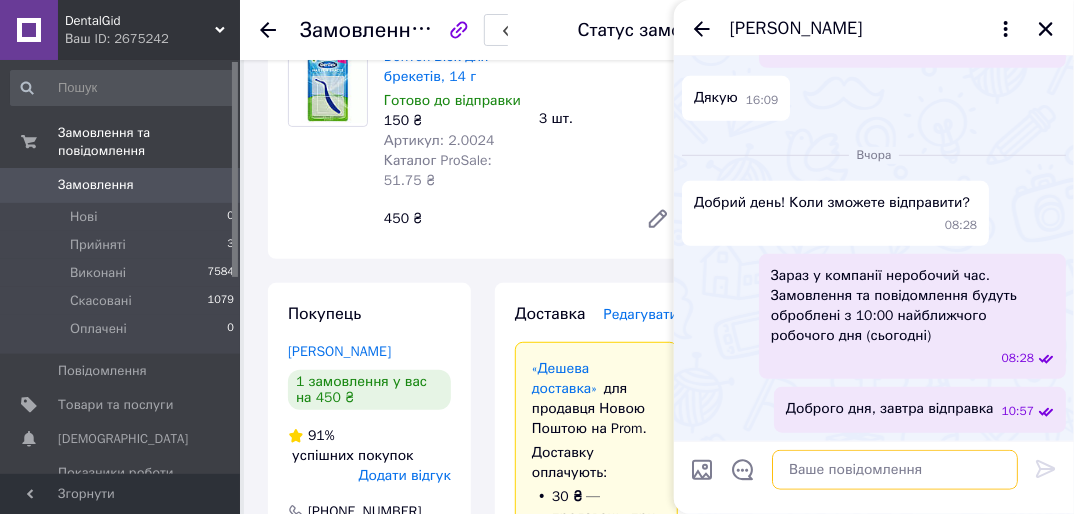 click at bounding box center (895, 470) 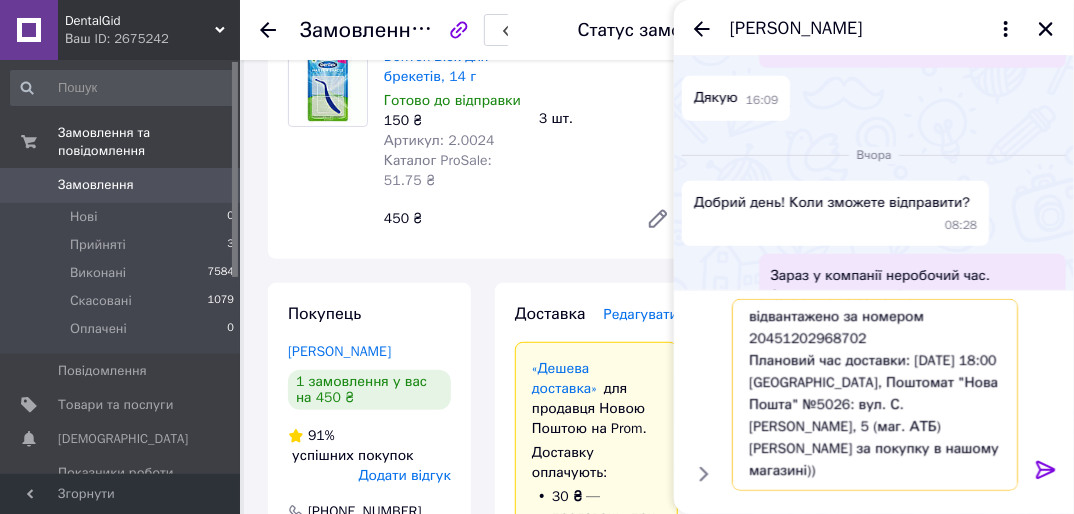 scroll, scrollTop: 0, scrollLeft: 0, axis: both 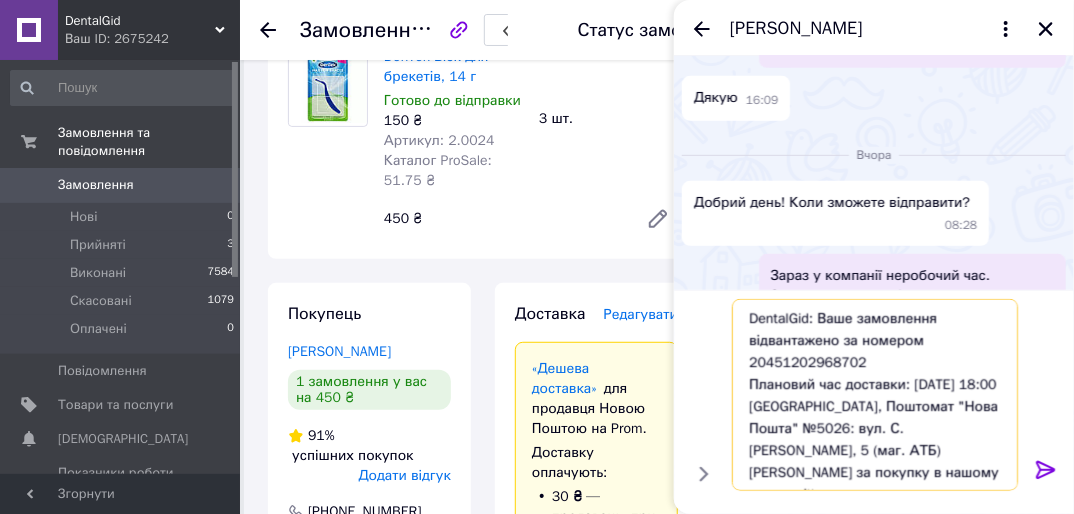 click on "DentalGid: Ваше замовлення відвантажено за номером 20451202968702
Плановий час доставки: 11.07.2025 18:00
Тернівка, Поштомат "Нова Пошта" №5026: вул. С. Маркова, 5 (маг. АТБ)
Дякуємо за покупку в нашому магазині))" at bounding box center [875, 394] 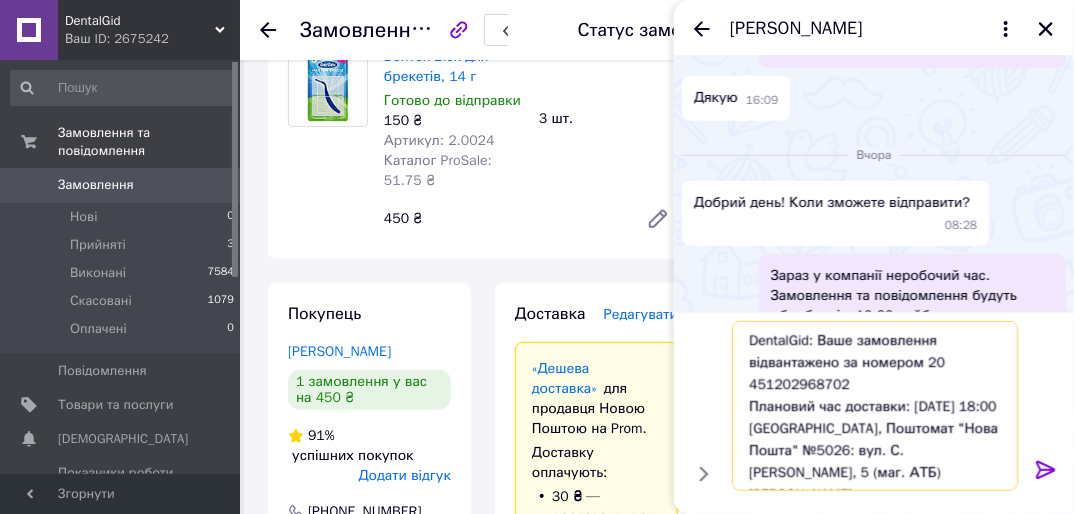 click on "DentalGid: Ваше замовлення відвантажено за номером 20 451202968702
Плановий час доставки: 11.07.2025 18:00
Тернівка, Поштомат "Нова Пошта" №5026: вул. С. Маркова, 5 (маг. АТБ)
Дякуємо за покупку в нашому магазині))" at bounding box center [875, 405] 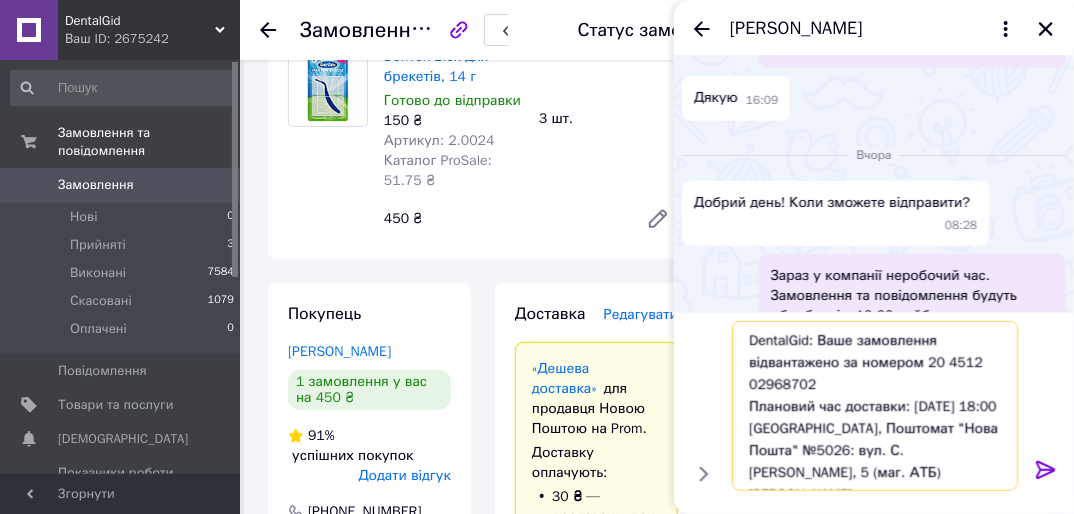 click on "DentalGid: Ваше замовлення відвантажено за номером 20 4512 02968702
Плановий час доставки: 11.07.2025 18:00
Тернівка, Поштомат "Нова Пошта" №5026: вул. С. Маркова, 5 (маг. АТБ)
Дякуємо за покупку в нашому магазині))" at bounding box center (875, 405) 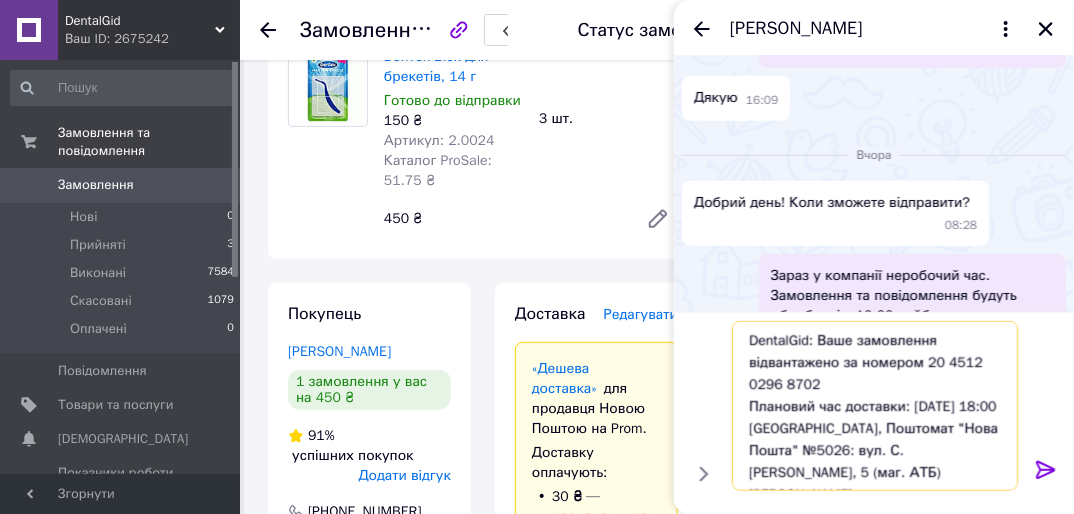 type on "DentalGid: Ваше замовлення відвантажено за номером 20 4512 0296 8702
Плановий час доставки: 11.07.2025 18:00
Тернівка, Поштомат "Нова Пошта" №5026: вул. С. Маркова, 5 (маг. АТБ)
Дякуємо за покупку в нашому магазині))" 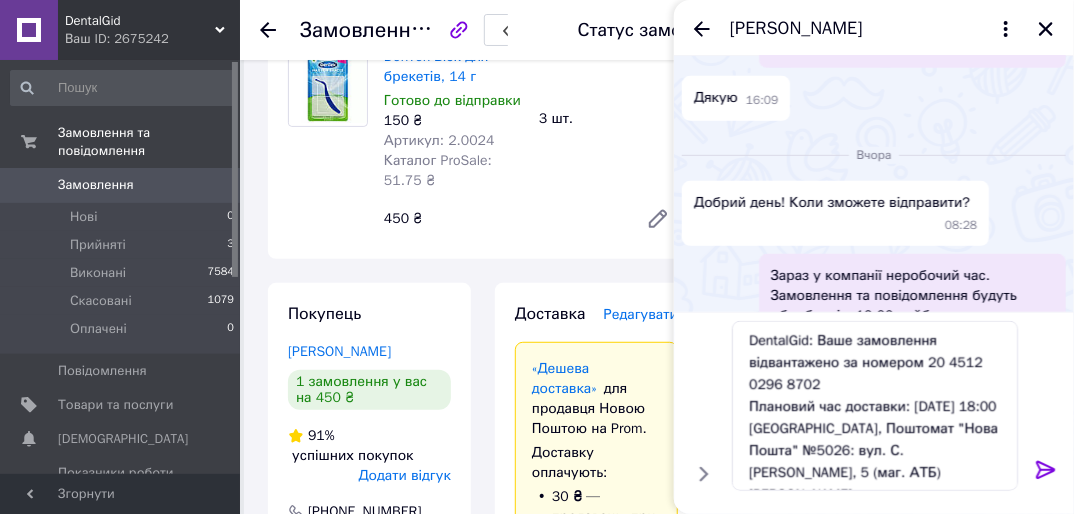 click 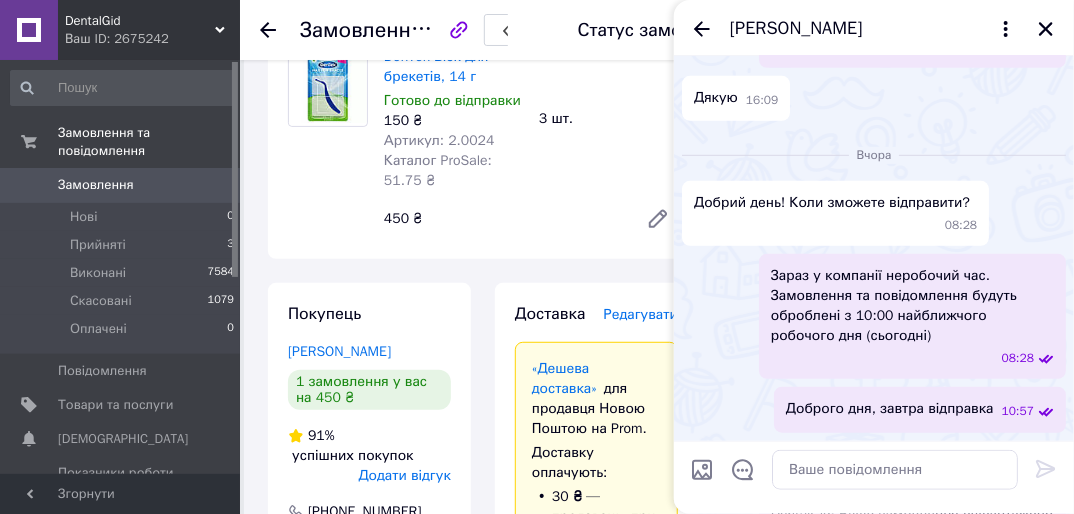 scroll, scrollTop: 633, scrollLeft: 0, axis: vertical 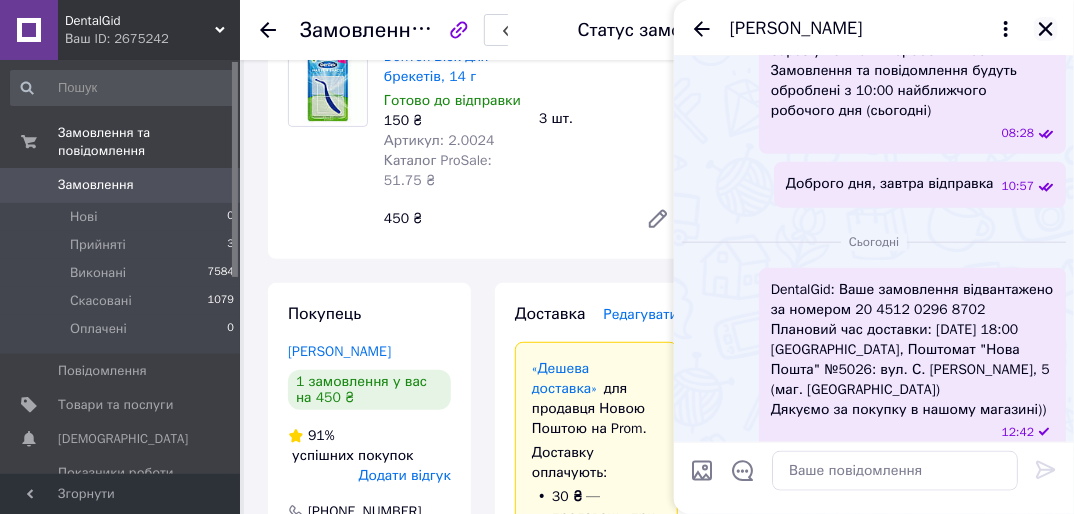 click 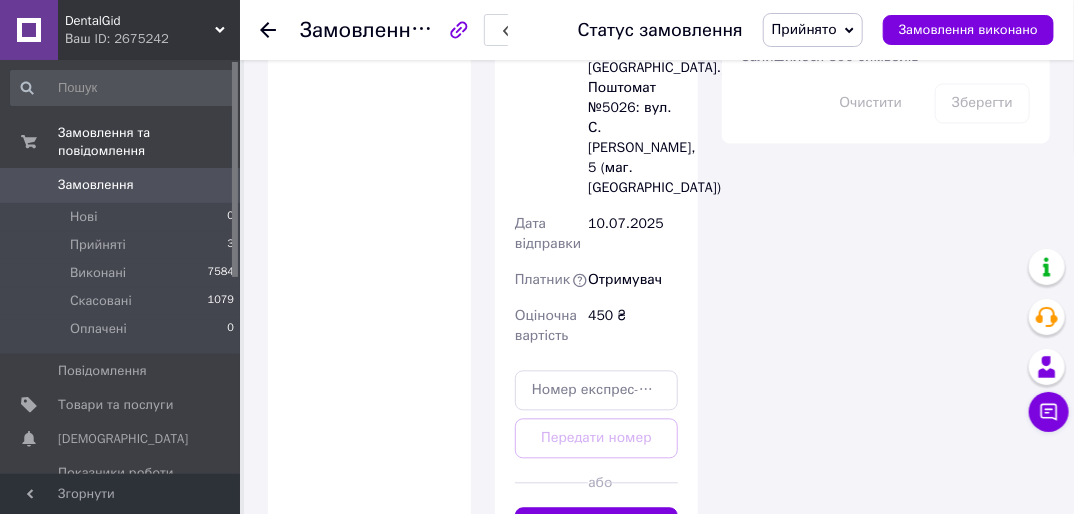 scroll, scrollTop: 1398, scrollLeft: 0, axis: vertical 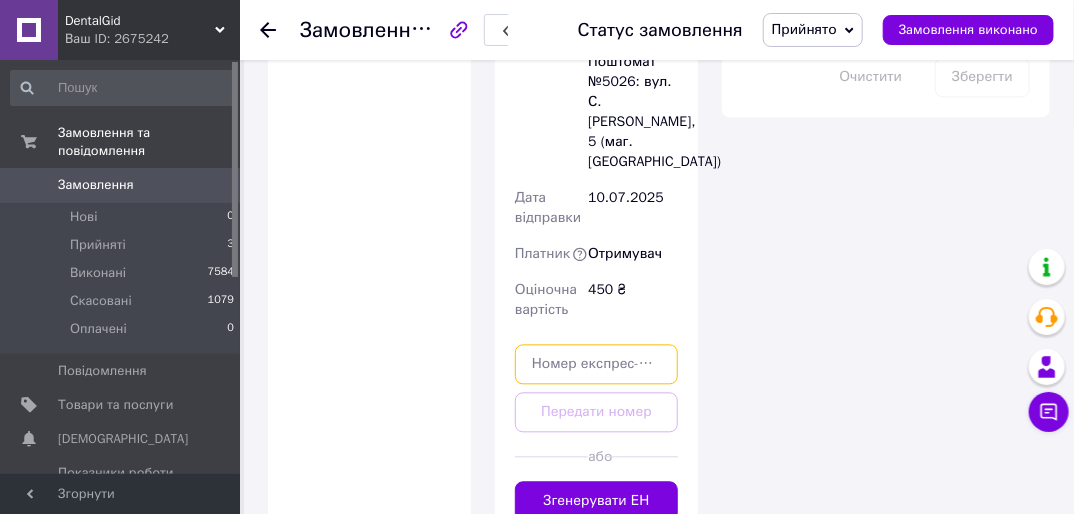 click at bounding box center (596, 364) 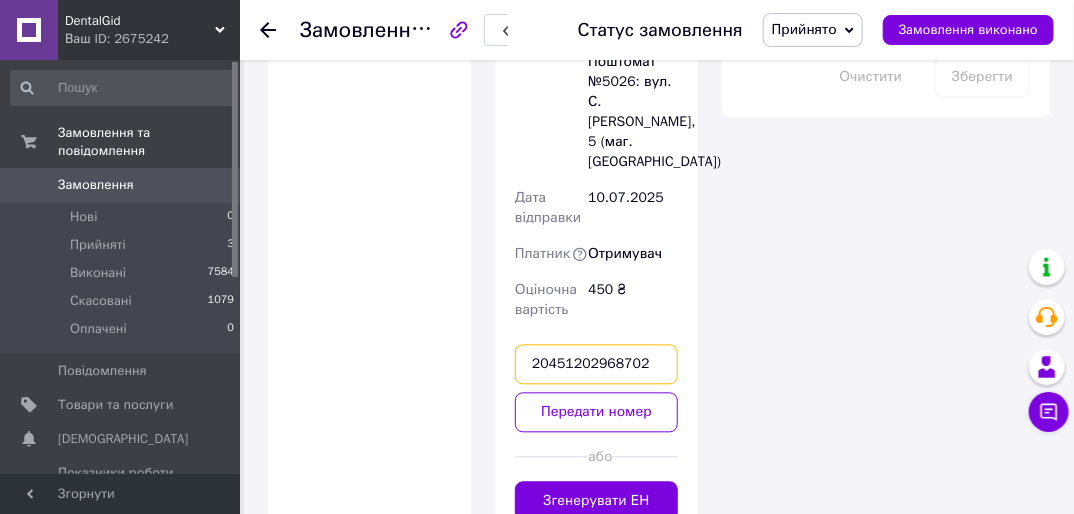 type on "20451202968702" 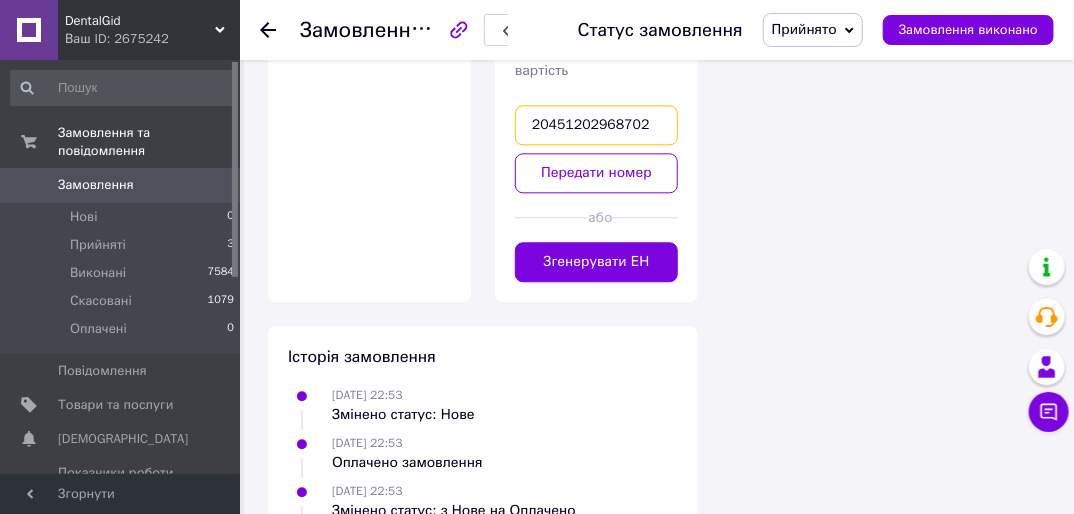 scroll, scrollTop: 1638, scrollLeft: 0, axis: vertical 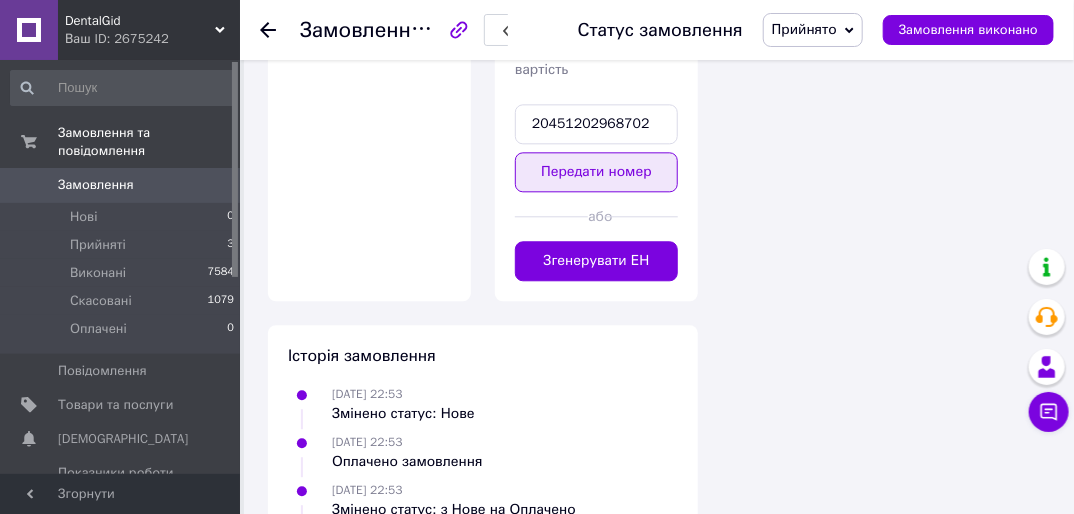 click on "Передати номер" at bounding box center [596, 172] 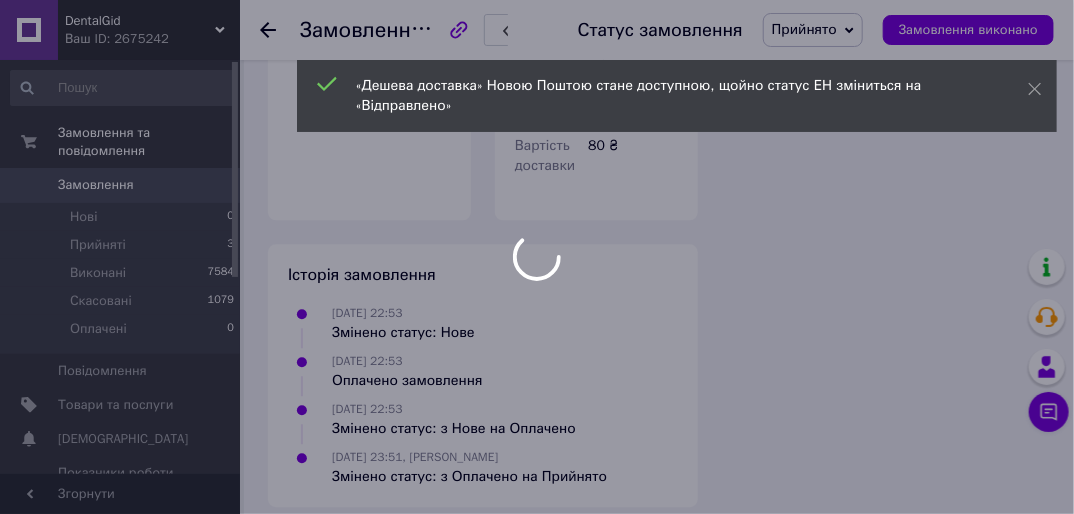 scroll, scrollTop: 1638, scrollLeft: 0, axis: vertical 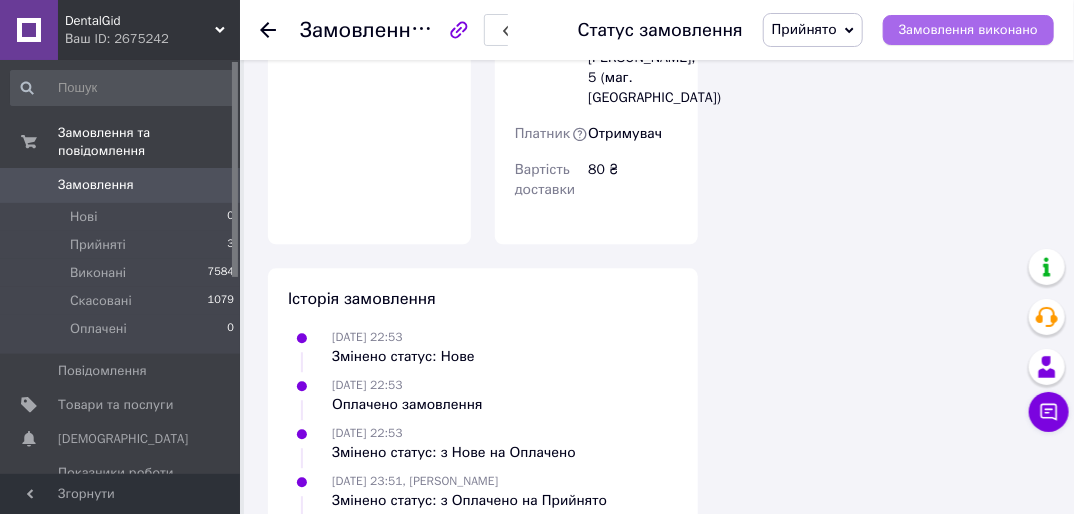 click on "Замовлення виконано" at bounding box center (968, 30) 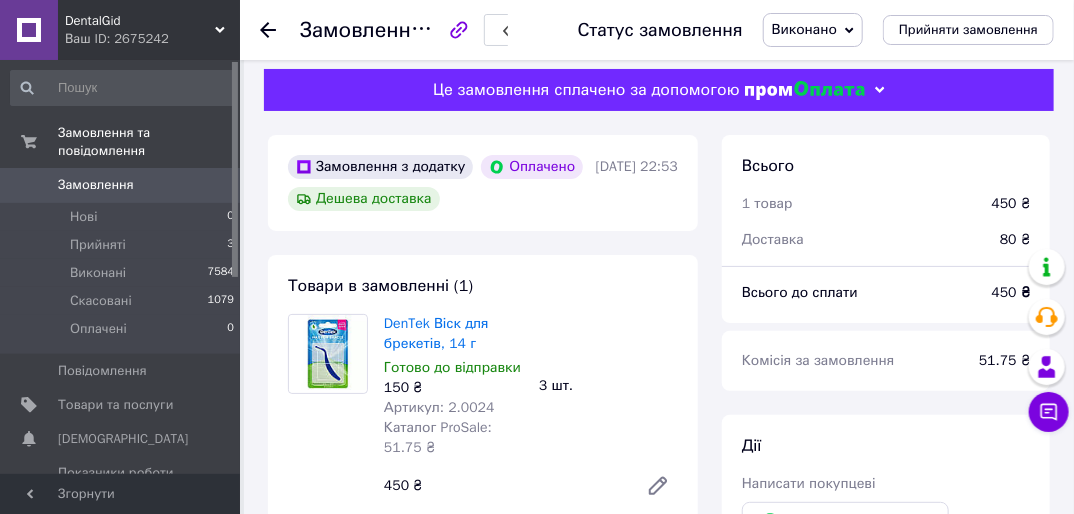 scroll, scrollTop: 0, scrollLeft: 0, axis: both 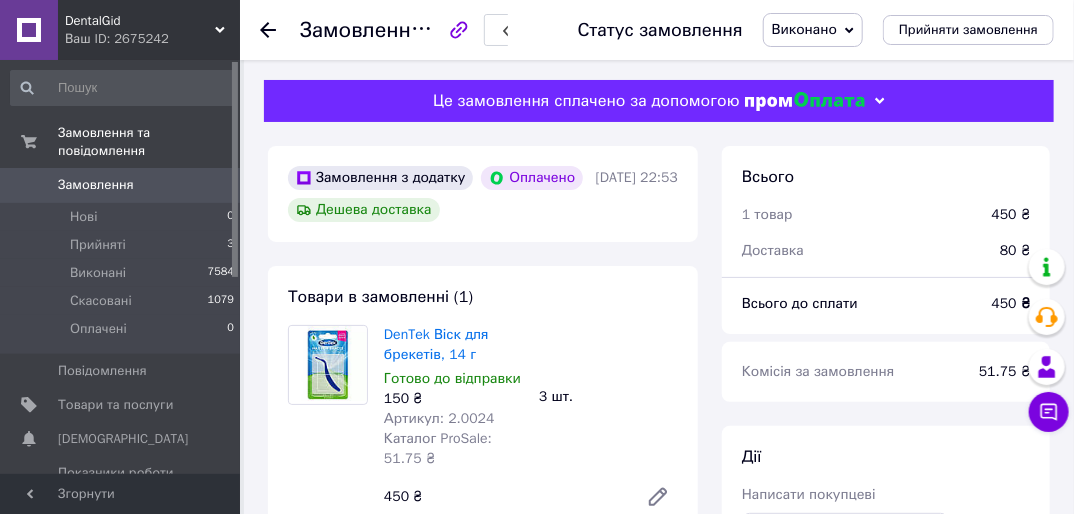 click 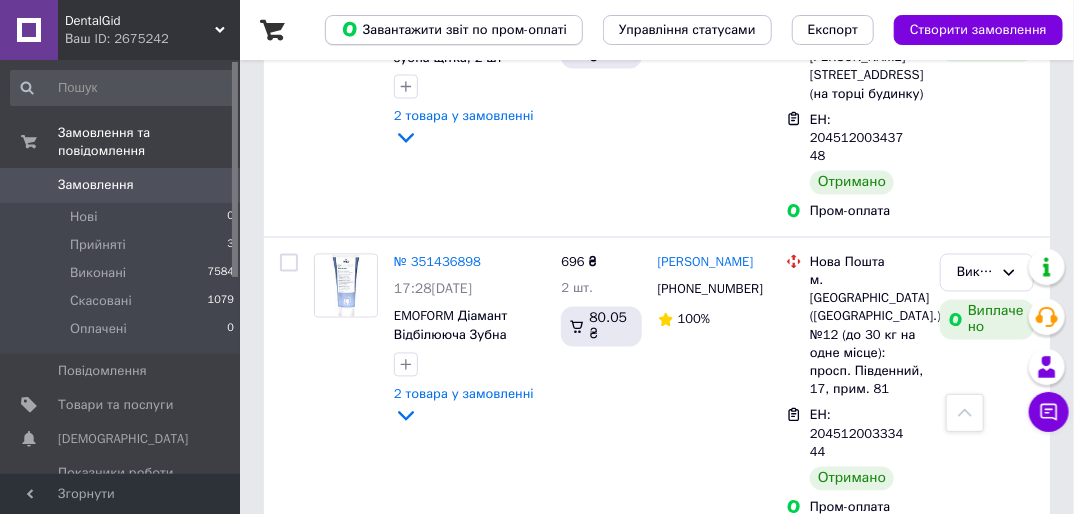 scroll, scrollTop: 3840, scrollLeft: 0, axis: vertical 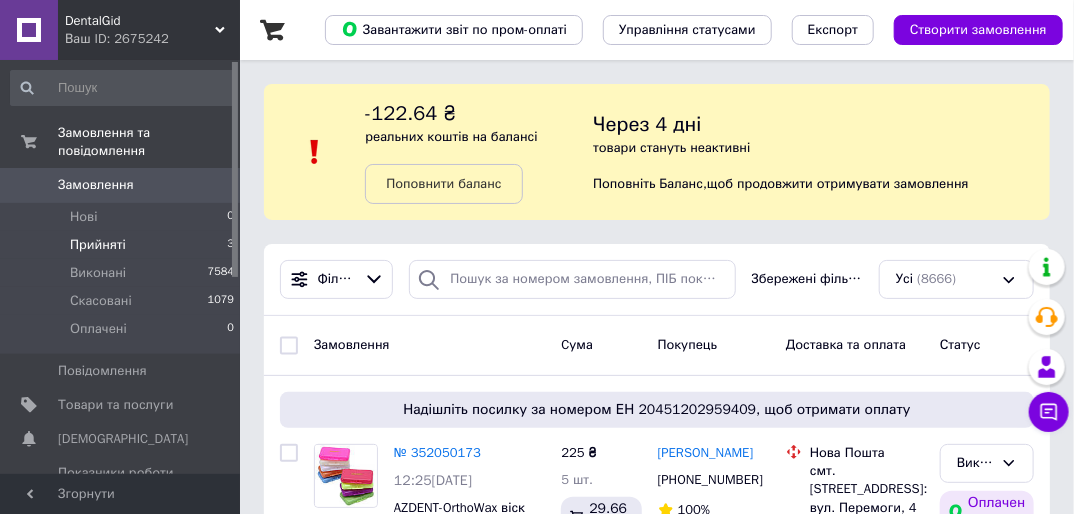 click on "Прийняті" at bounding box center (98, 245) 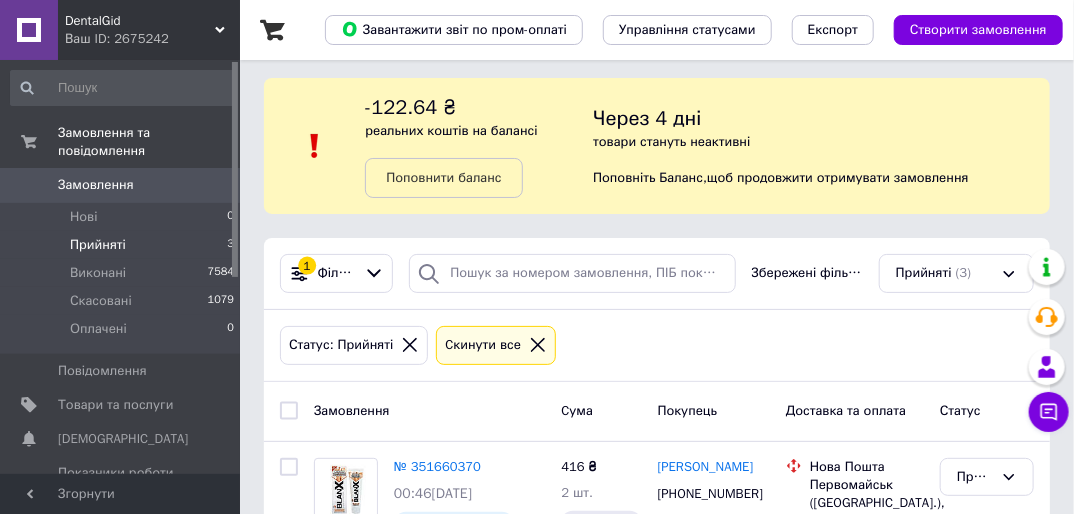 scroll, scrollTop: 0, scrollLeft: 0, axis: both 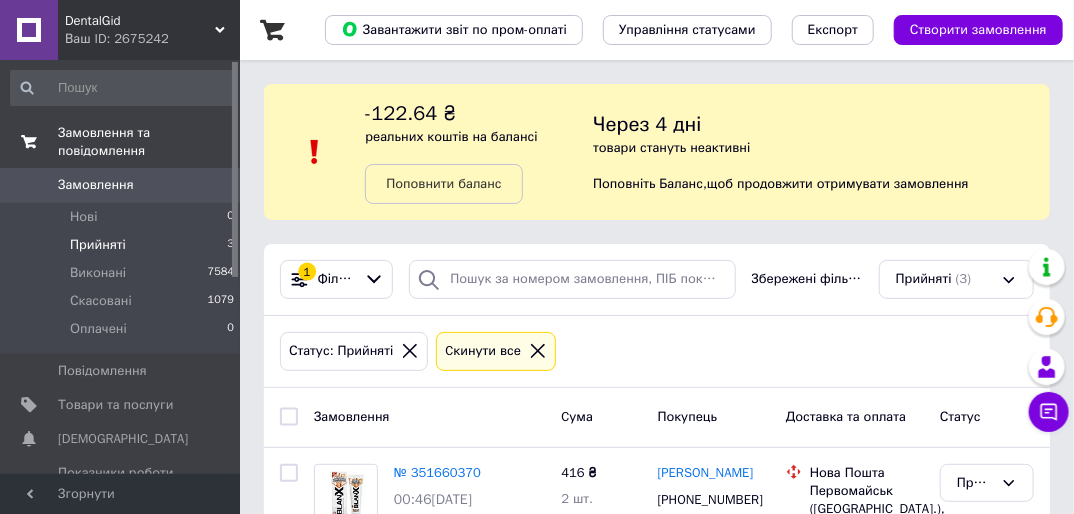click on "Замовлення та повідомлення" at bounding box center (149, 142) 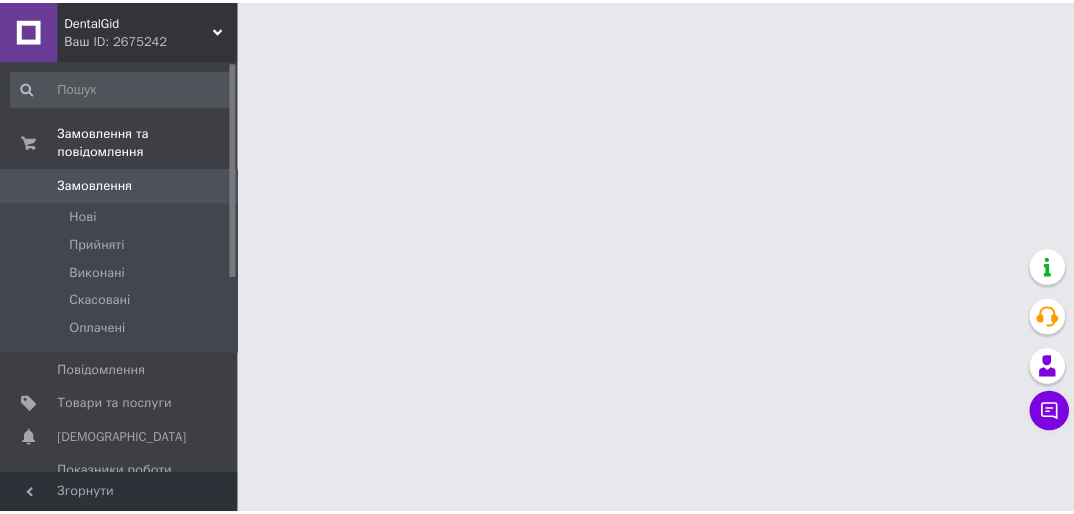 scroll, scrollTop: 0, scrollLeft: 0, axis: both 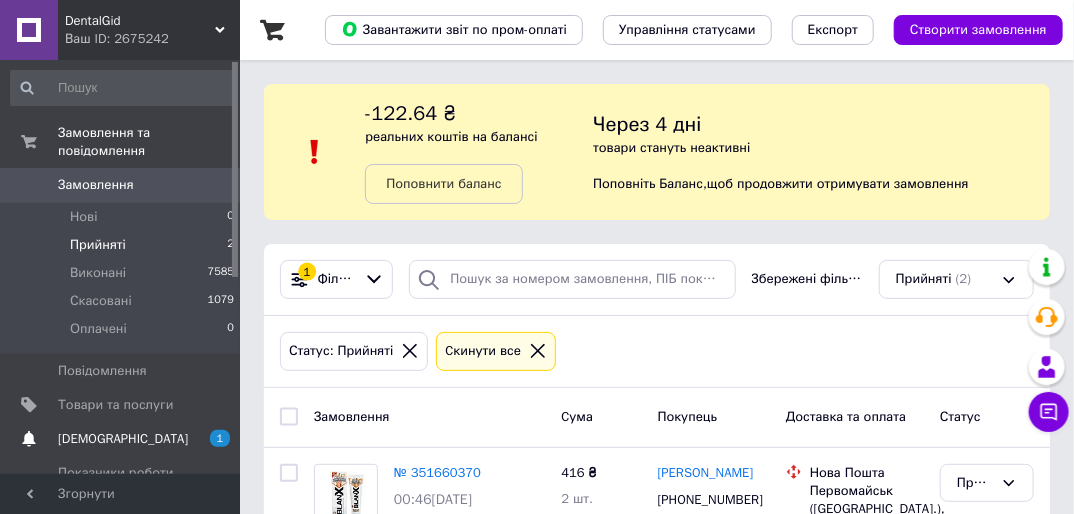 click on "[DEMOGRAPHIC_DATA]" at bounding box center (123, 439) 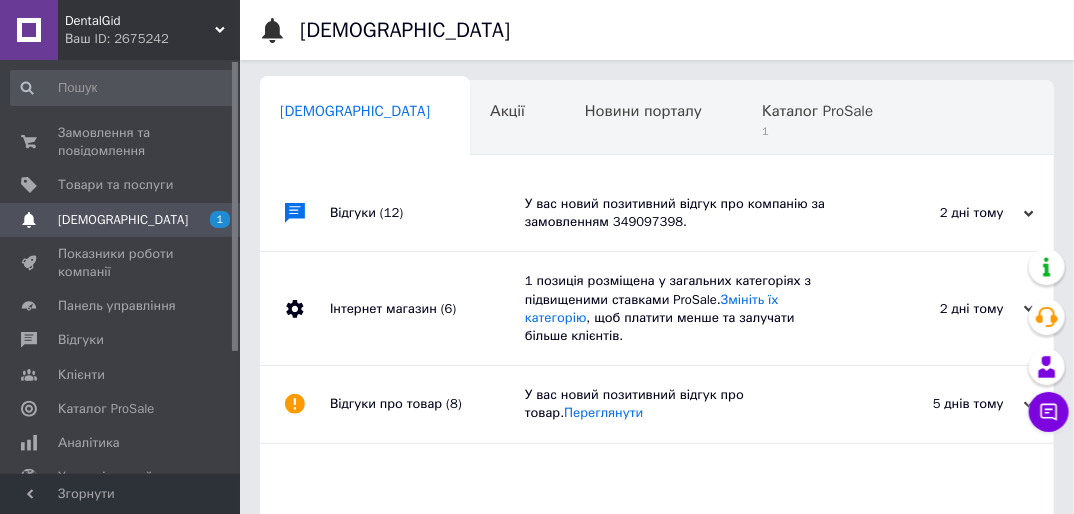 scroll, scrollTop: 0, scrollLeft: 10, axis: horizontal 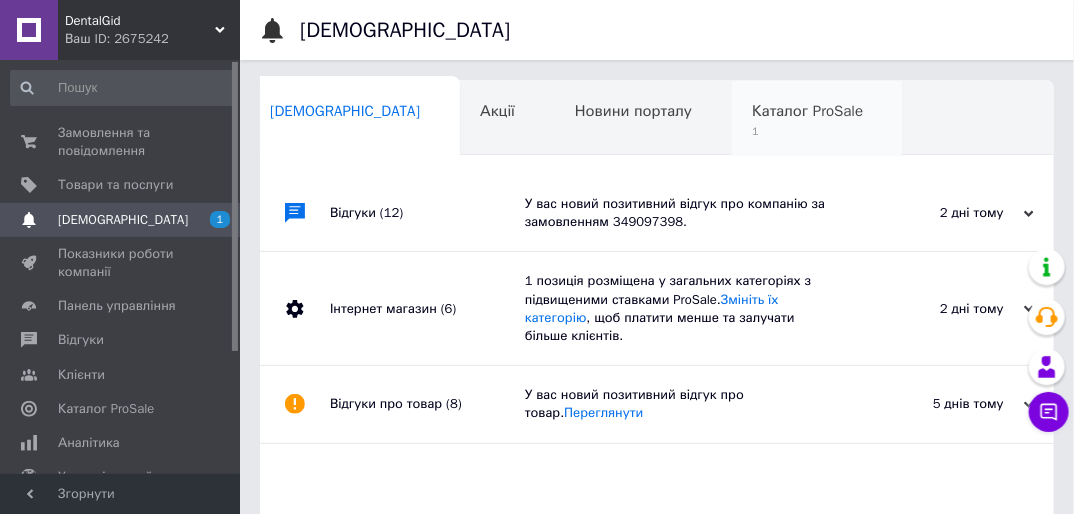 click on "1" at bounding box center (807, 131) 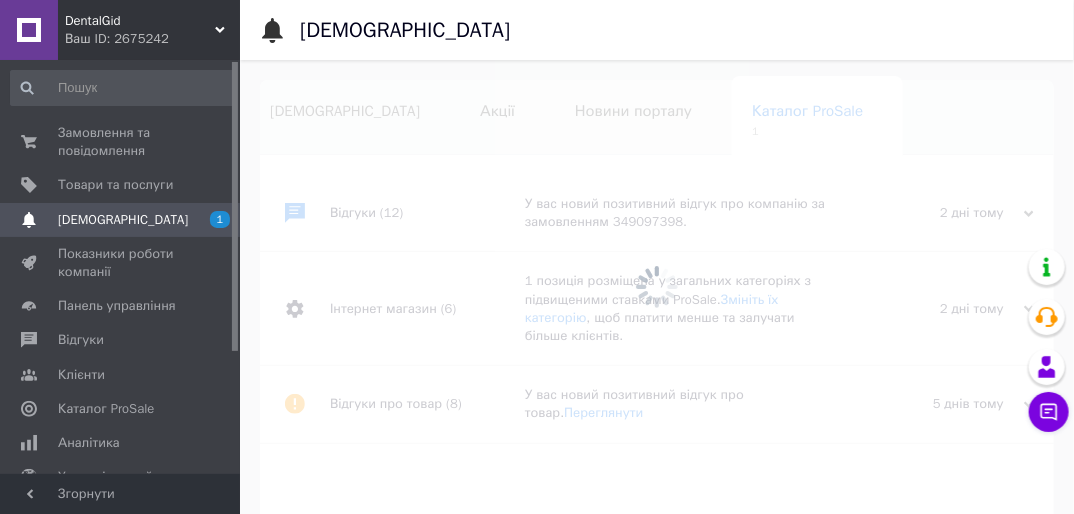 scroll, scrollTop: 0, scrollLeft: 156, axis: horizontal 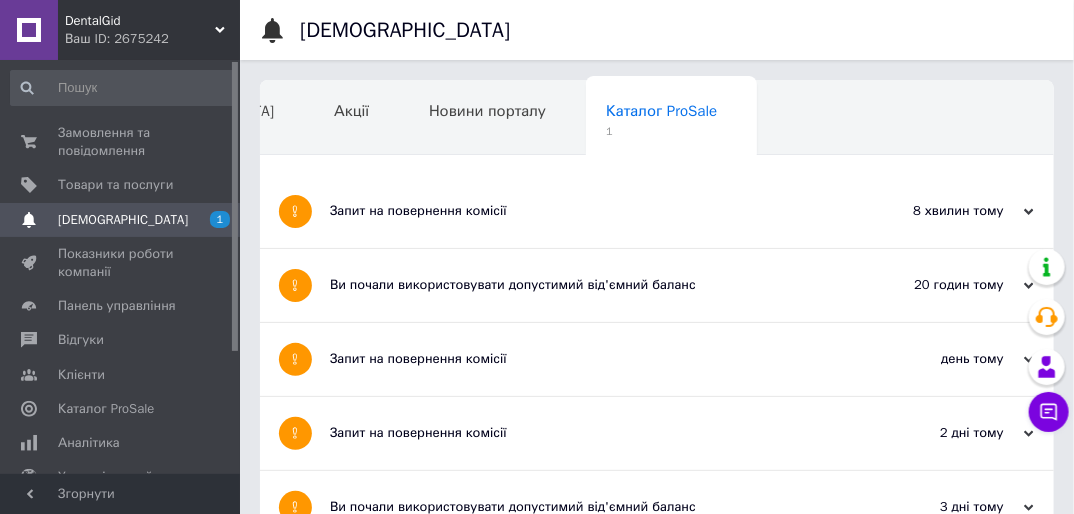 click on "Запит на повернення комісії" at bounding box center (582, 211) 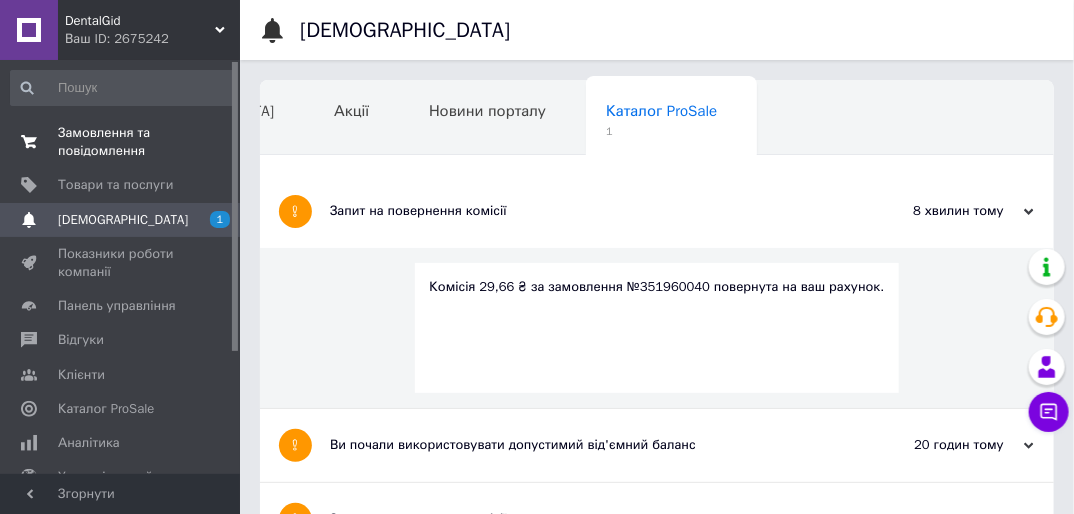 click on "Замовлення та повідомлення" at bounding box center (121, 142) 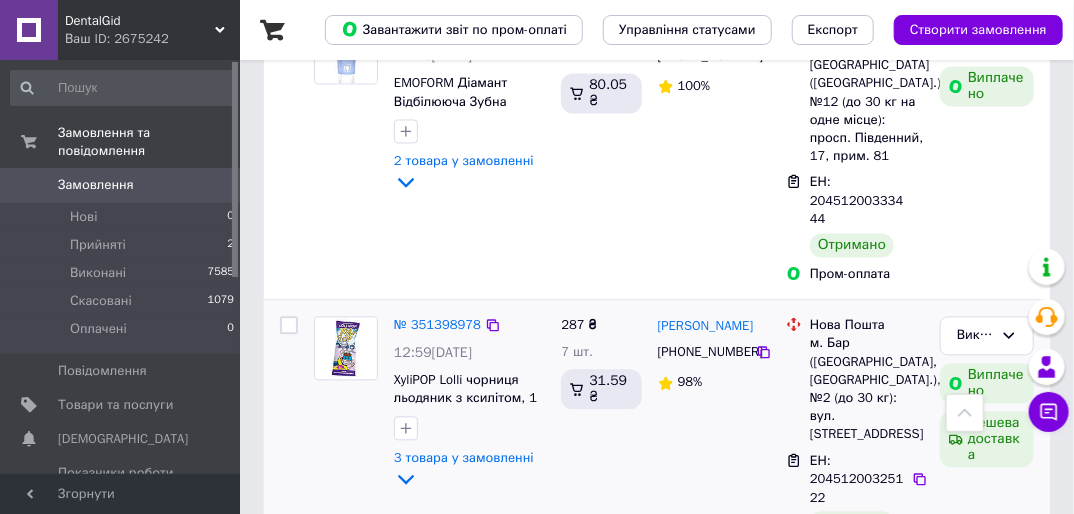 scroll, scrollTop: 4080, scrollLeft: 0, axis: vertical 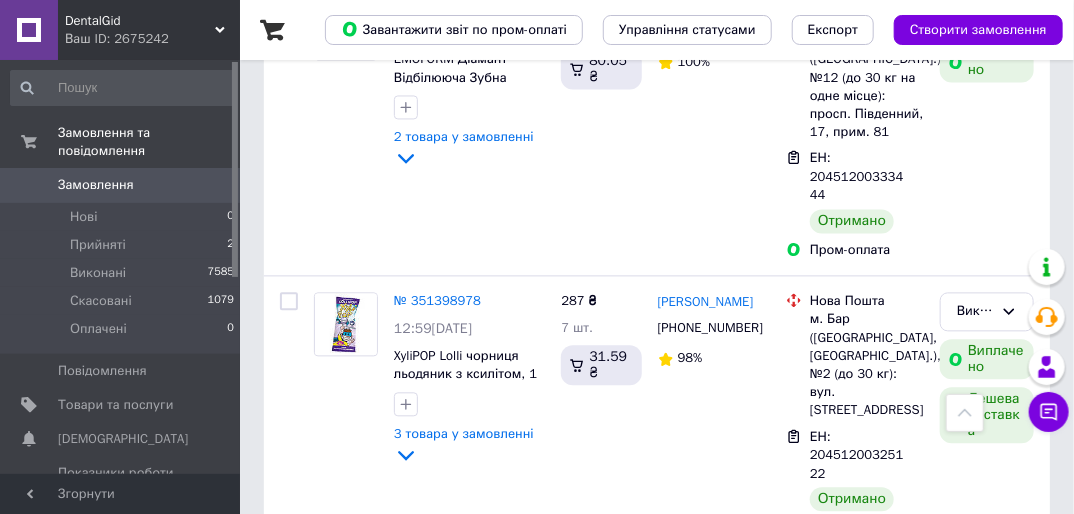 click on "№ 351352645" at bounding box center [437, 578] 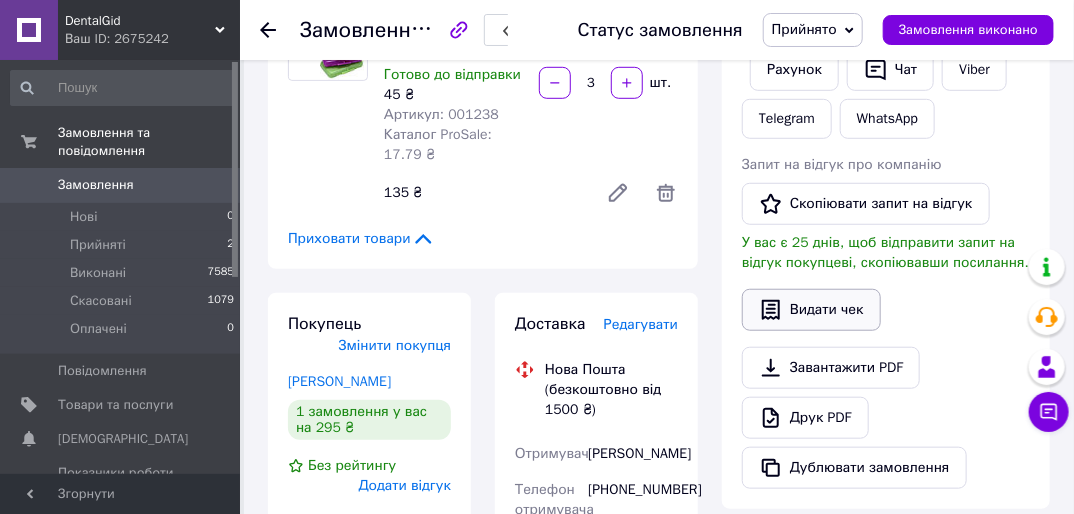 scroll, scrollTop: 400, scrollLeft: 0, axis: vertical 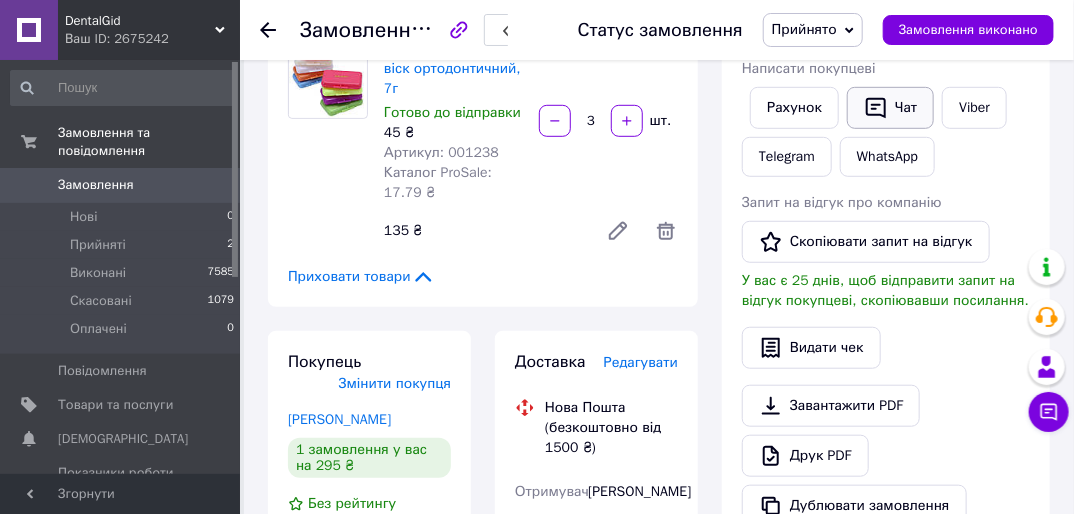 click on "Чат" at bounding box center (890, 108) 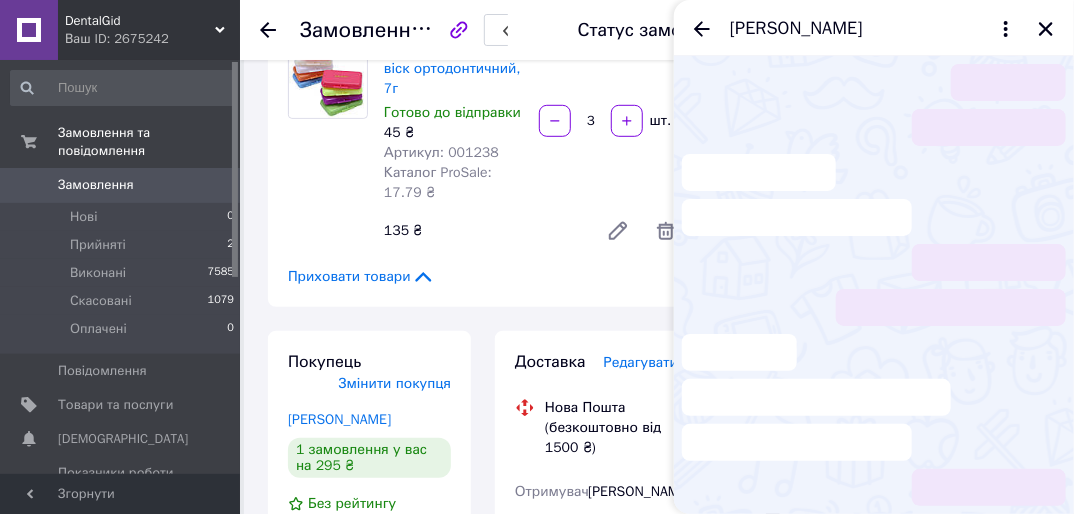 scroll, scrollTop: 180, scrollLeft: 0, axis: vertical 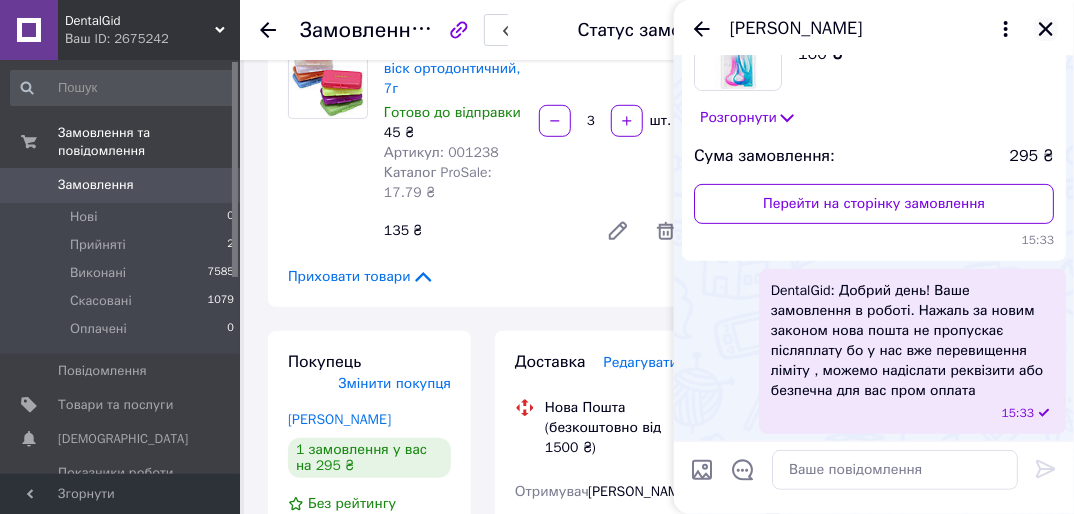click 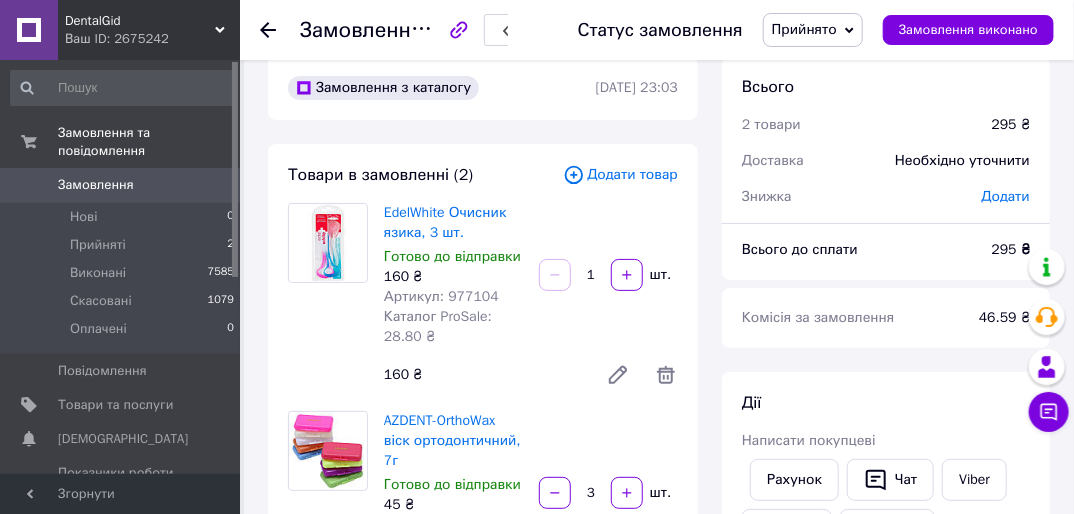 scroll, scrollTop: 0, scrollLeft: 0, axis: both 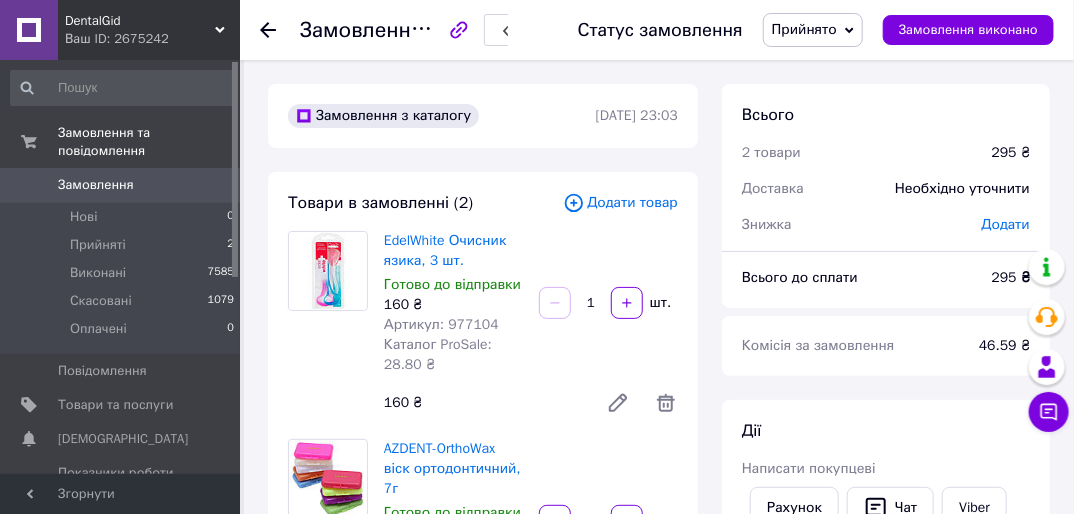 click 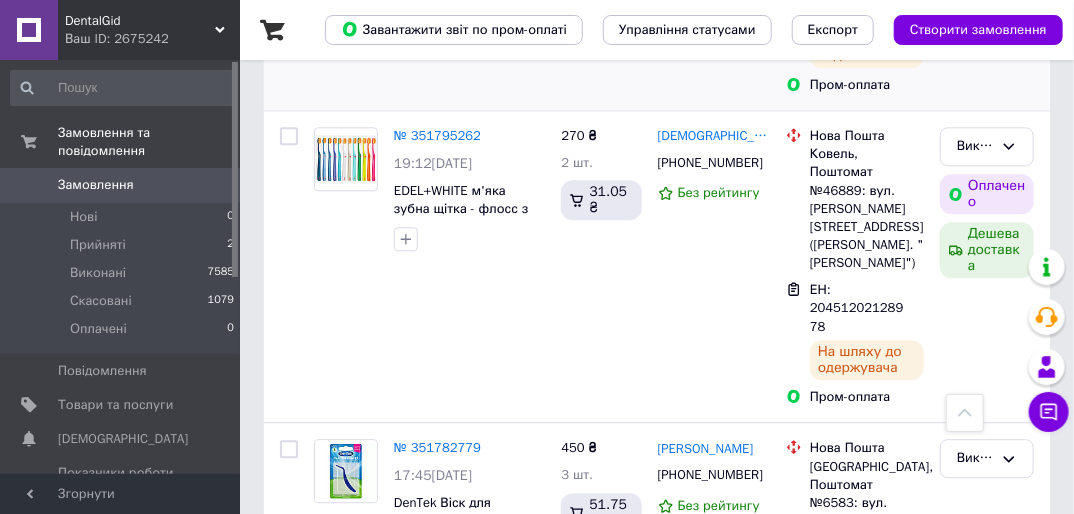 scroll, scrollTop: 1920, scrollLeft: 0, axis: vertical 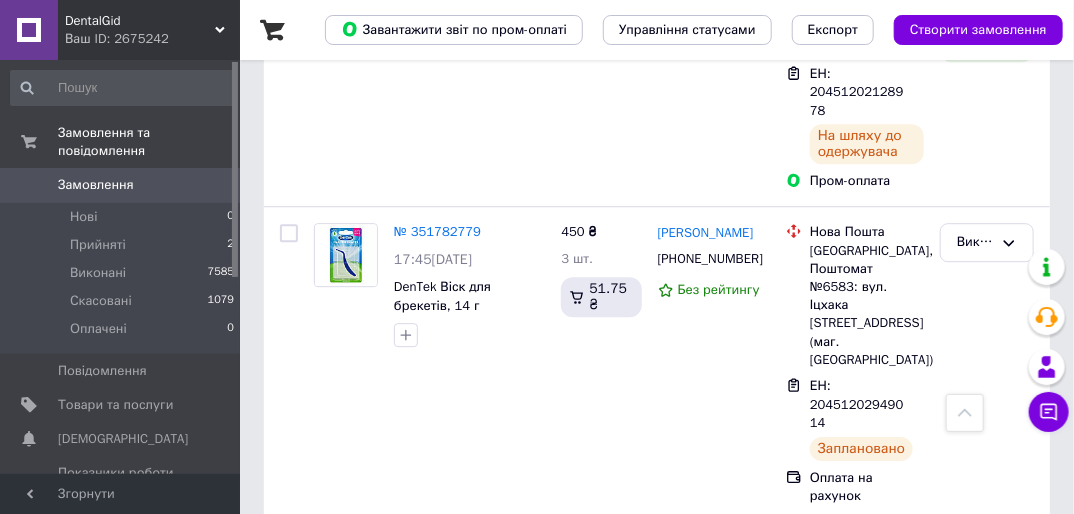 click on "№ 351660370" at bounding box center (437, 546) 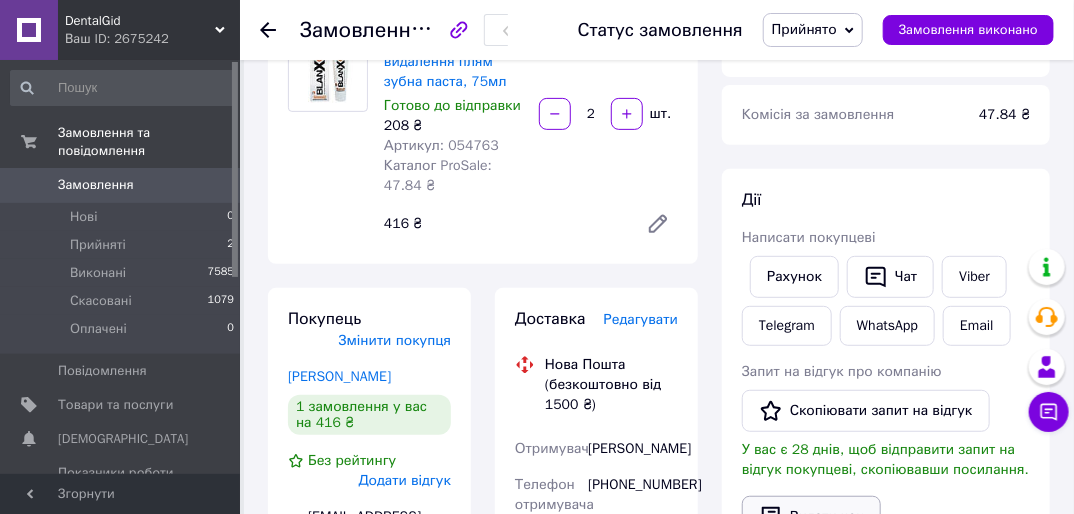 scroll, scrollTop: 220, scrollLeft: 0, axis: vertical 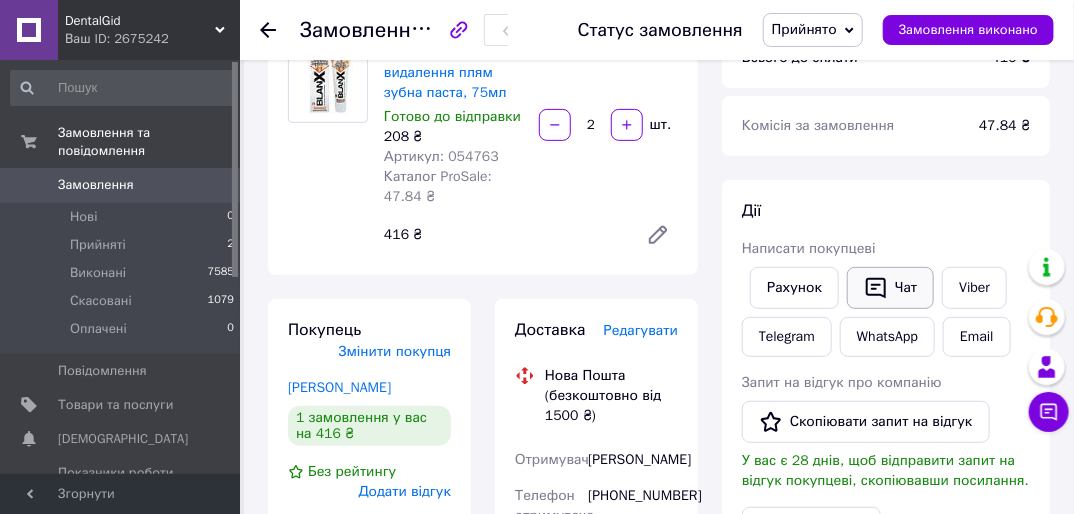 click on "Чат" at bounding box center [890, 288] 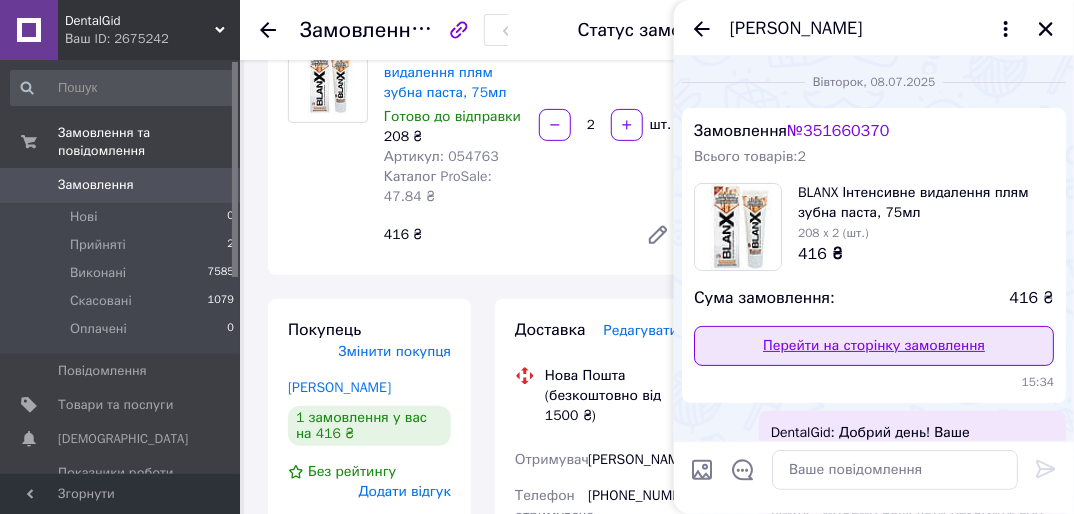 scroll, scrollTop: 123, scrollLeft: 0, axis: vertical 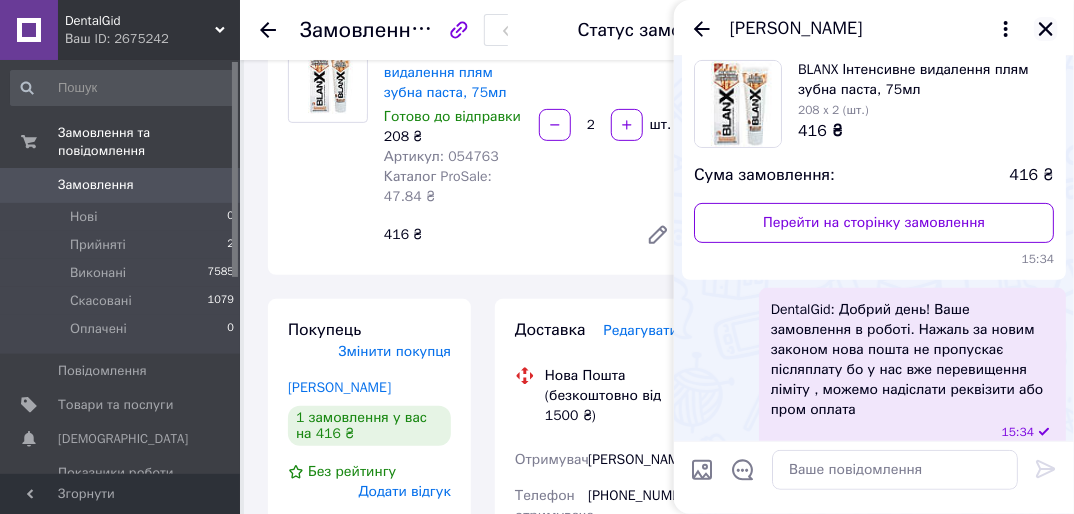 click 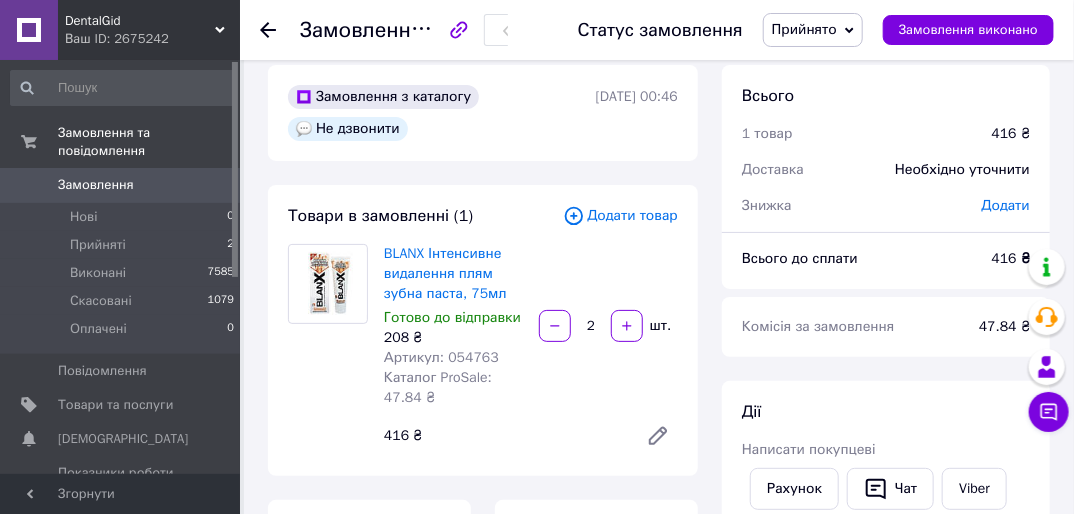 scroll, scrollTop: 0, scrollLeft: 0, axis: both 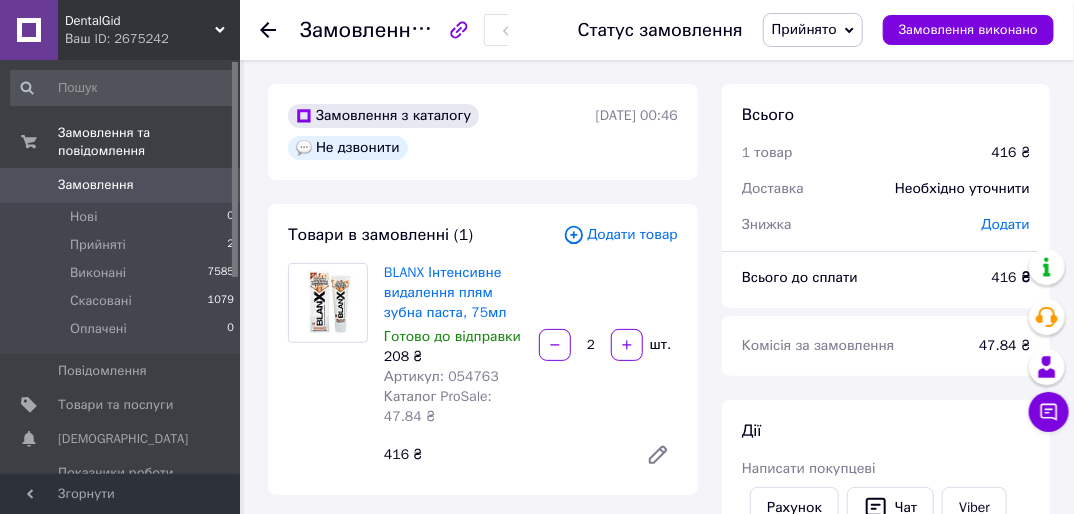 drag, startPoint x: 266, startPoint y: 24, endPoint x: 277, endPoint y: 23, distance: 11.045361 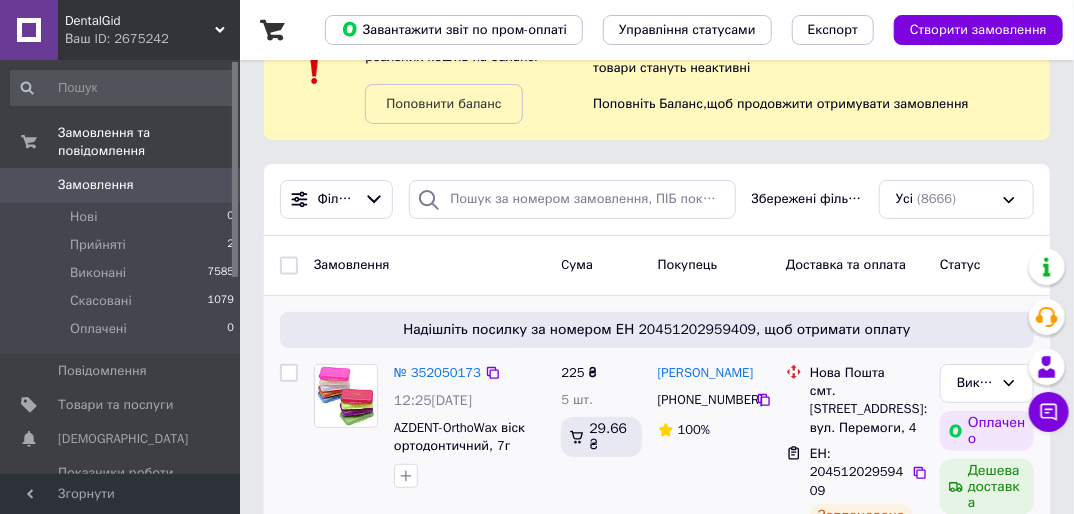 scroll, scrollTop: 0, scrollLeft: 0, axis: both 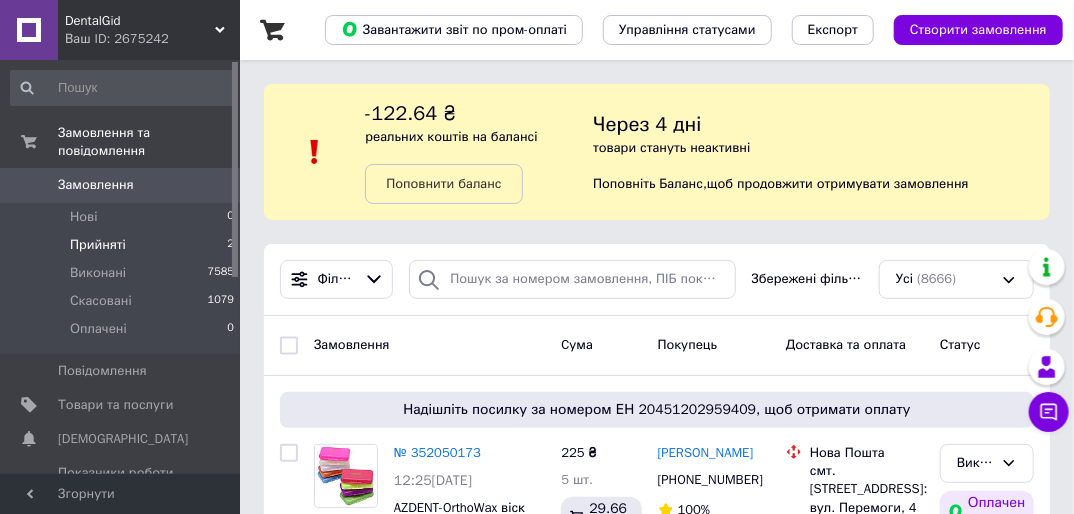 click on "Прийняті" at bounding box center (98, 245) 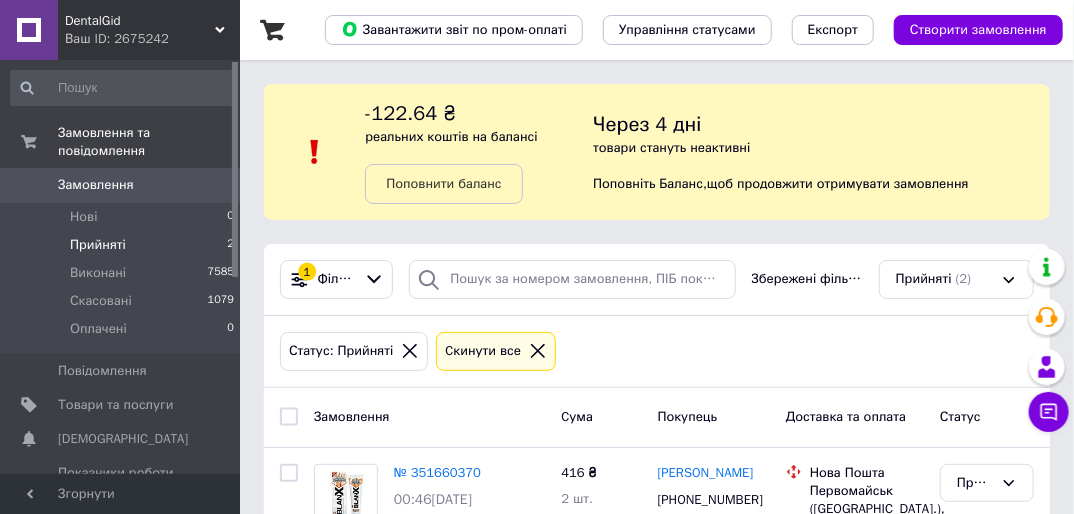 click on "Замовлення" at bounding box center (96, 185) 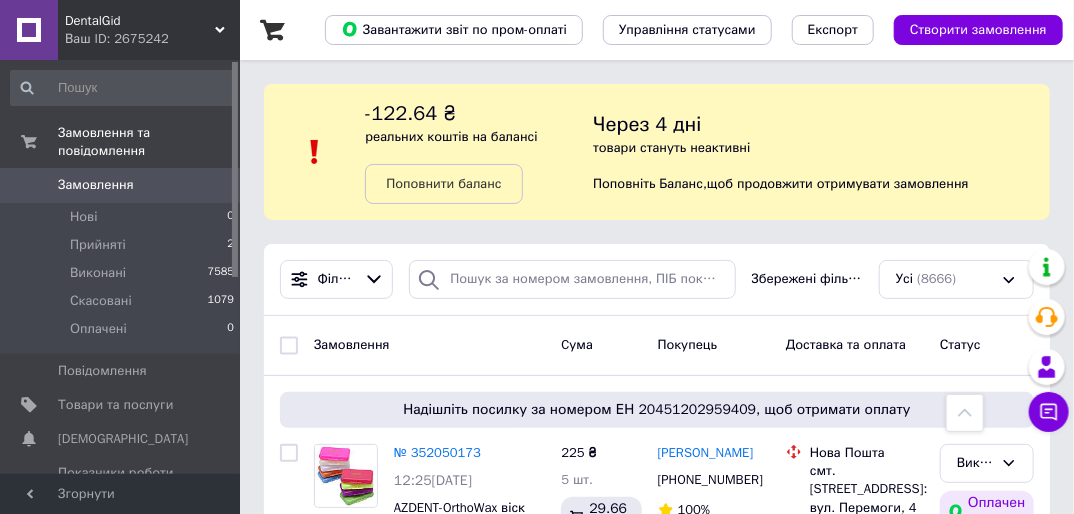scroll, scrollTop: 0, scrollLeft: 0, axis: both 